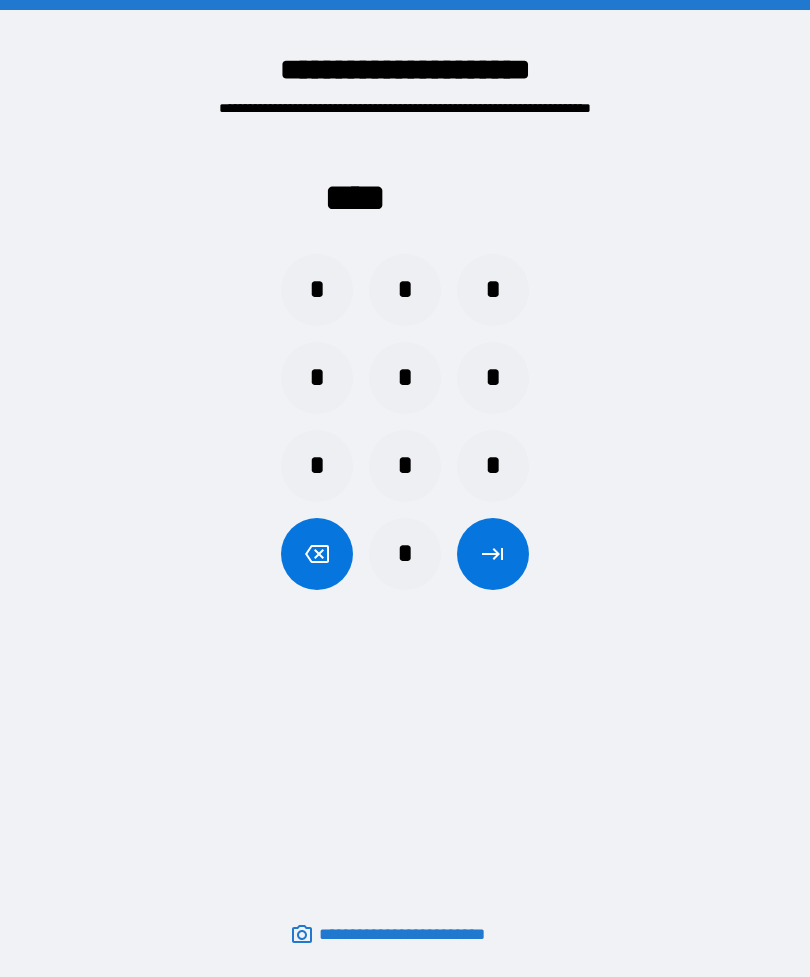 scroll, scrollTop: 0, scrollLeft: 0, axis: both 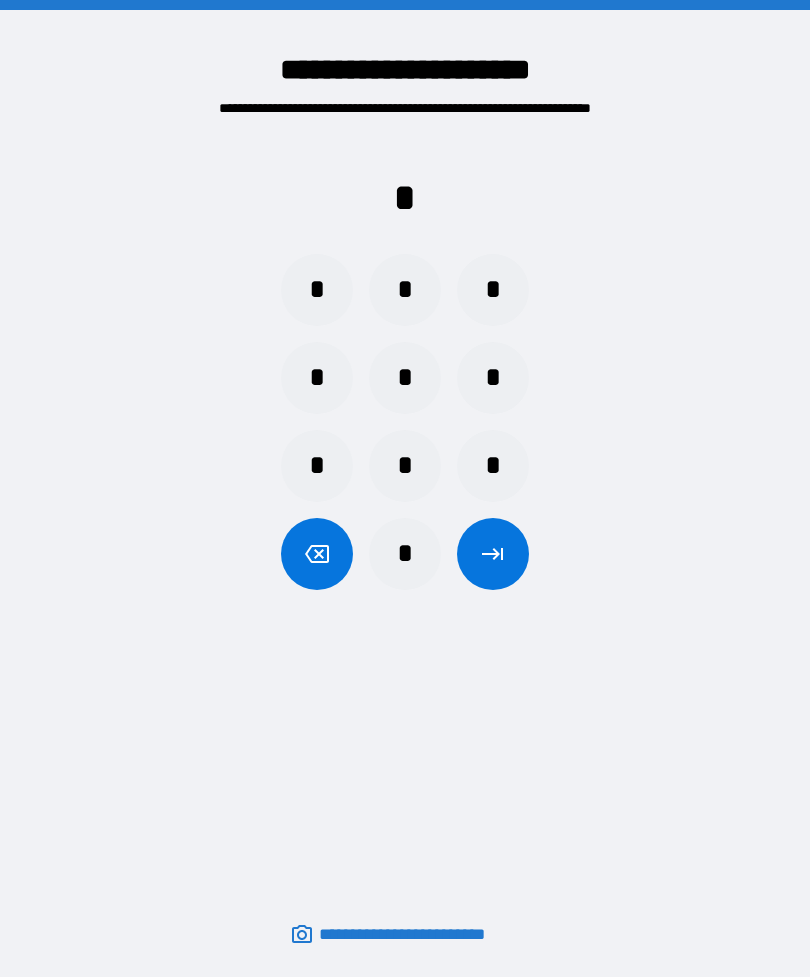 click on "*" at bounding box center (493, 378) 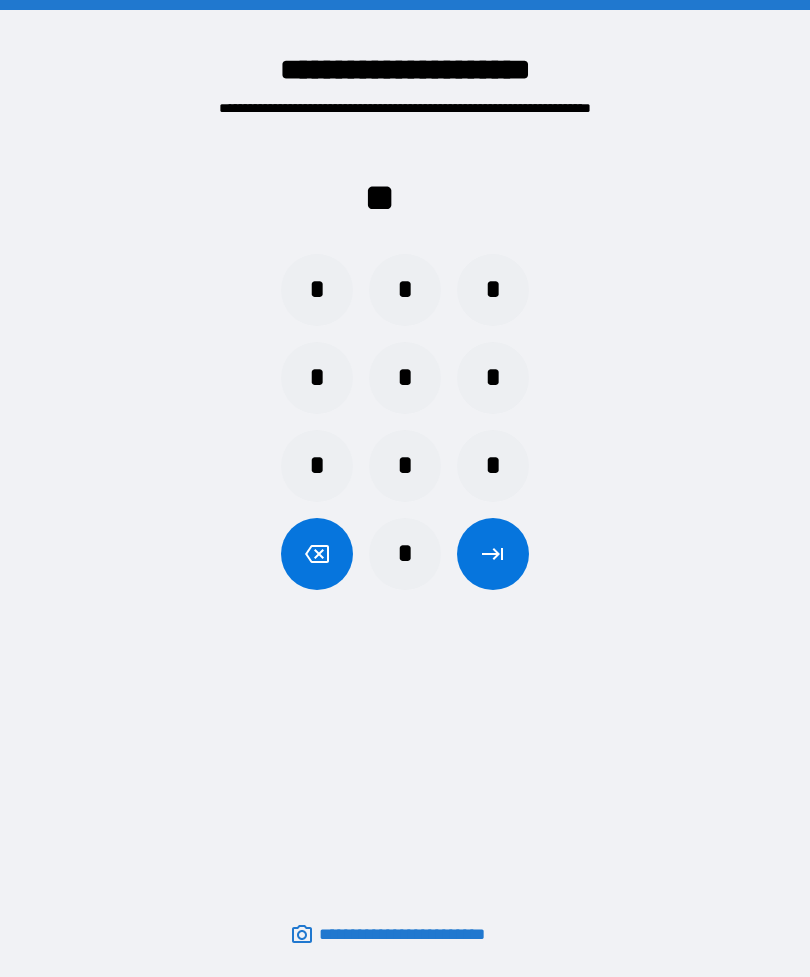 click on "*" at bounding box center [405, 554] 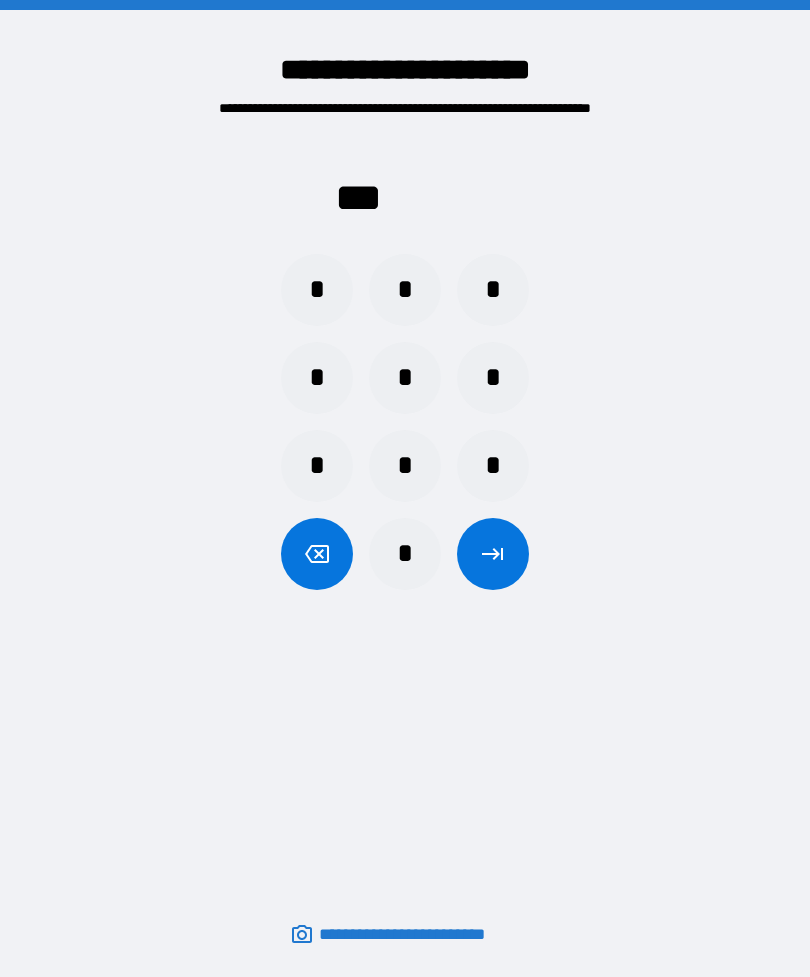 click on "*" at bounding box center (405, 378) 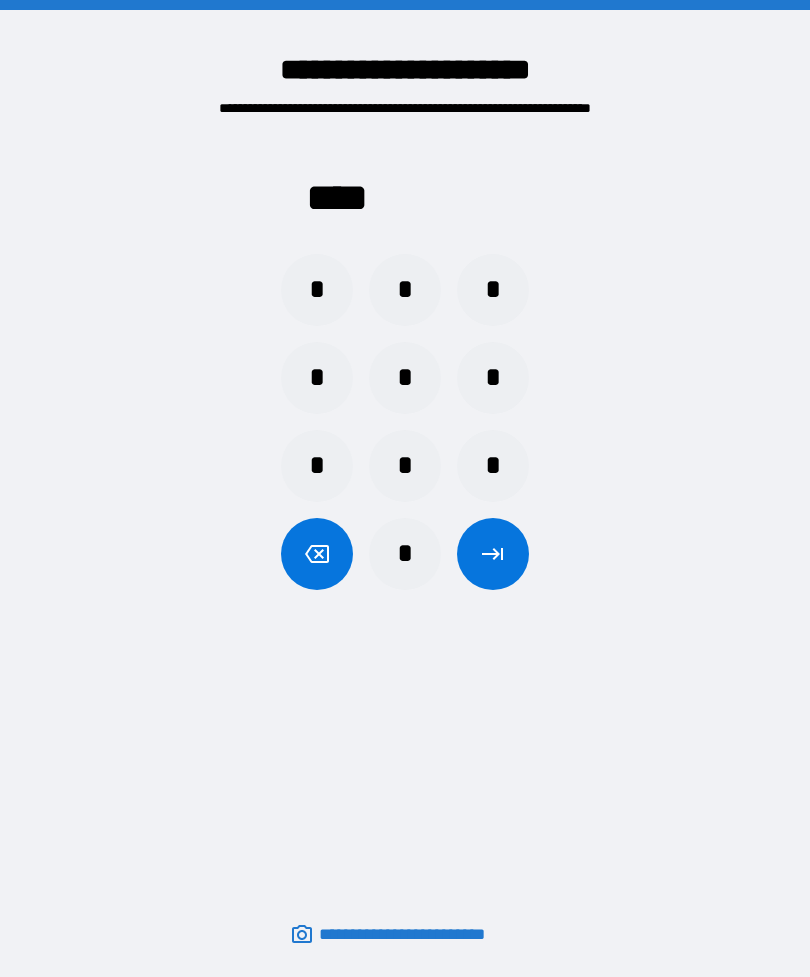 click at bounding box center [493, 554] 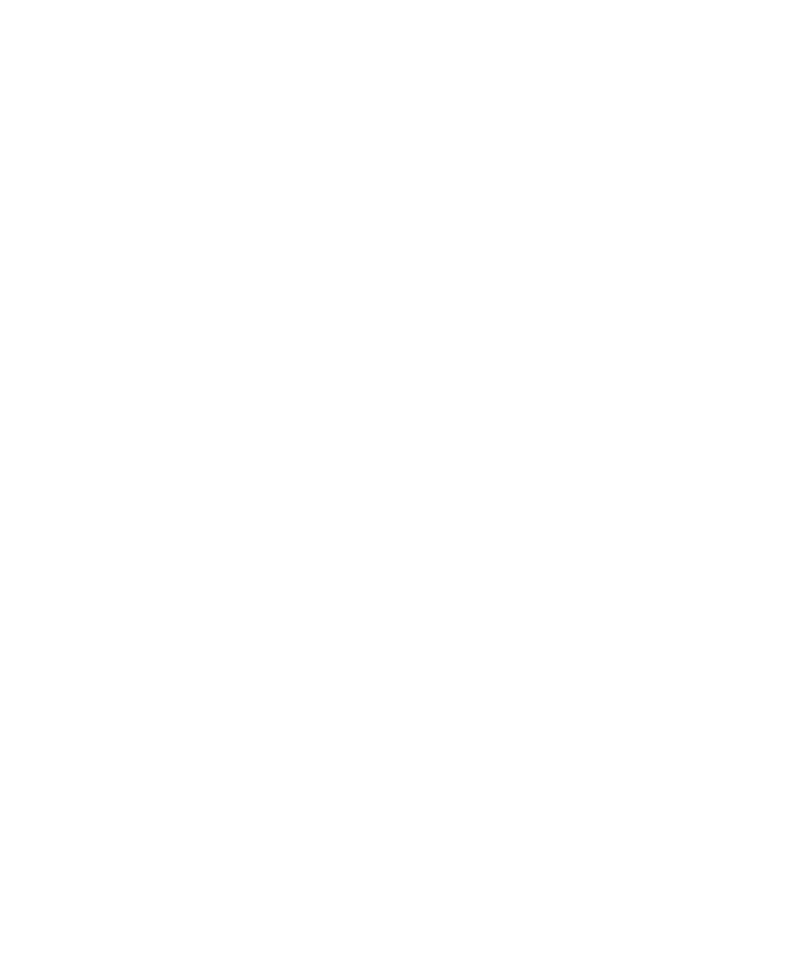 scroll, scrollTop: 0, scrollLeft: 0, axis: both 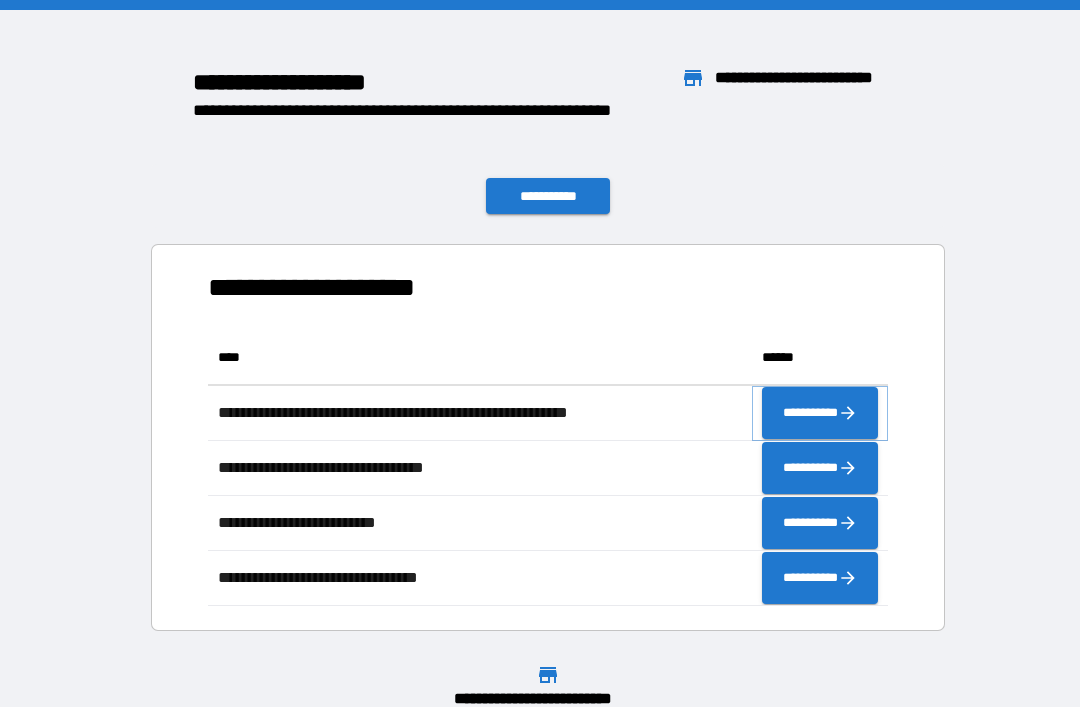 click on "**********" at bounding box center [820, 413] 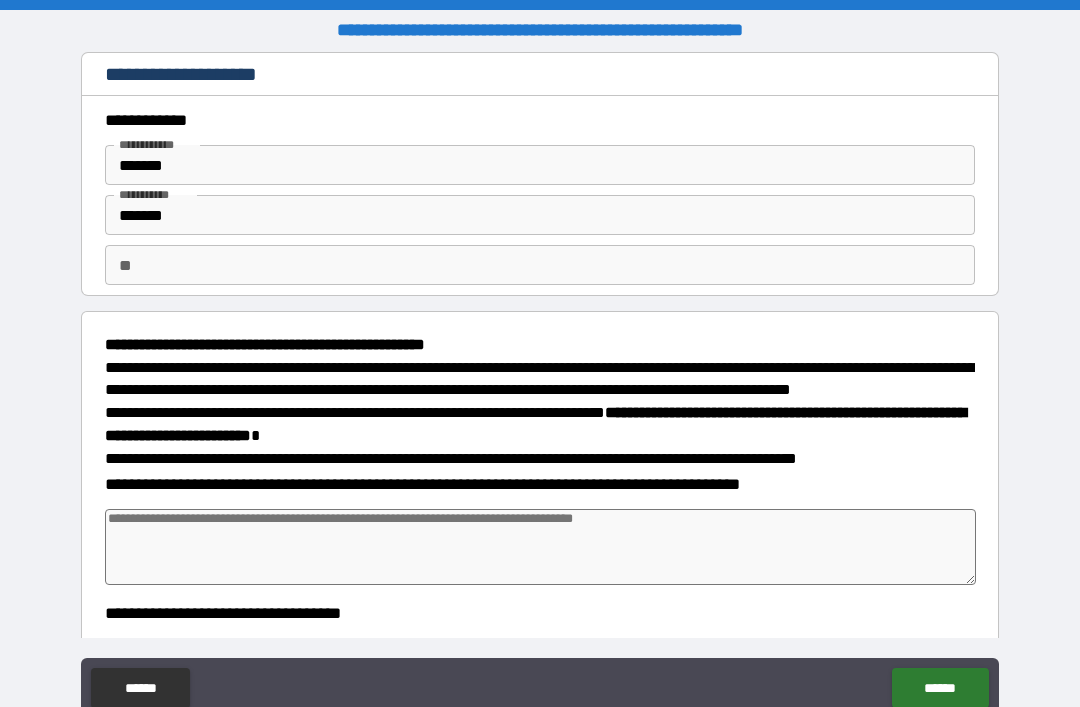 type on "*" 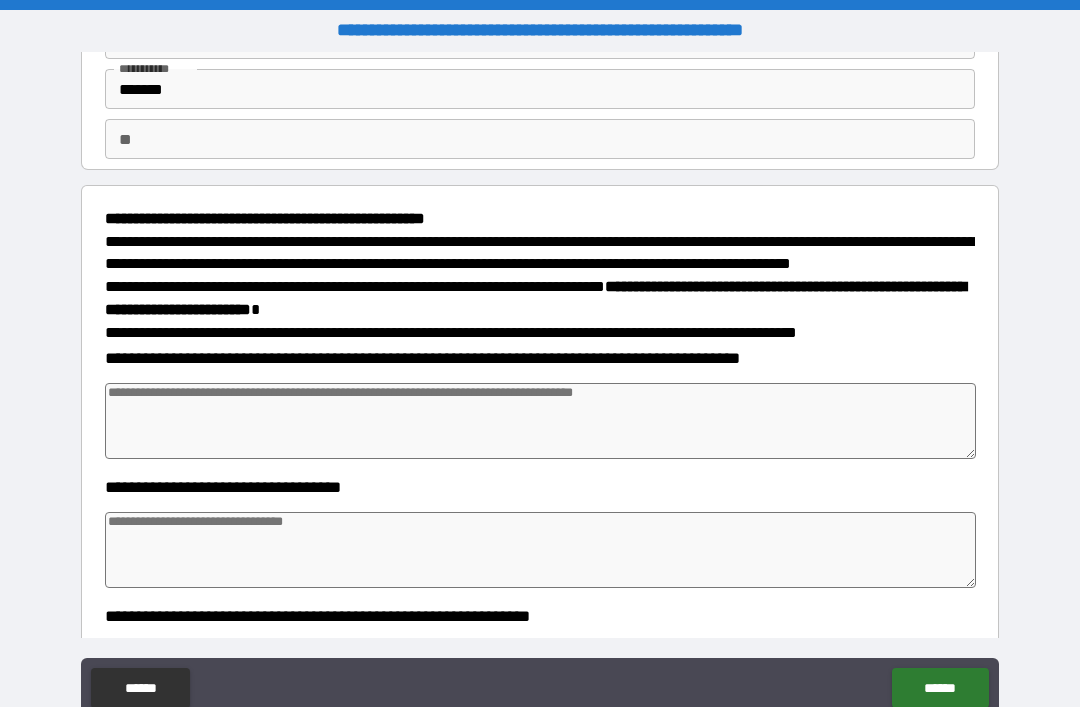scroll, scrollTop: 128, scrollLeft: 0, axis: vertical 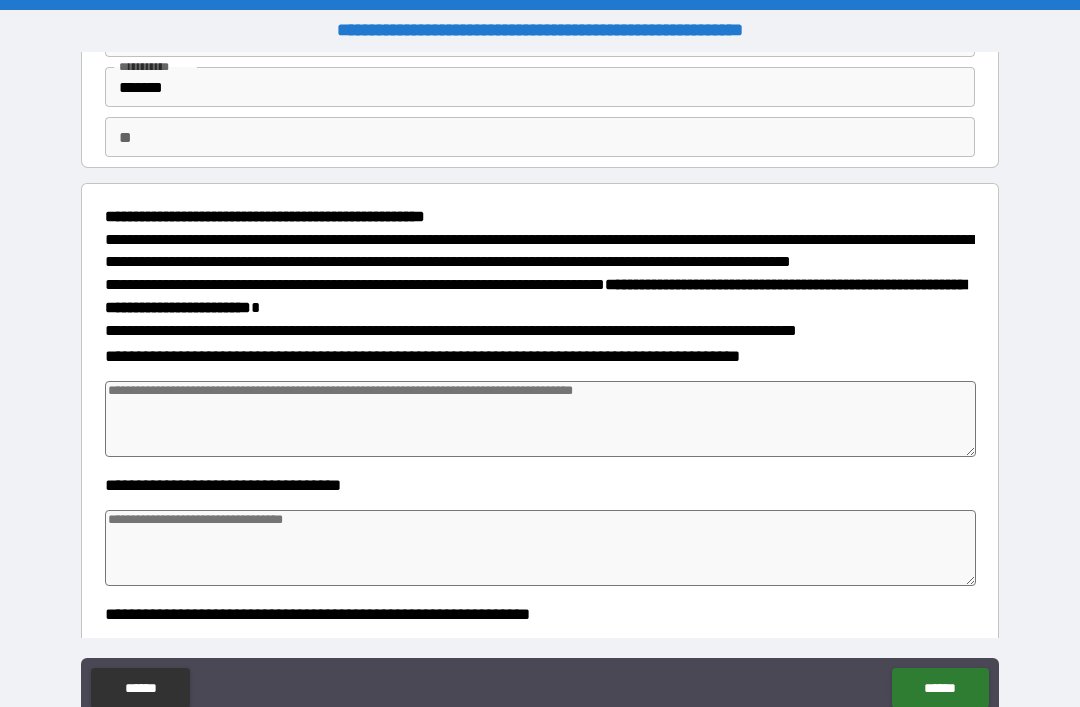 click at bounding box center (540, 419) 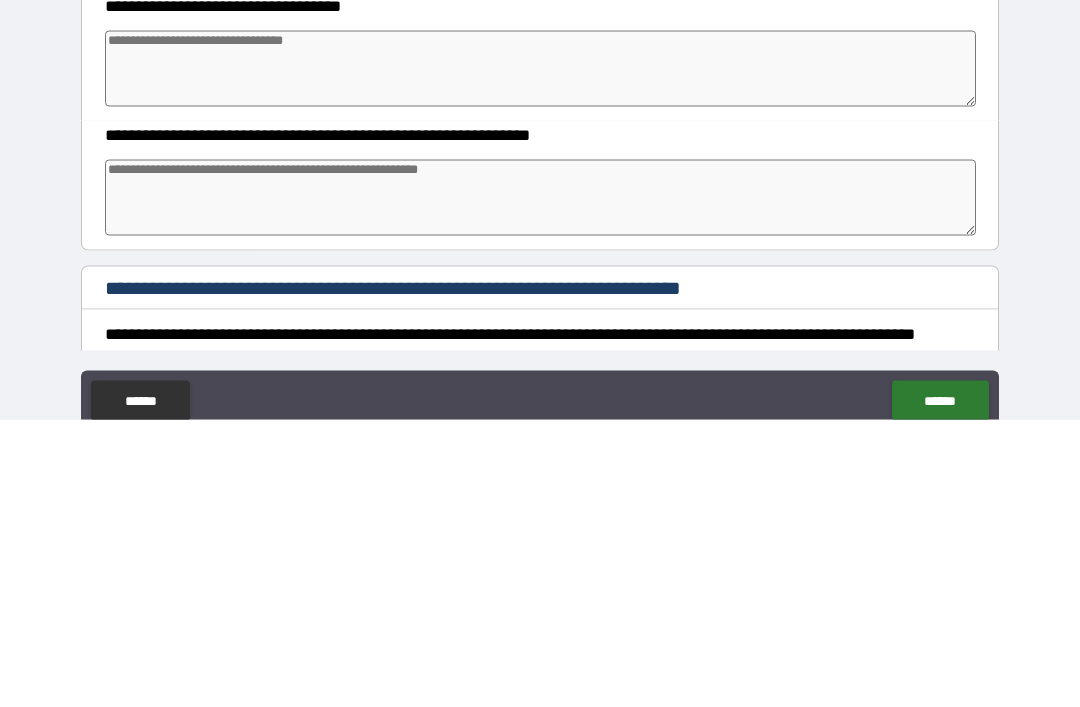 scroll, scrollTop: 322, scrollLeft: 0, axis: vertical 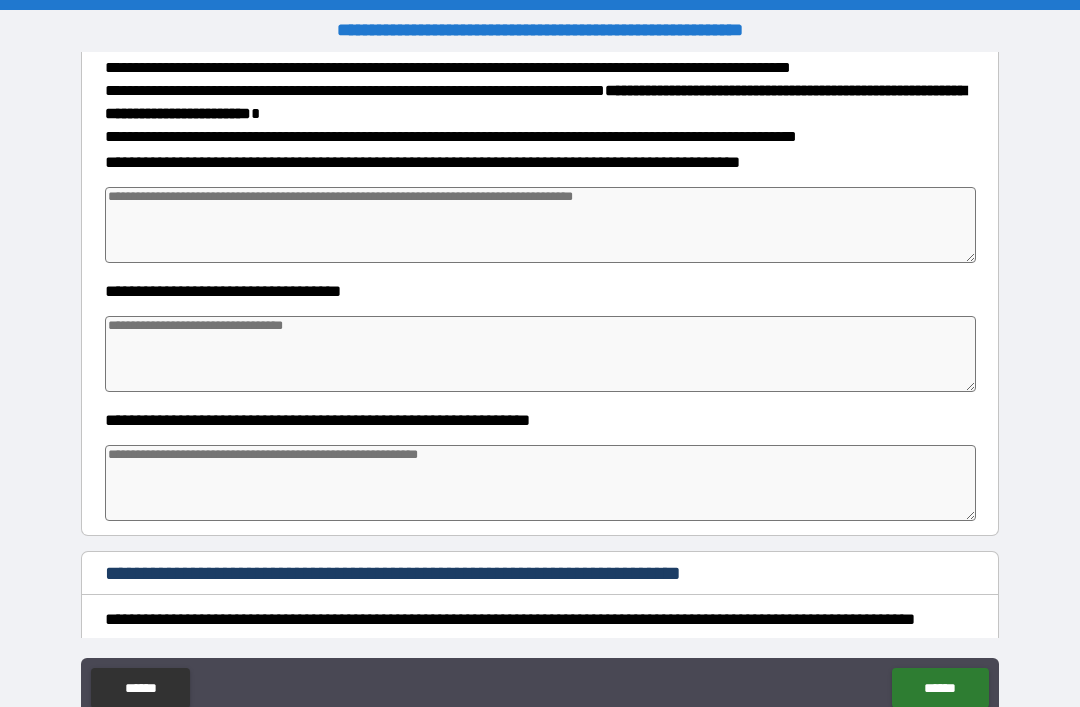 type on "*" 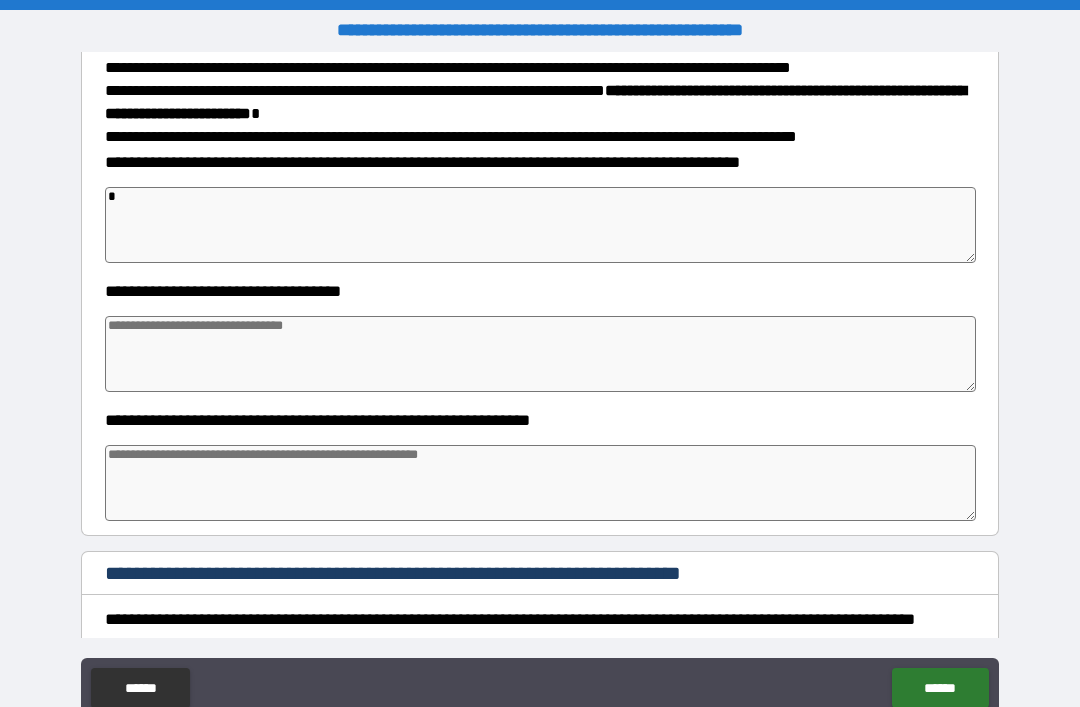 type on "*" 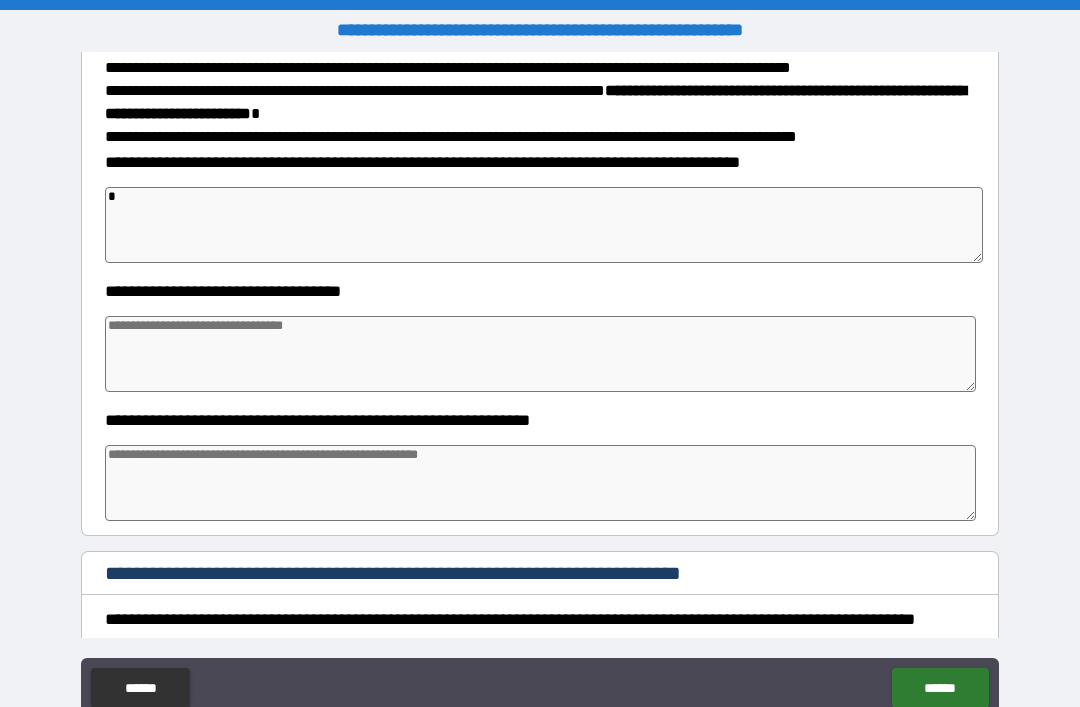 type on "*" 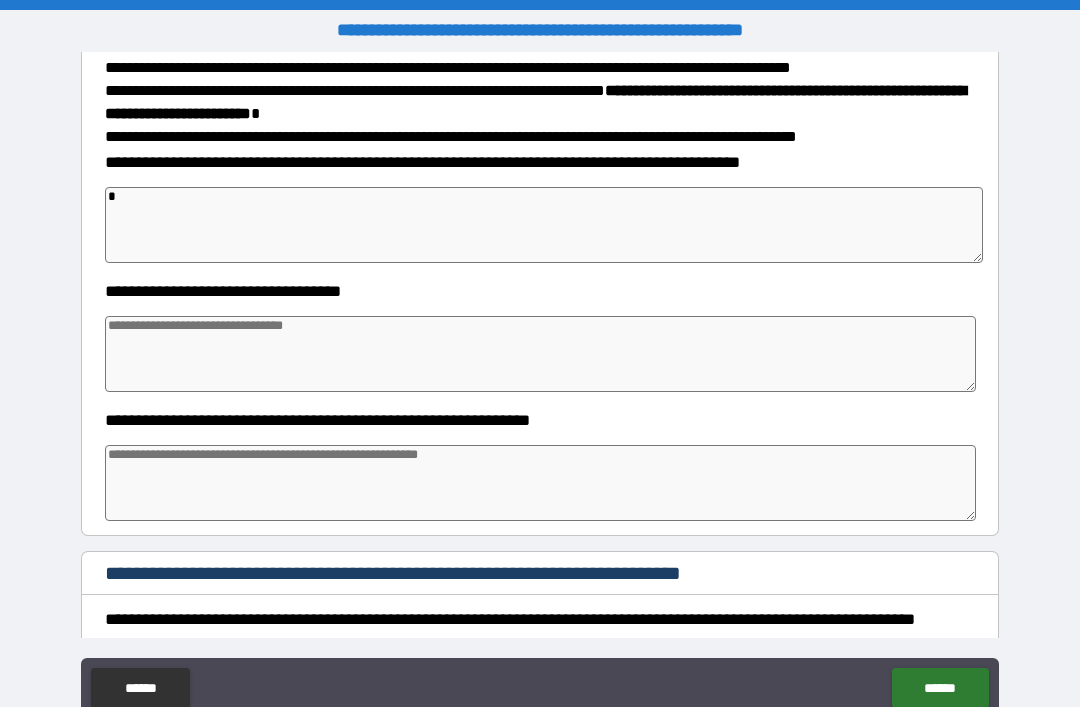 type on "*" 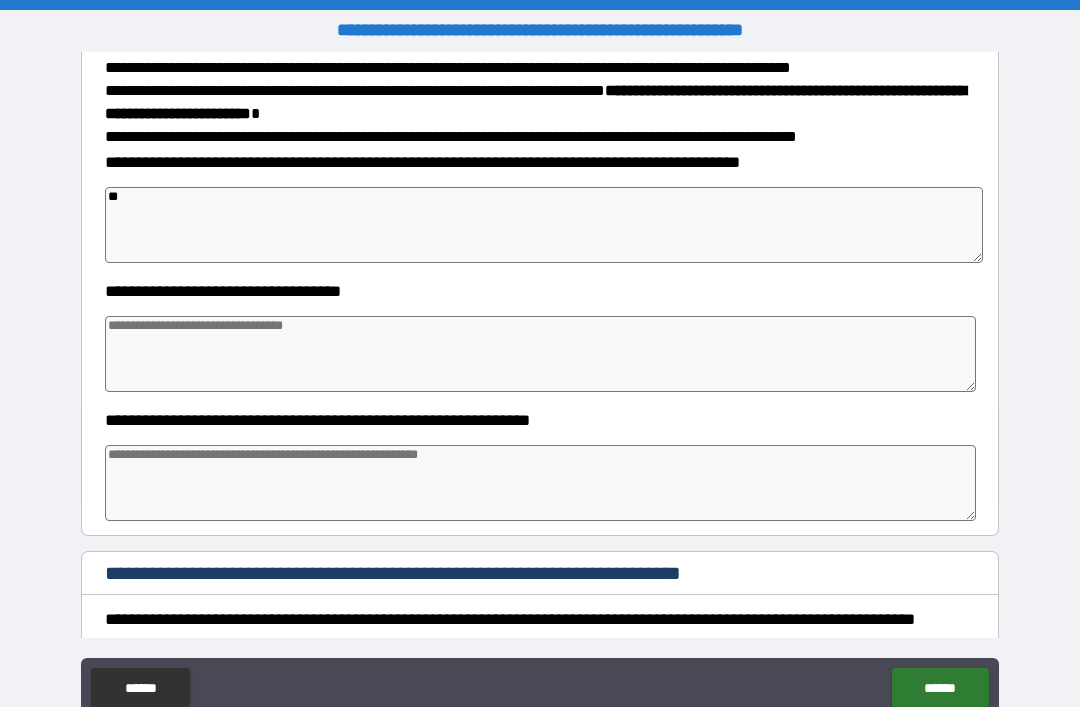 type on "*" 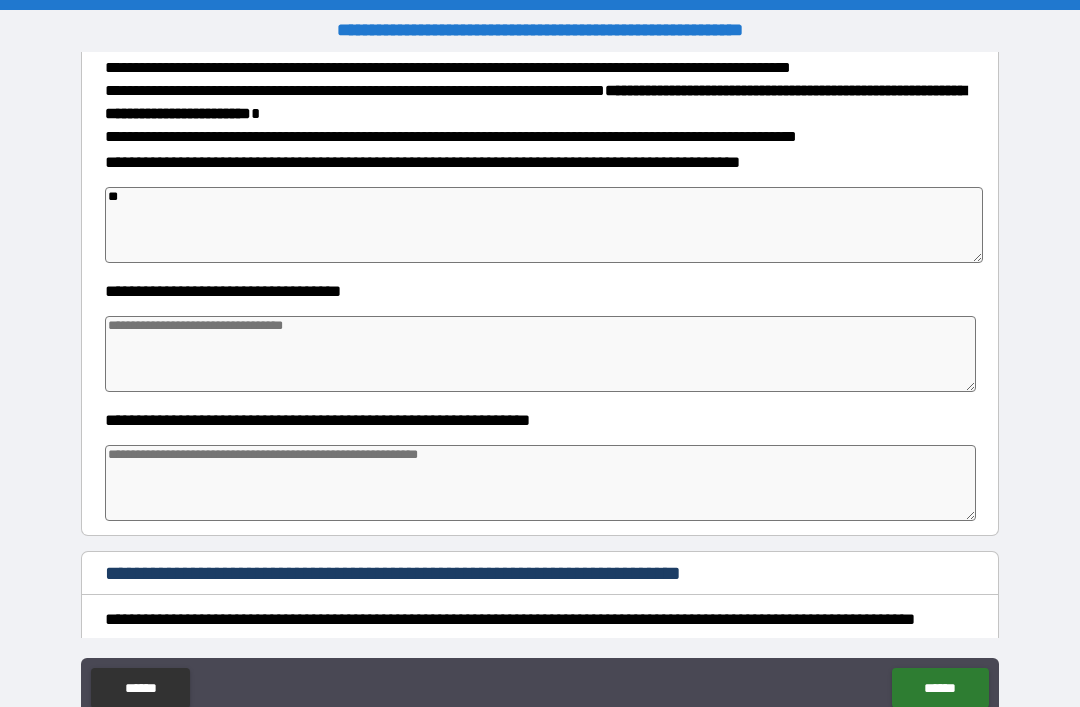 type on "*" 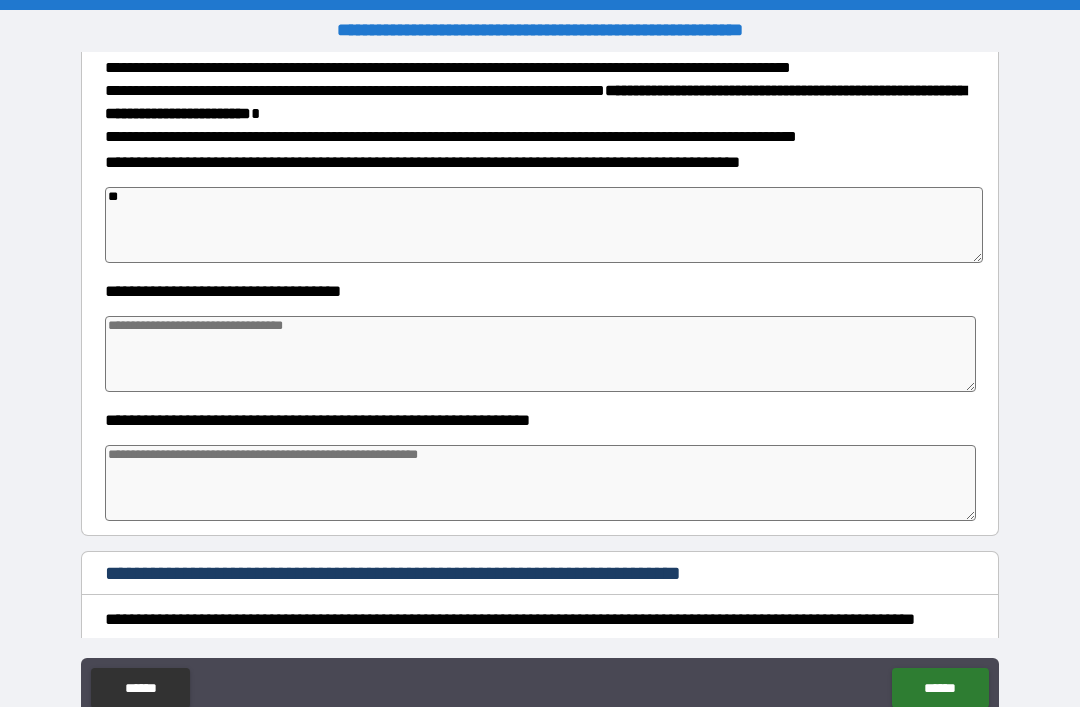type on "*" 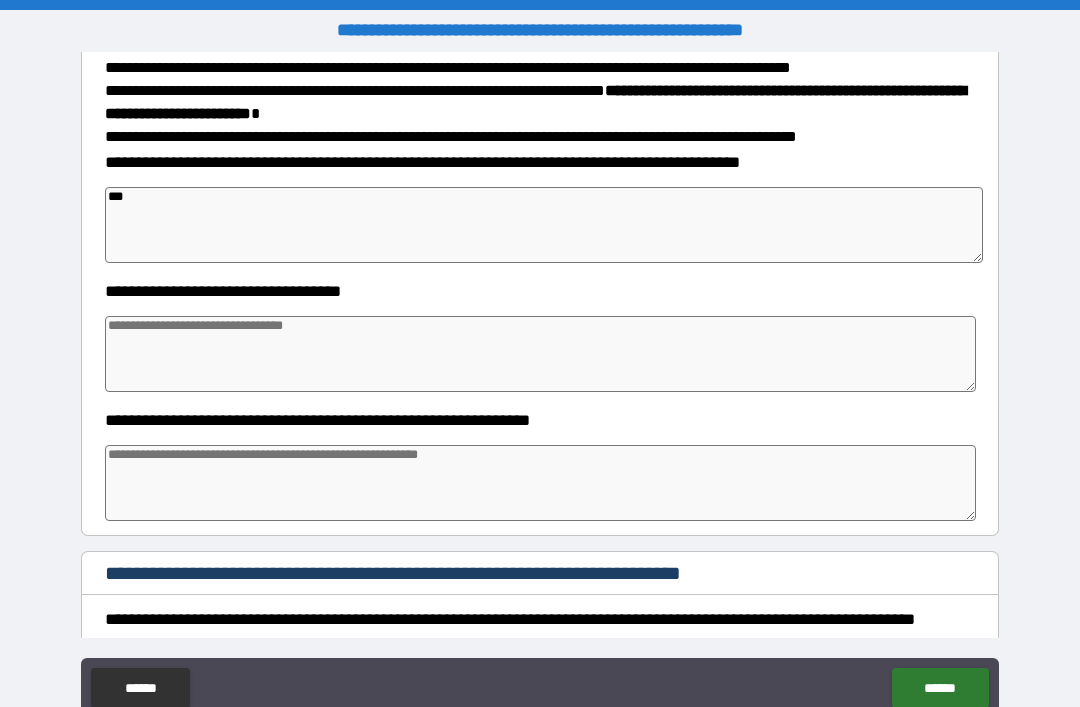 type on "*" 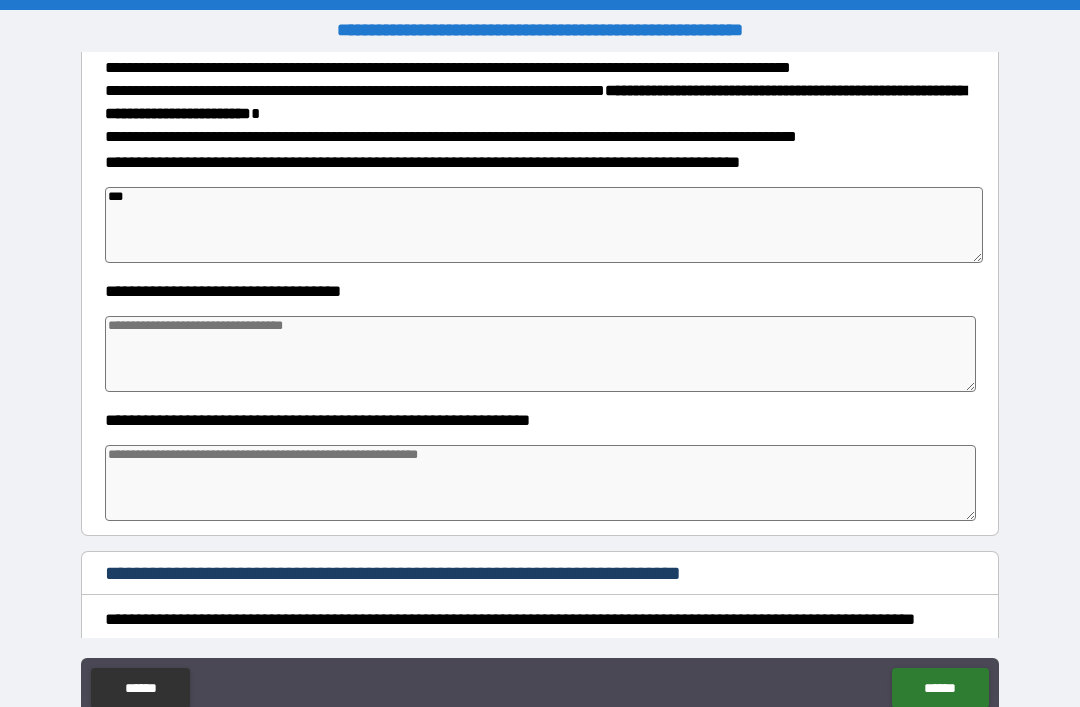 type on "*" 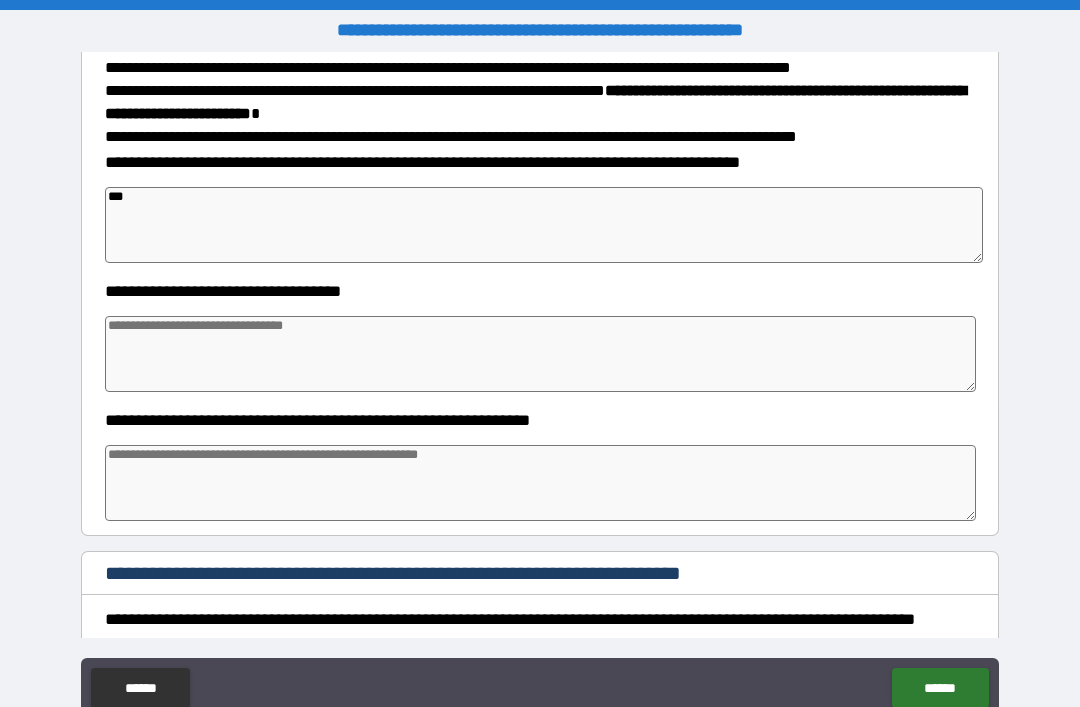 type on "*" 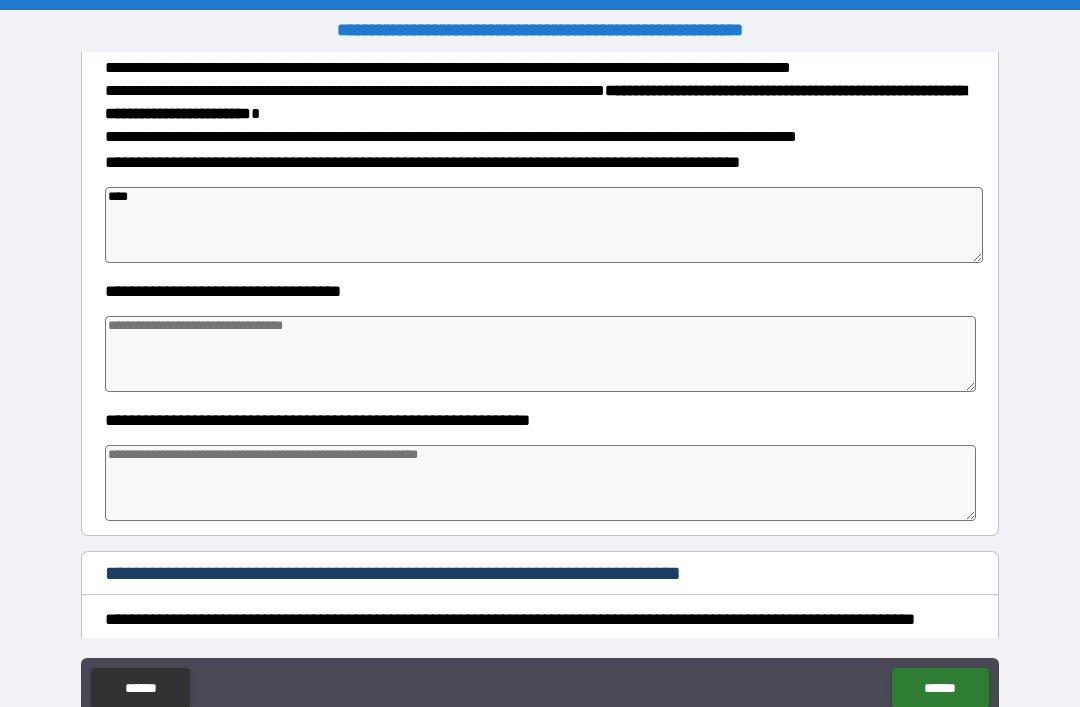 type on "*" 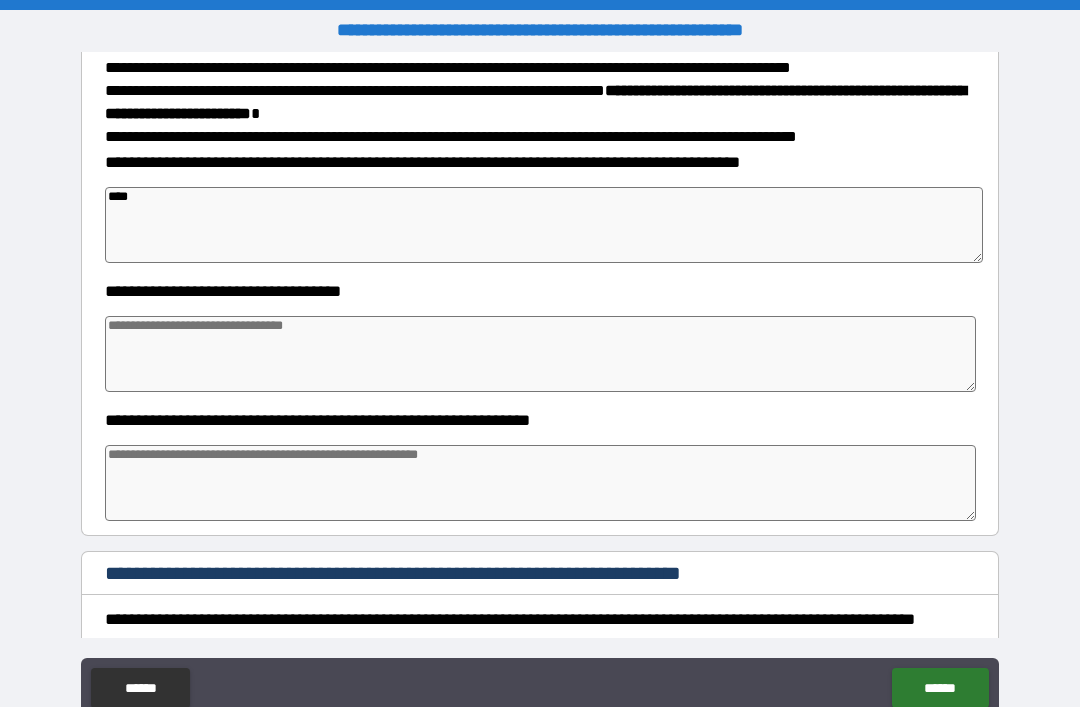 type on "*" 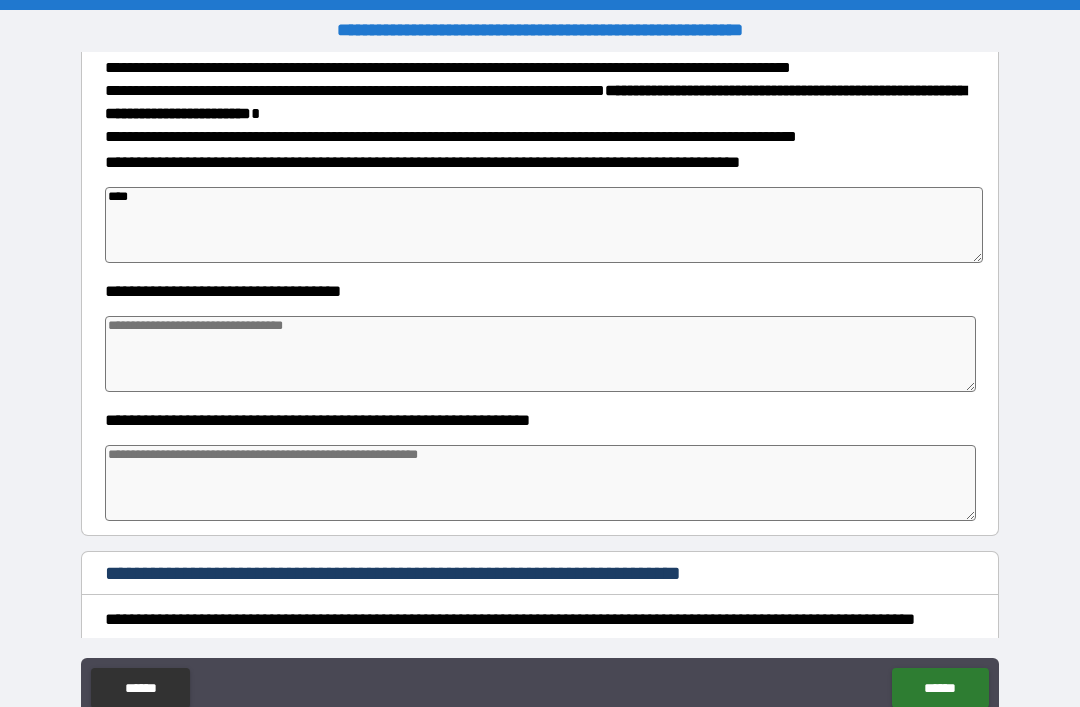 type on "*" 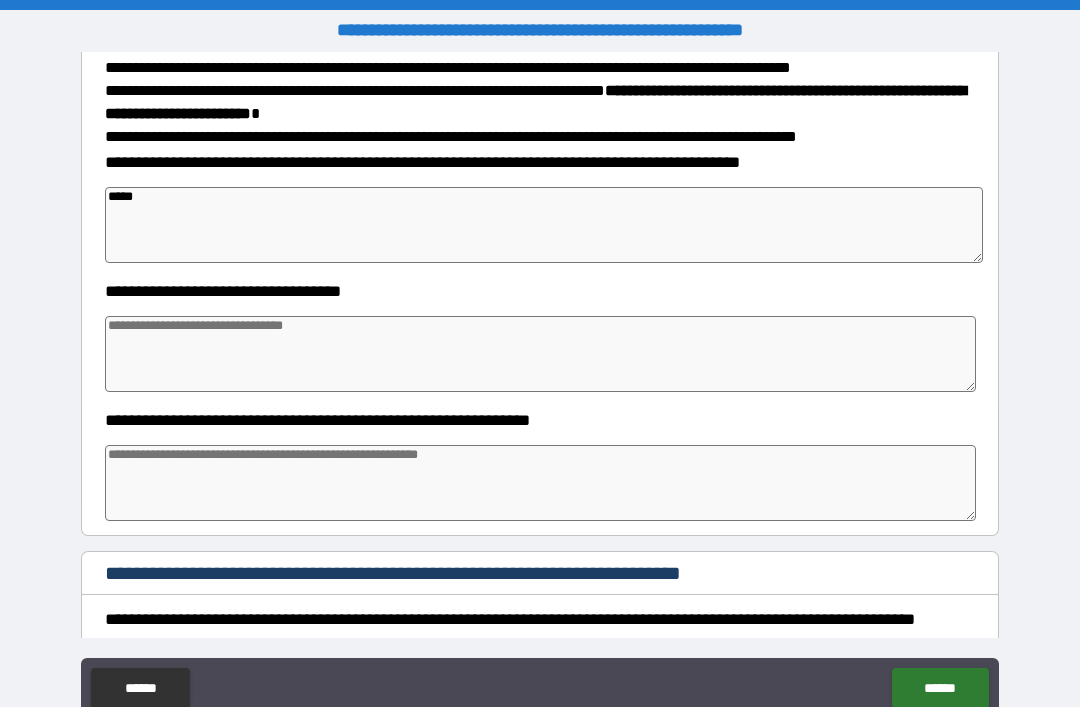type on "*" 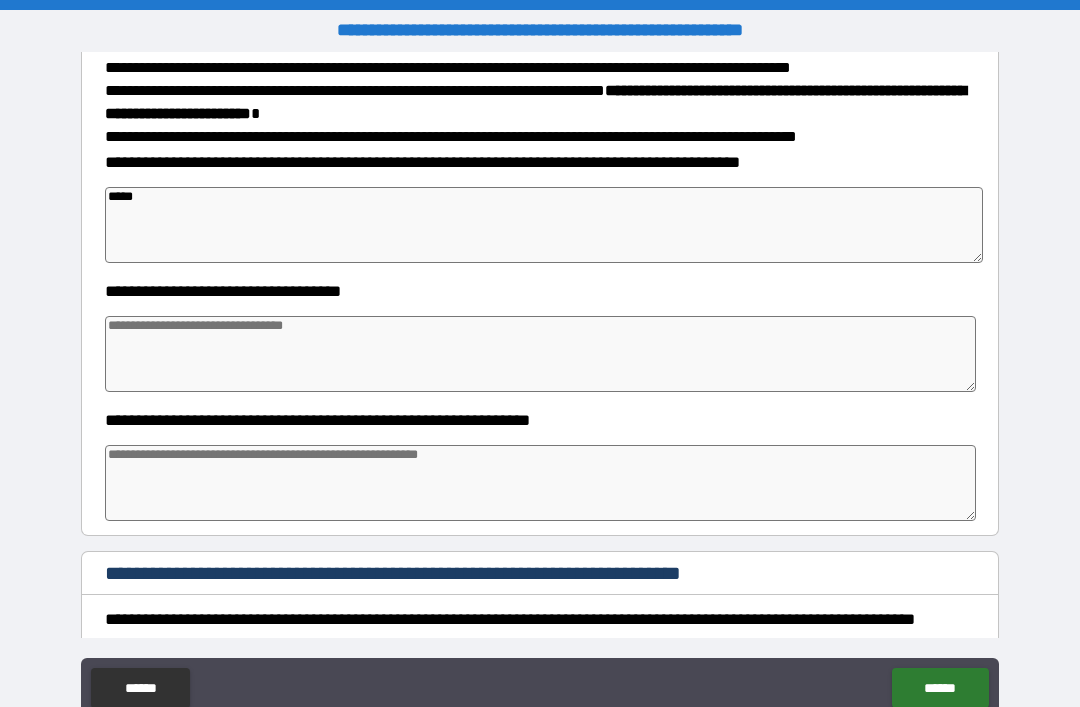 type on "*" 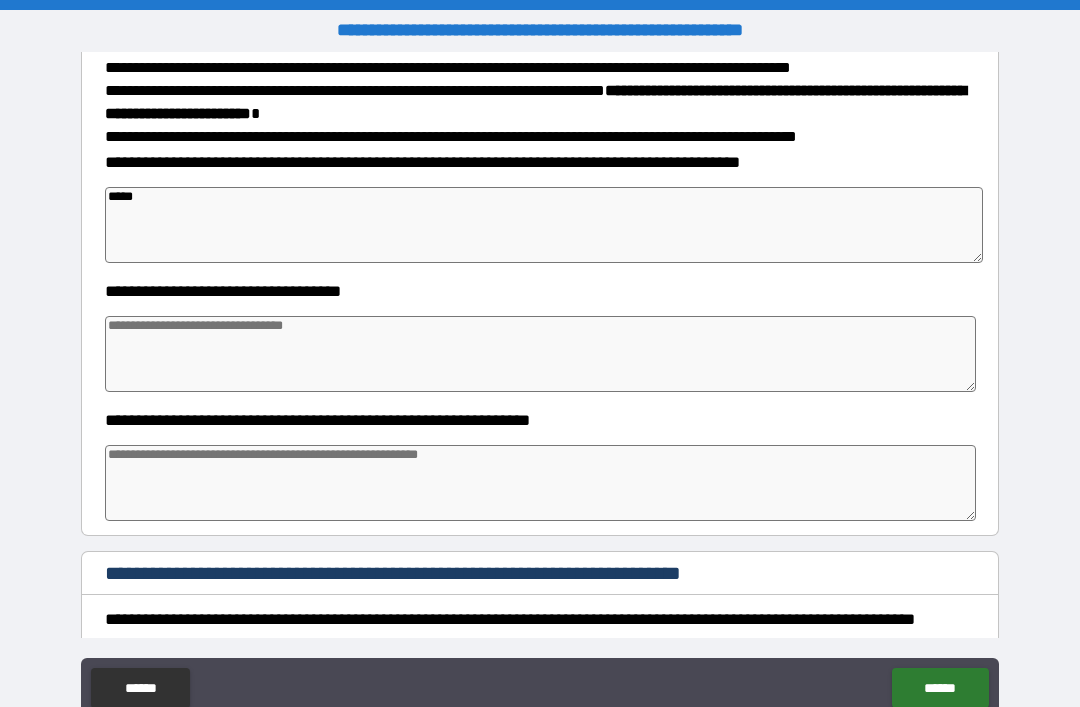type on "*" 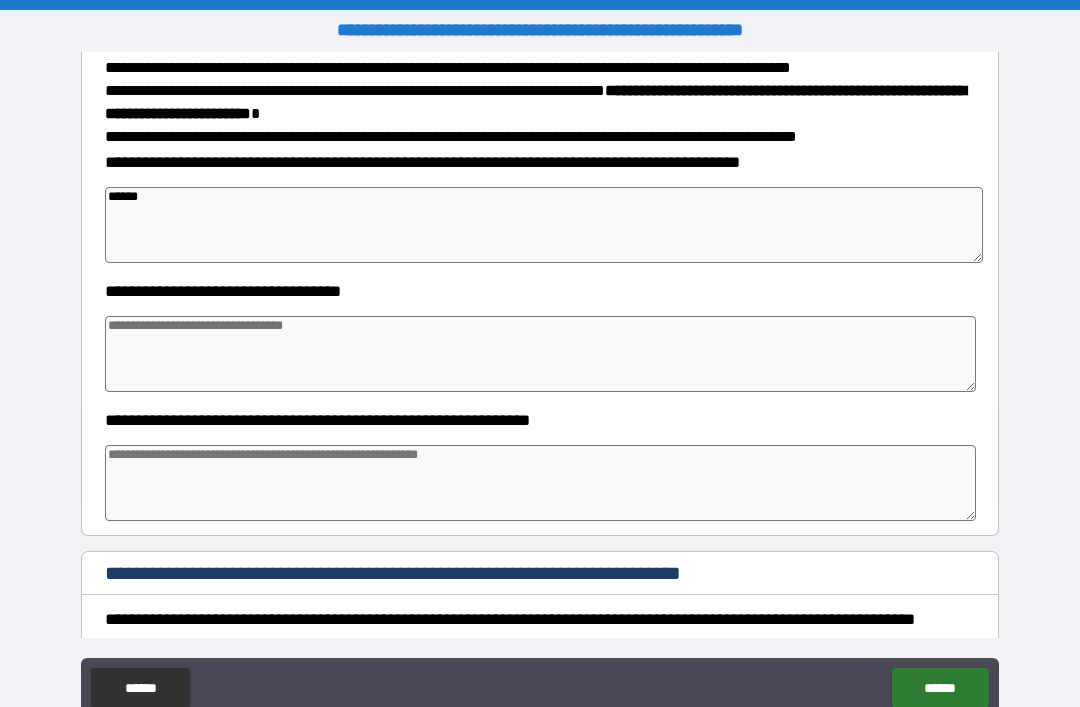type on "*" 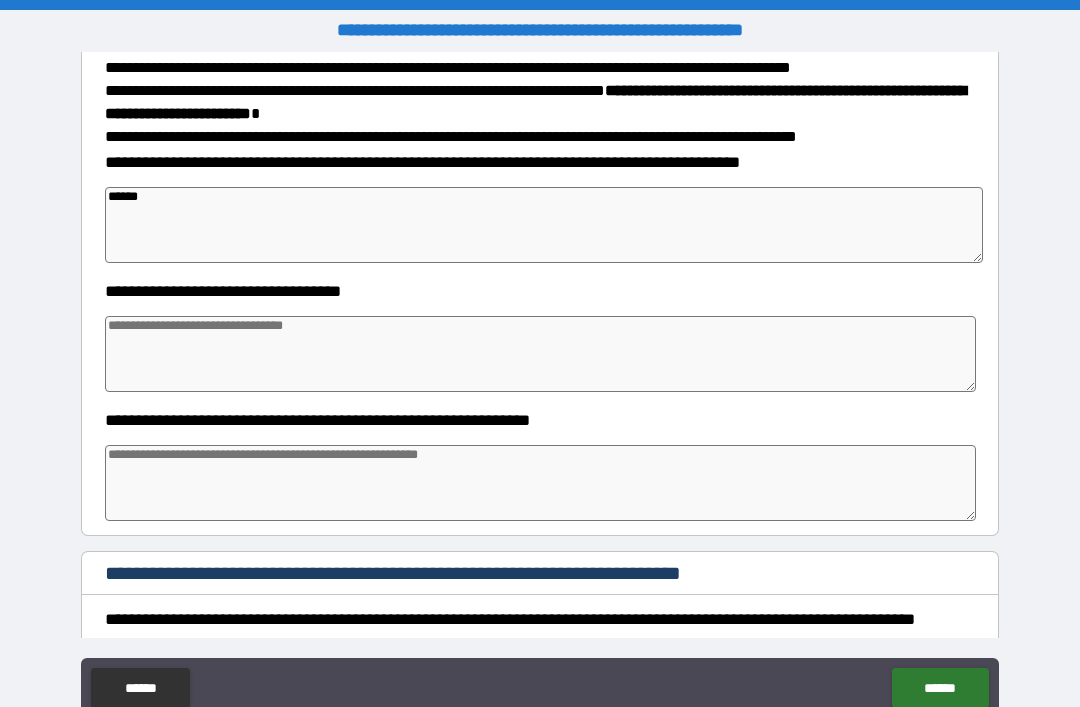 type on "*" 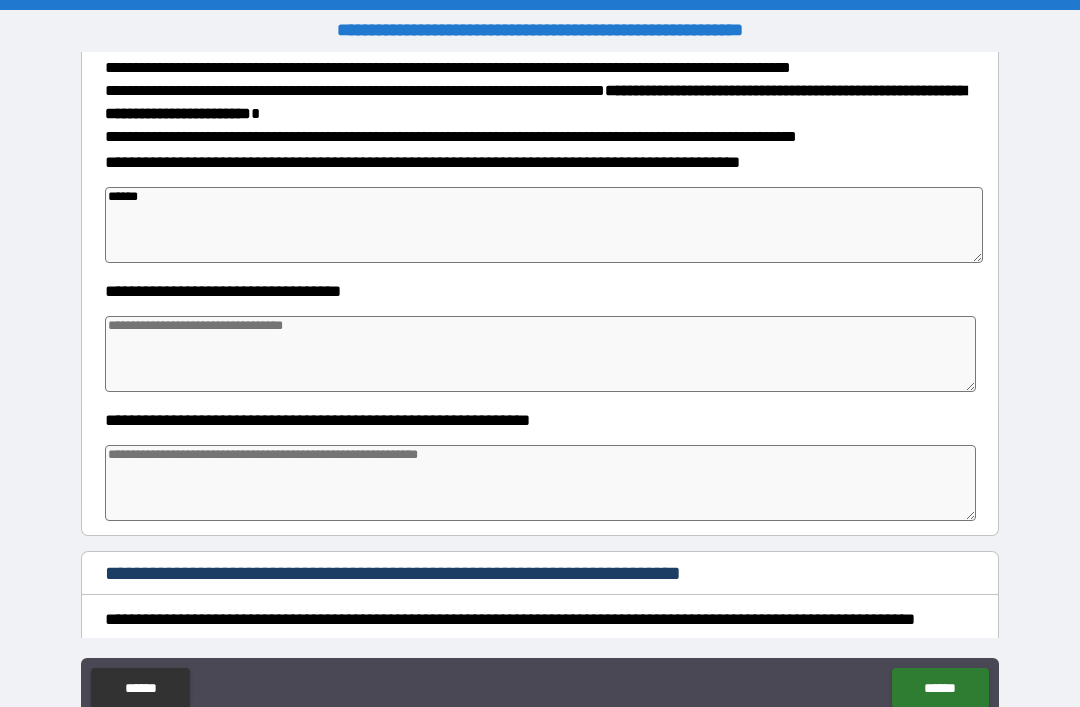 type on "*" 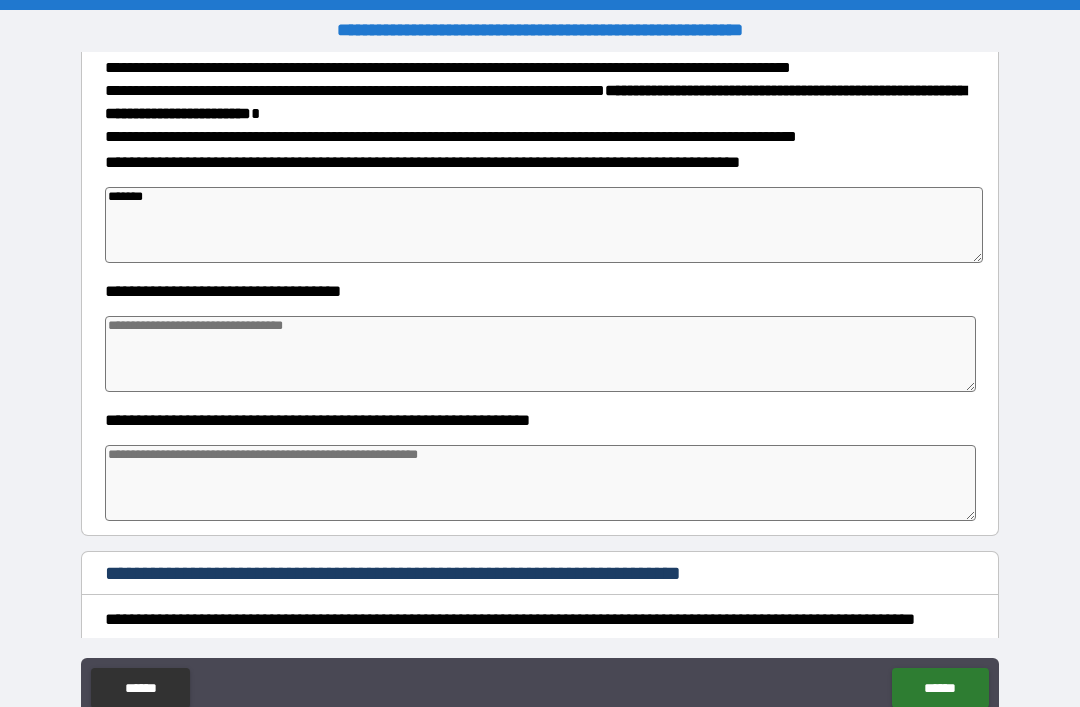 type on "*" 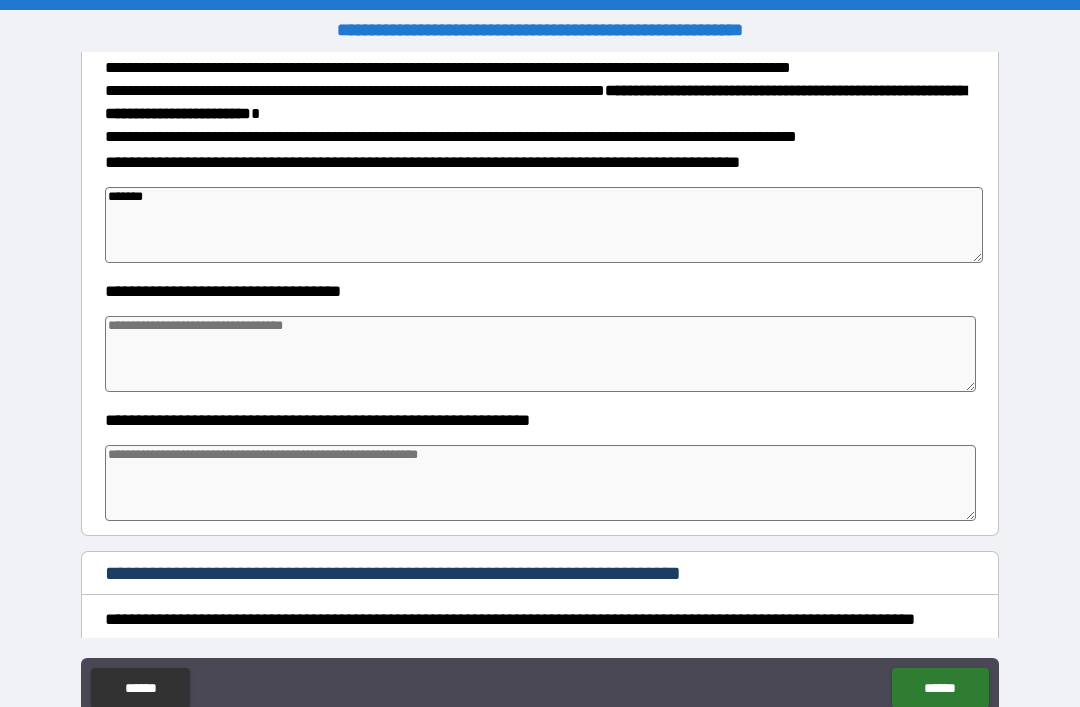 type on "*" 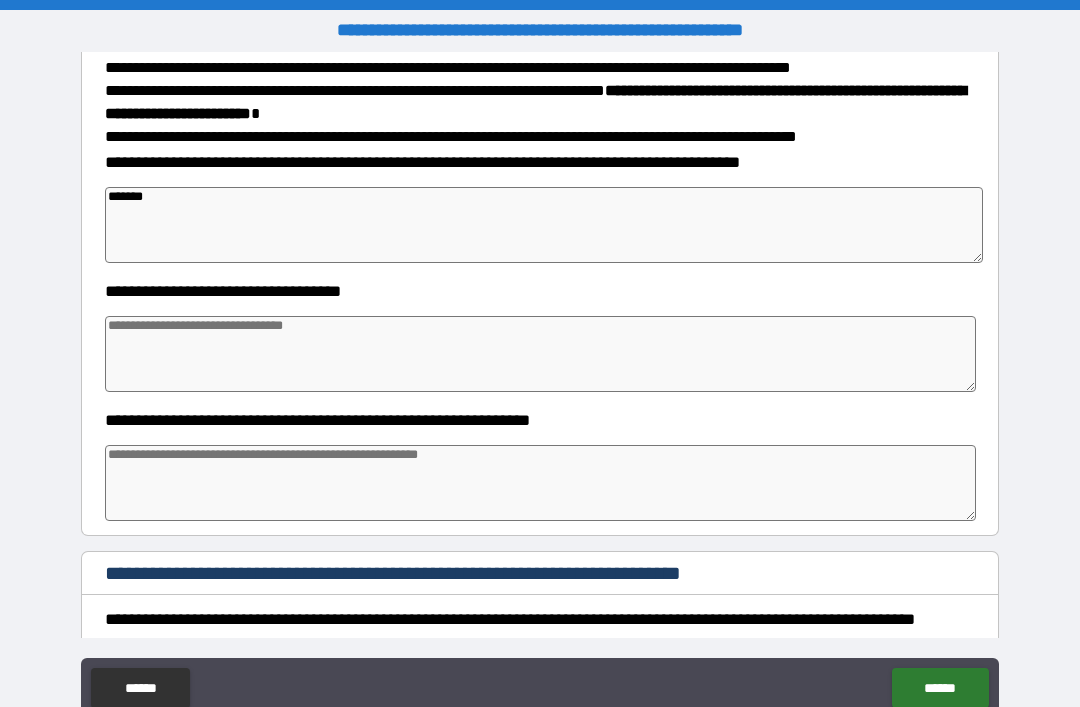 type on "*" 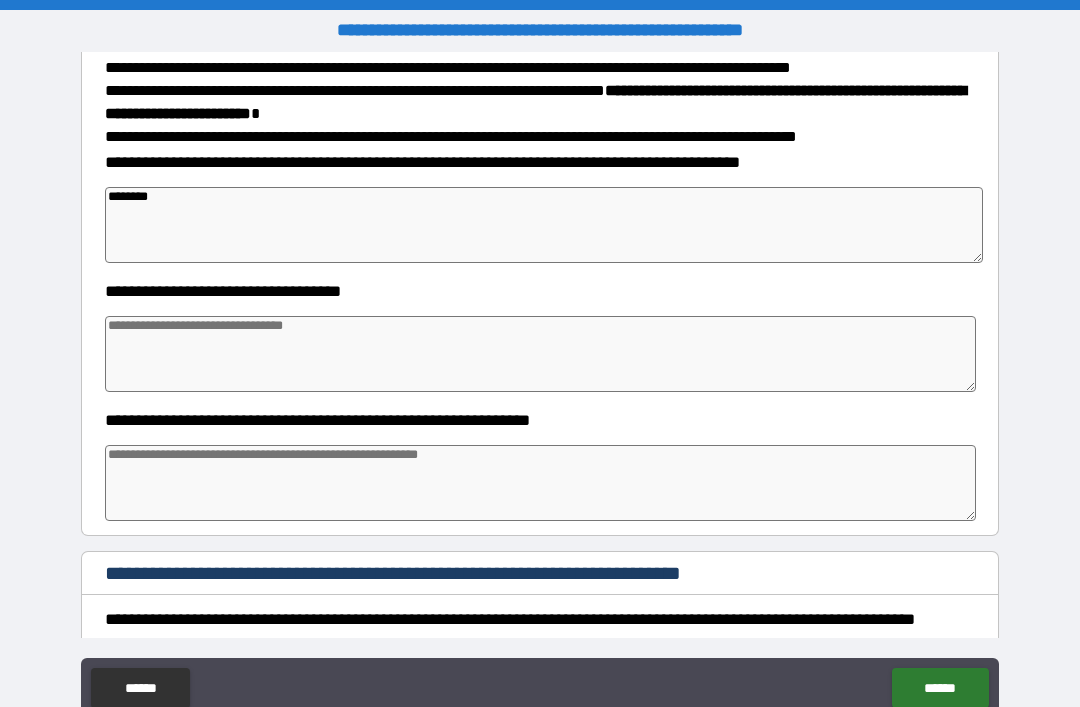 type on "*" 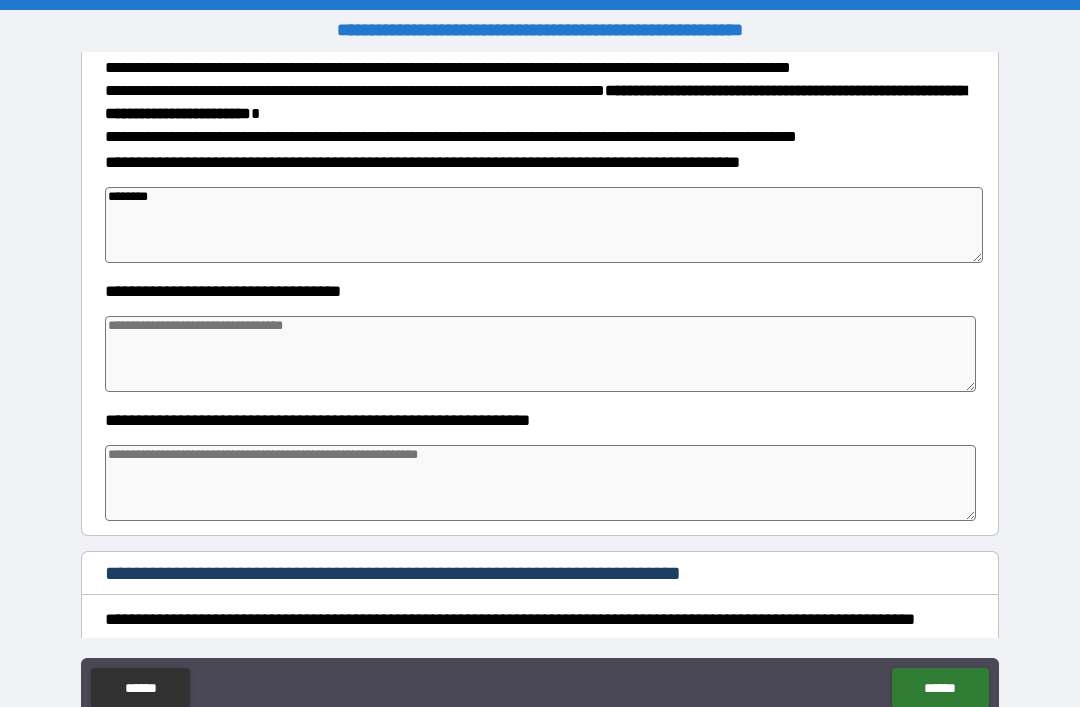 type on "*" 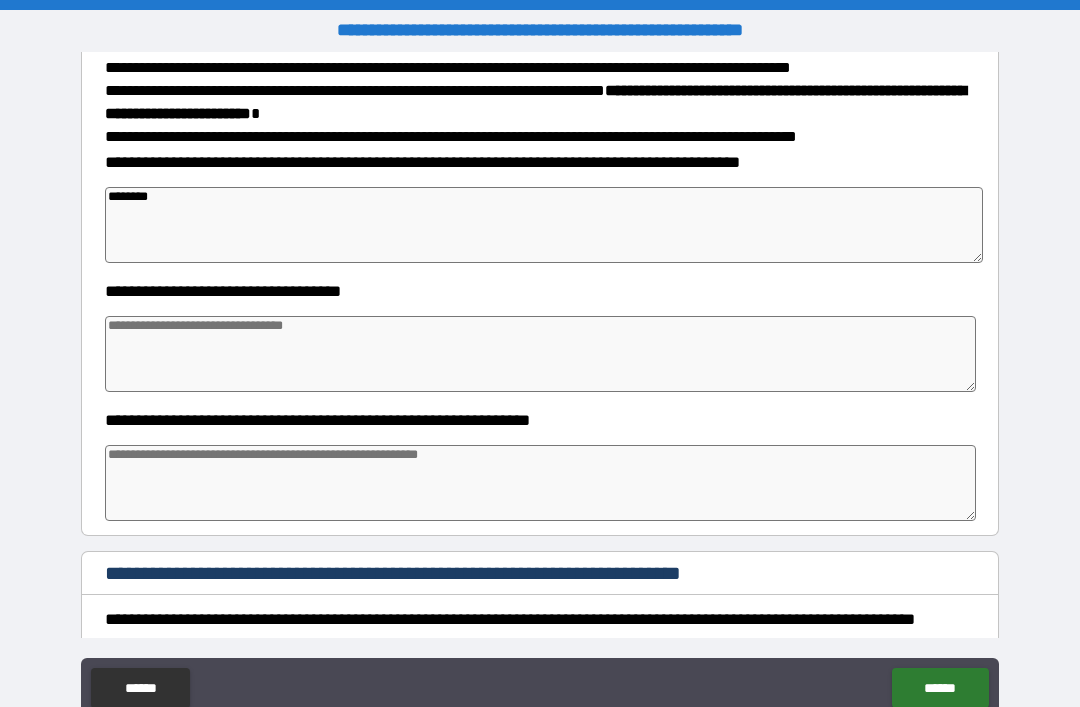 type on "*" 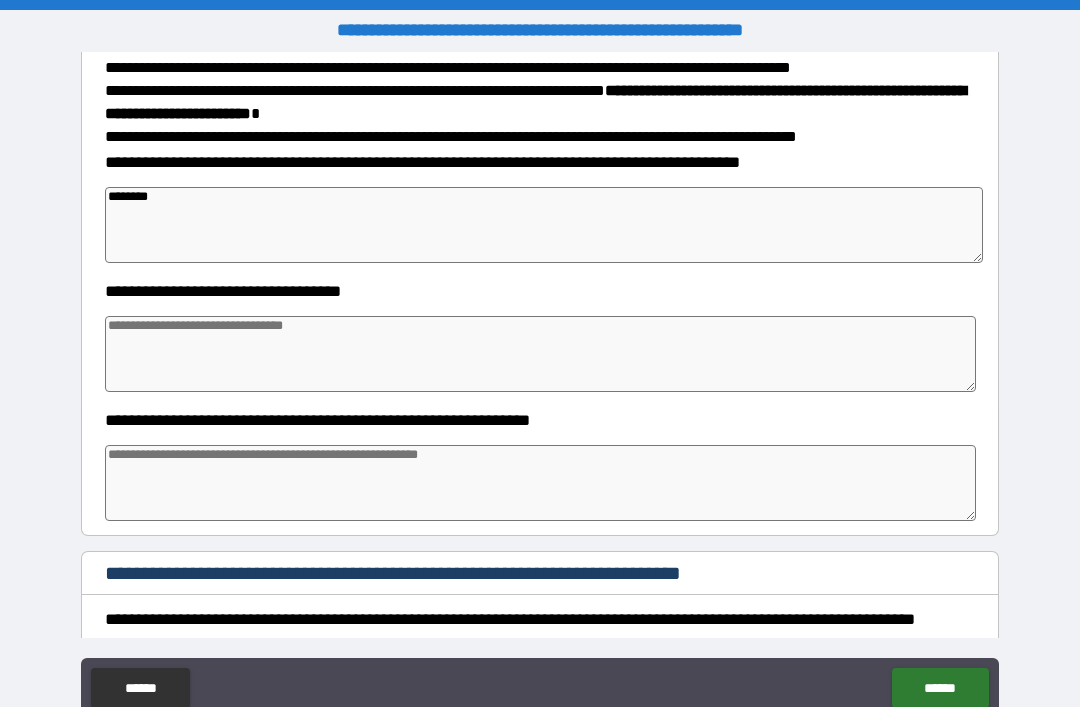 type on "*********" 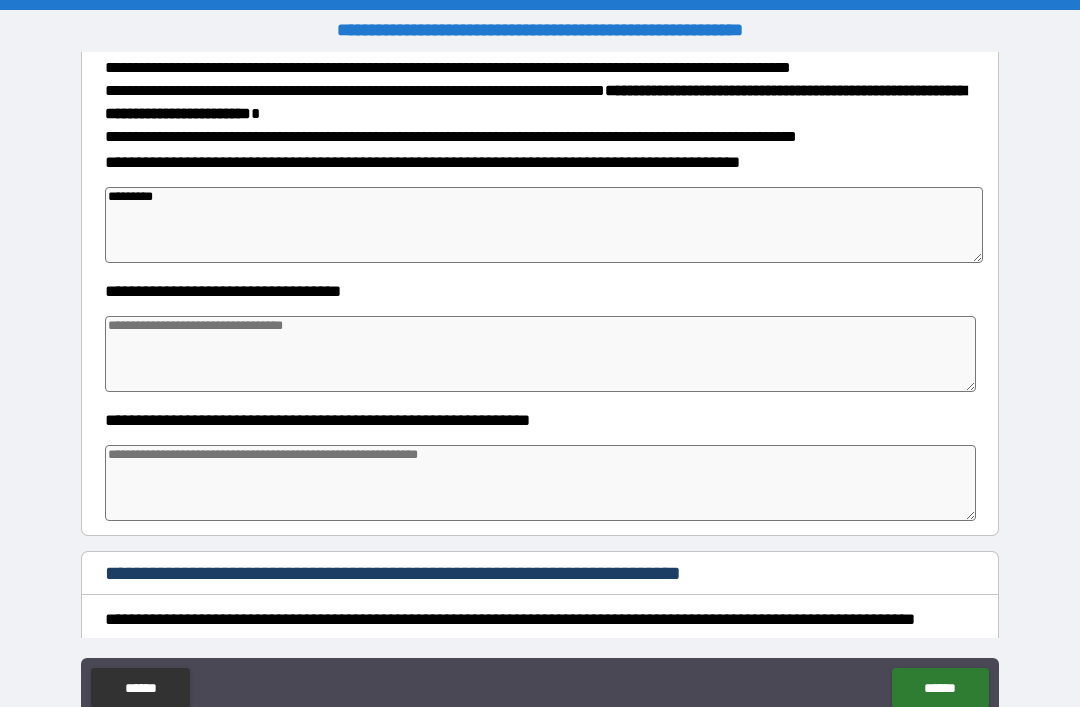 type on "*" 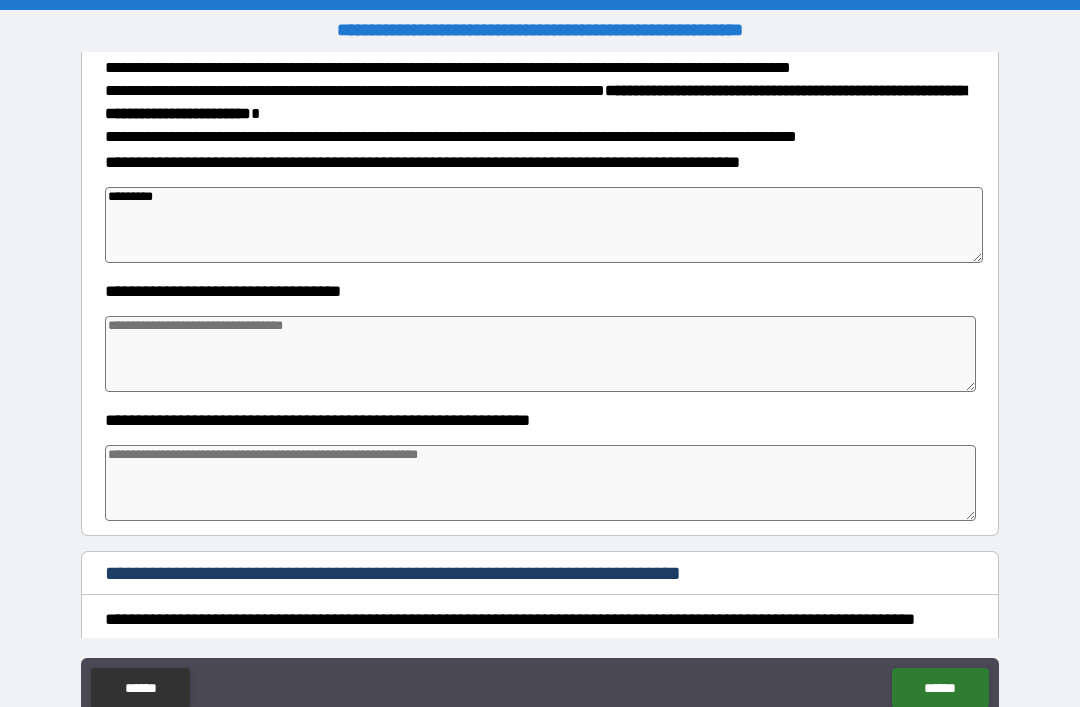 type on "*" 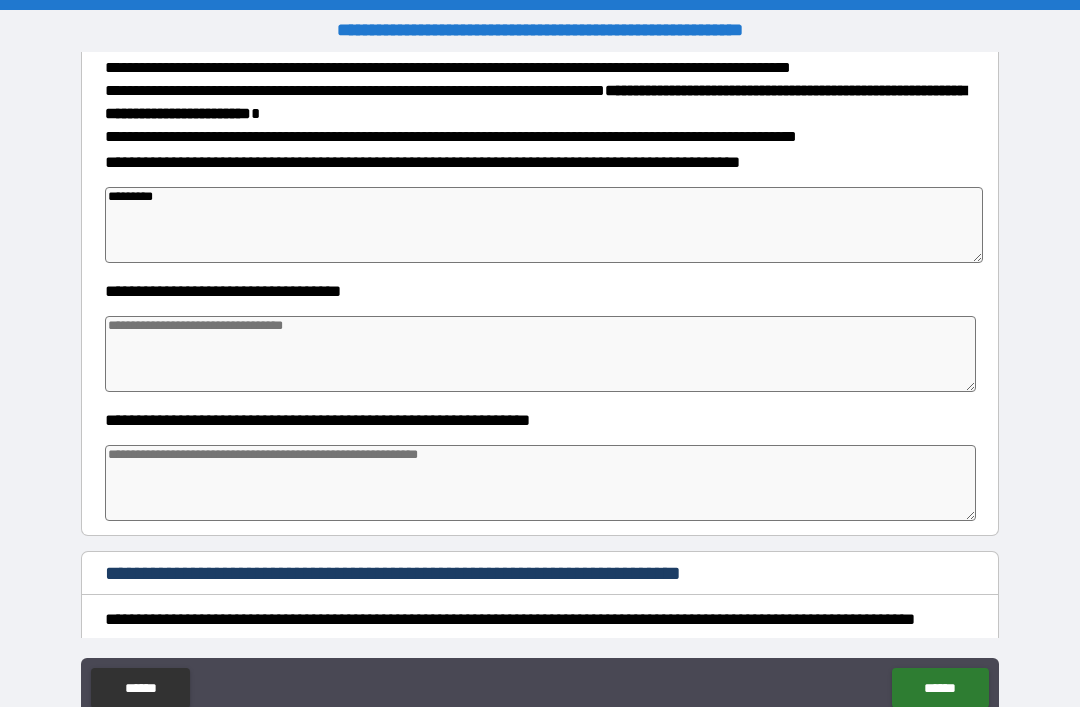 type on "*" 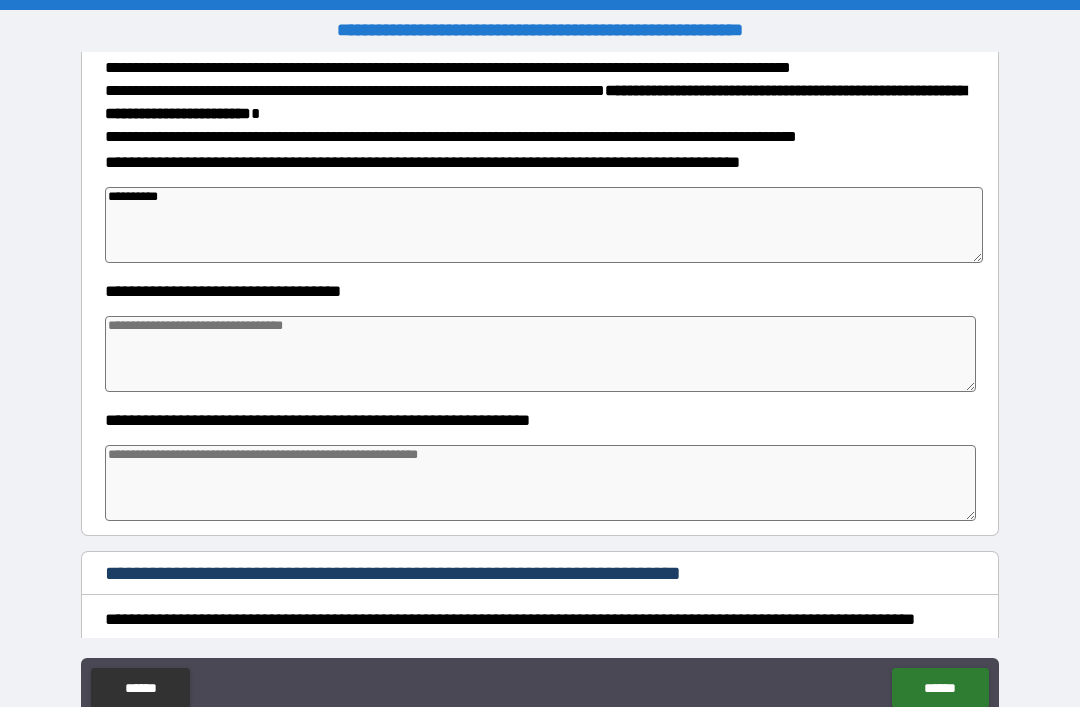 type on "*" 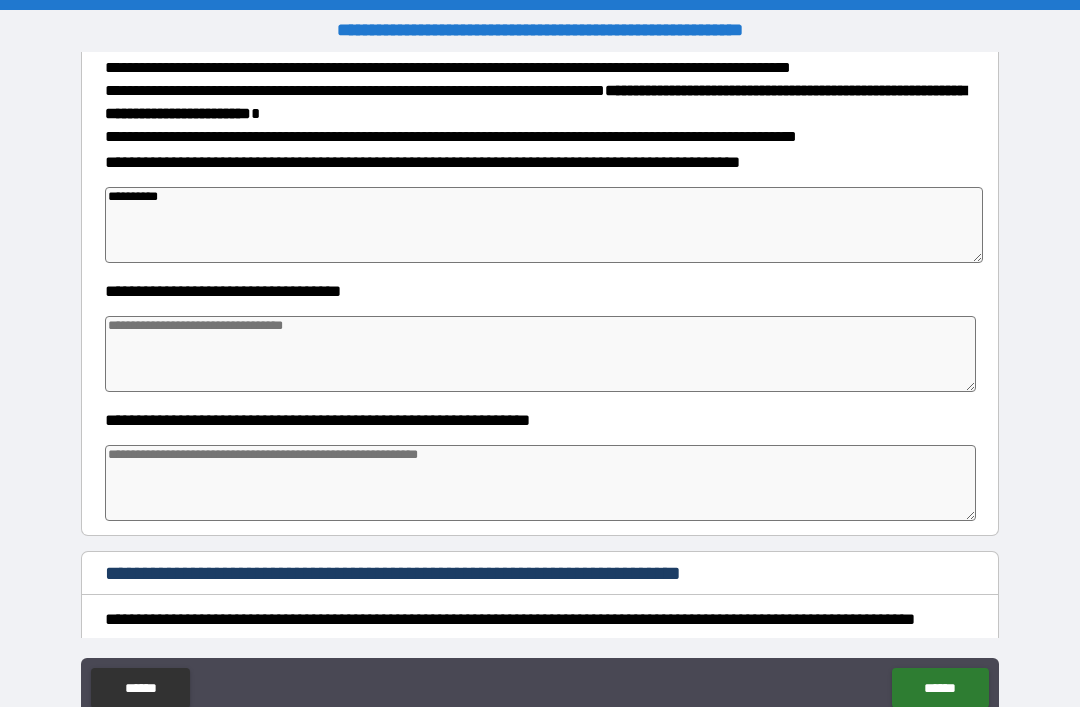 type on "*" 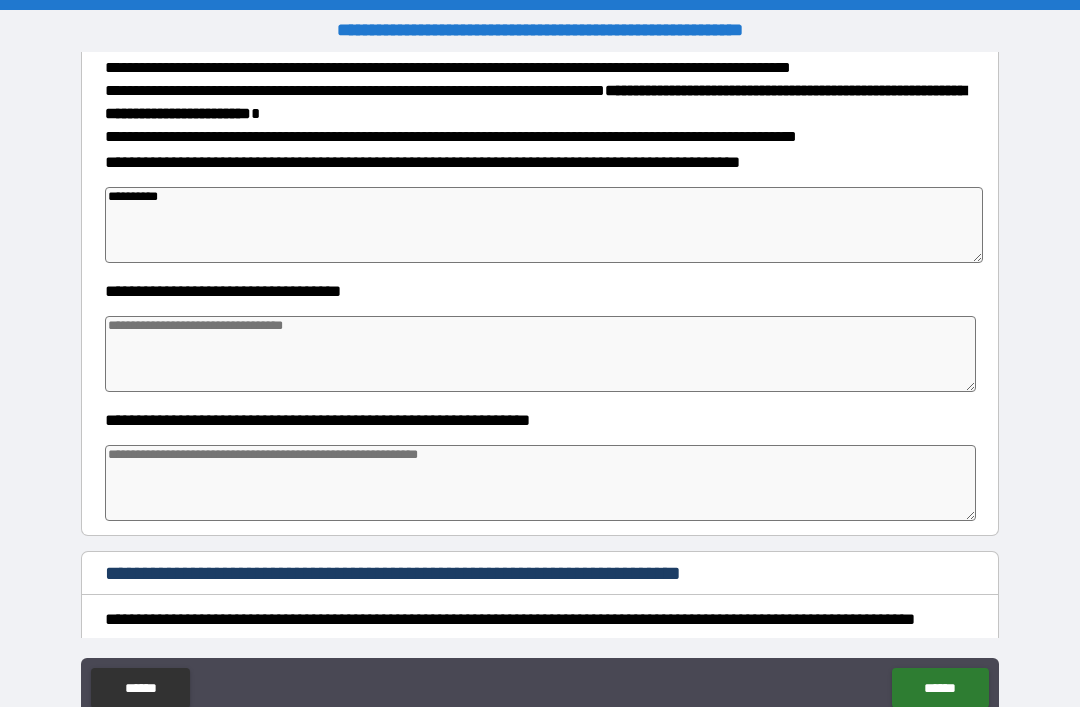 type on "*" 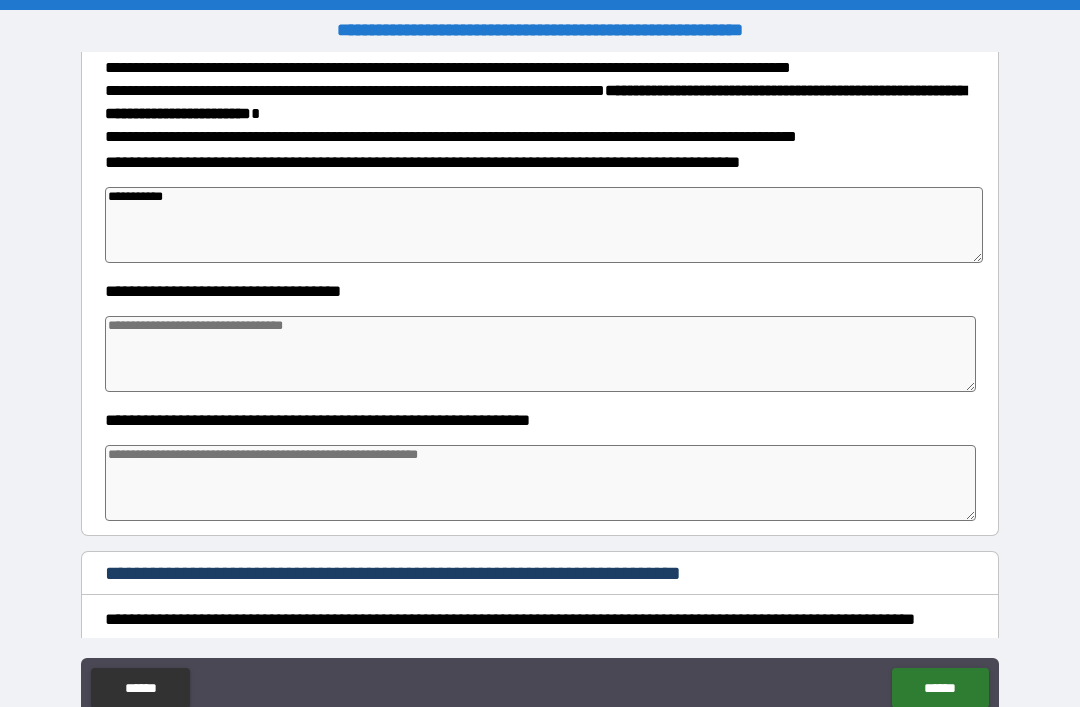 type on "*" 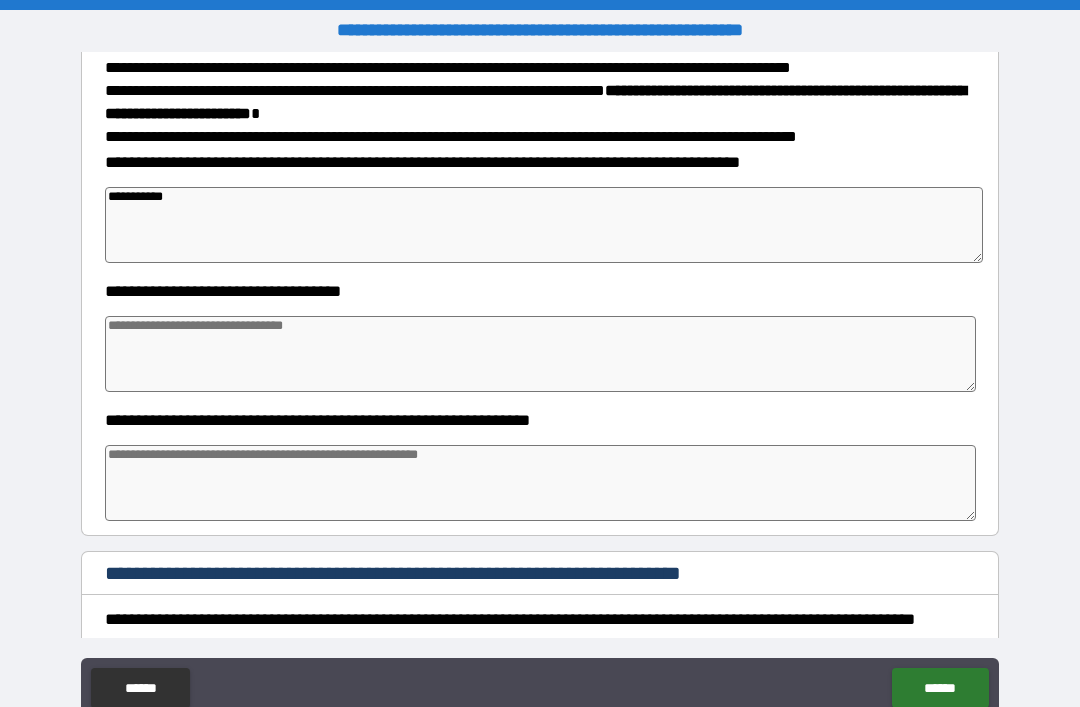 type on "**********" 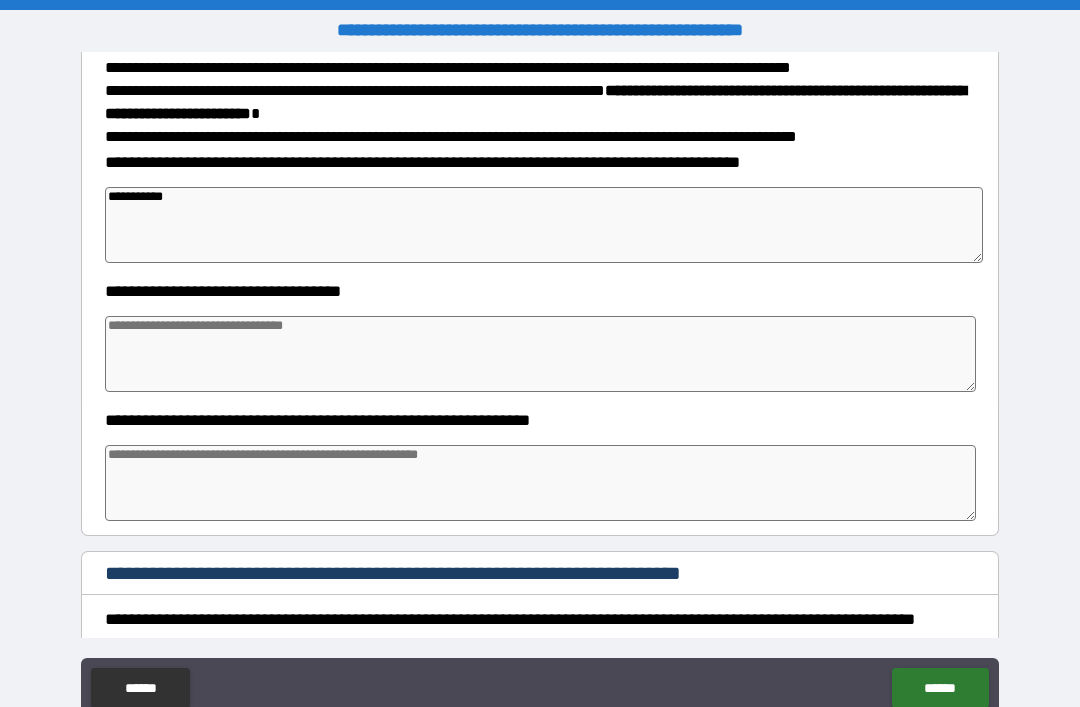 type on "*" 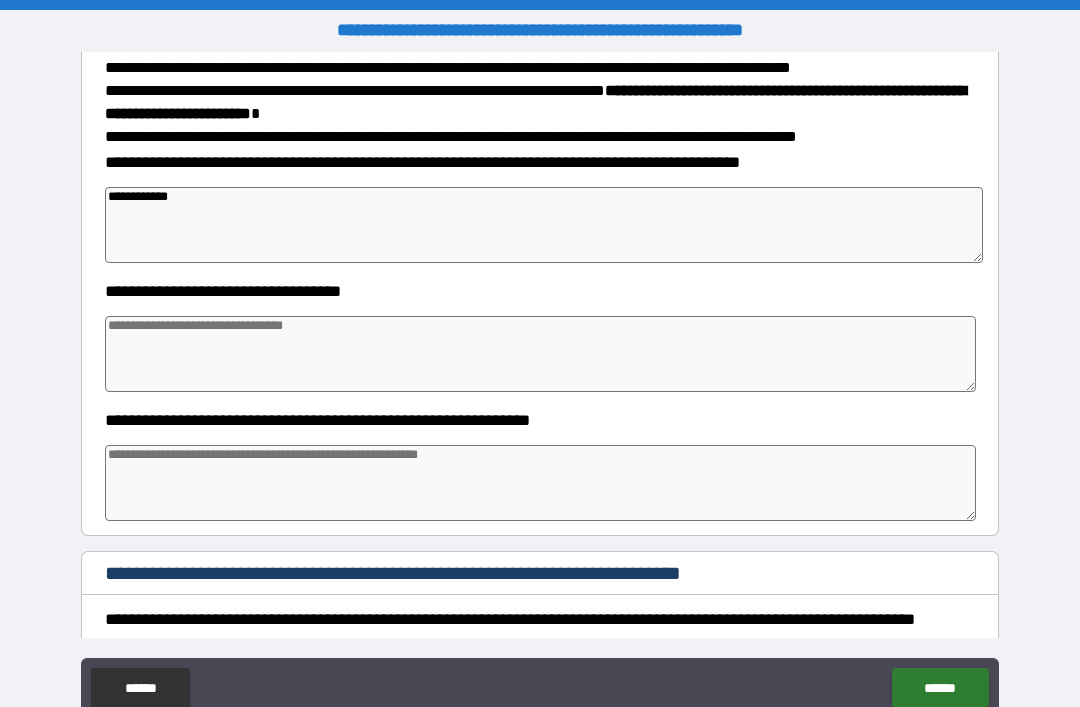 type on "*" 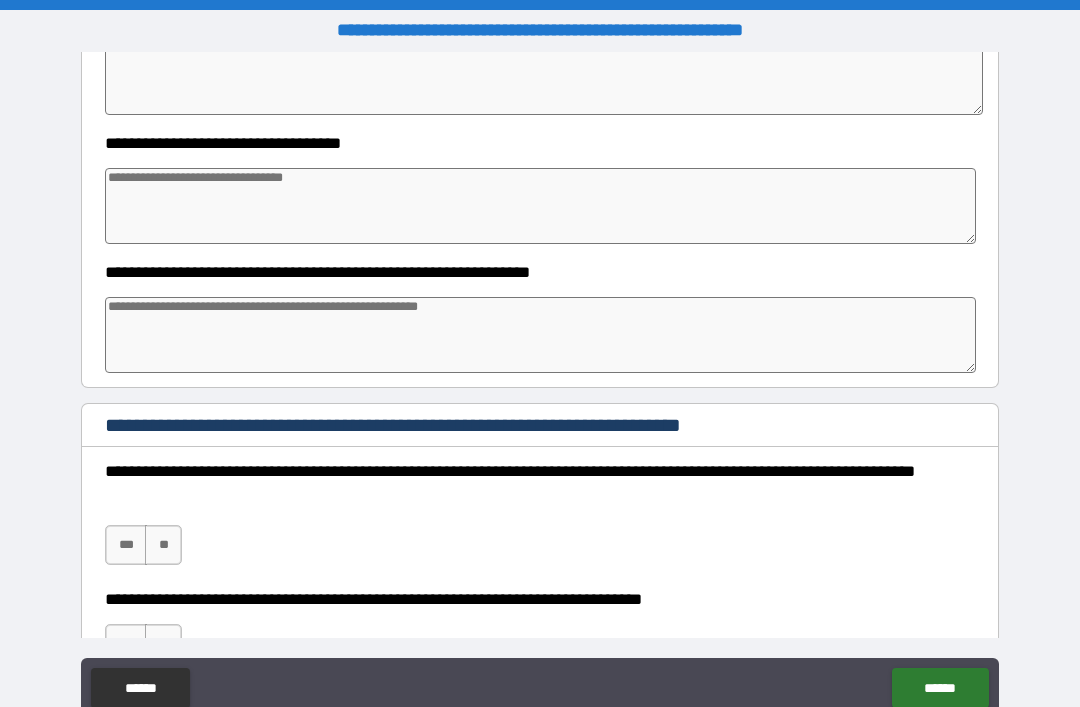 scroll, scrollTop: 471, scrollLeft: 0, axis: vertical 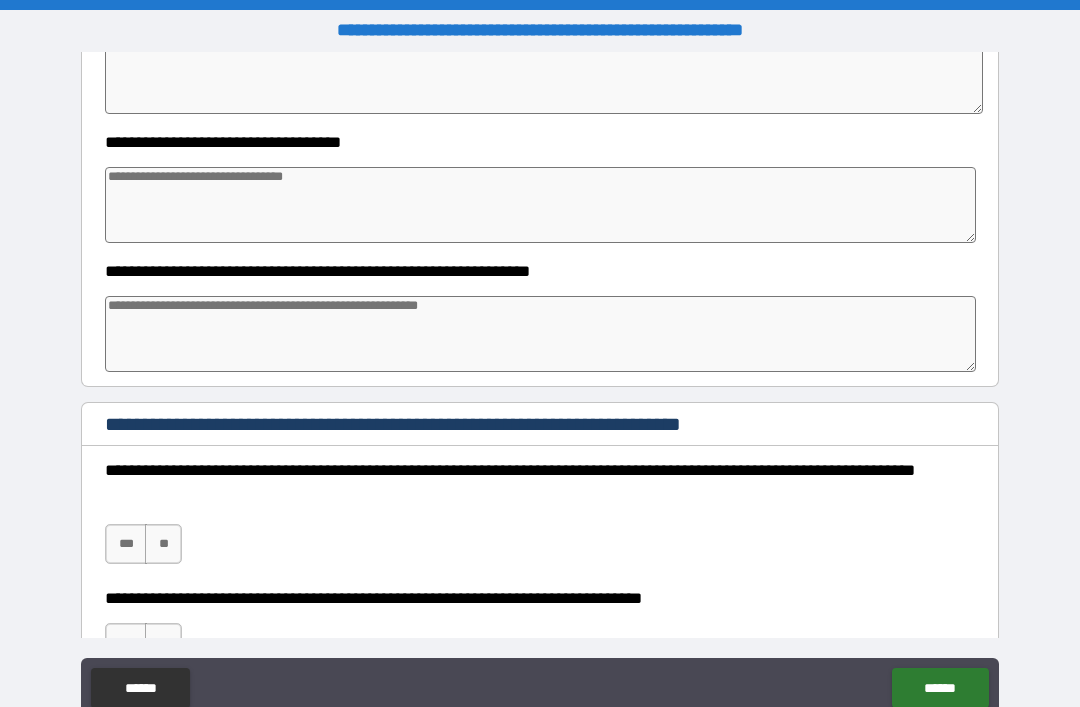 type on "**********" 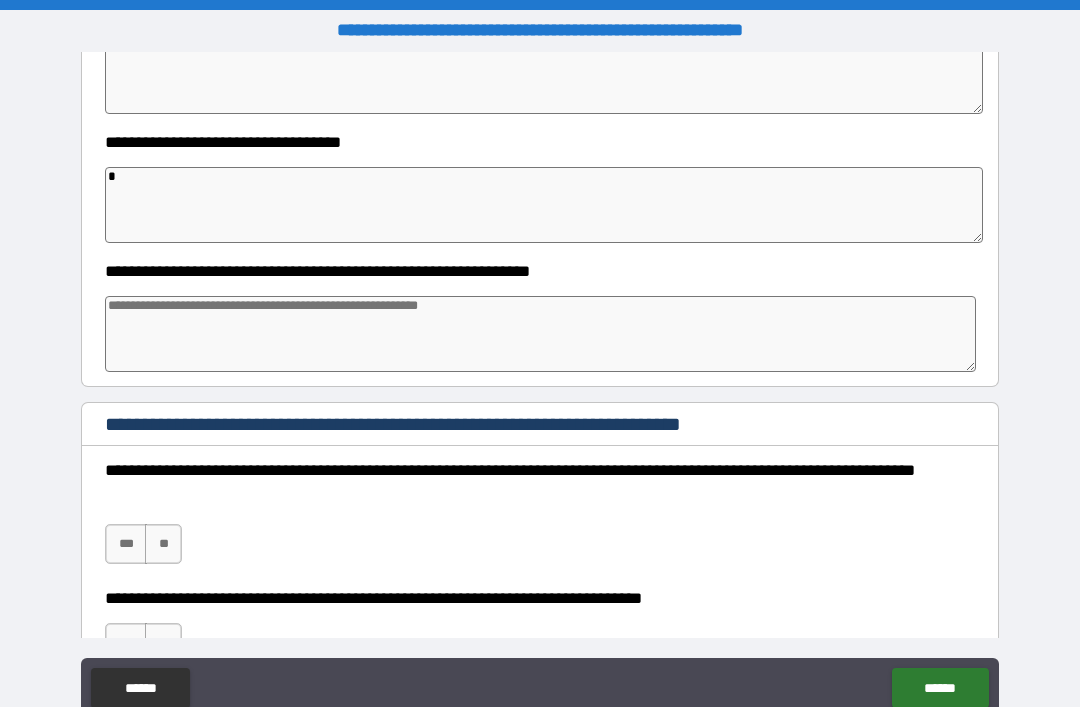type on "*" 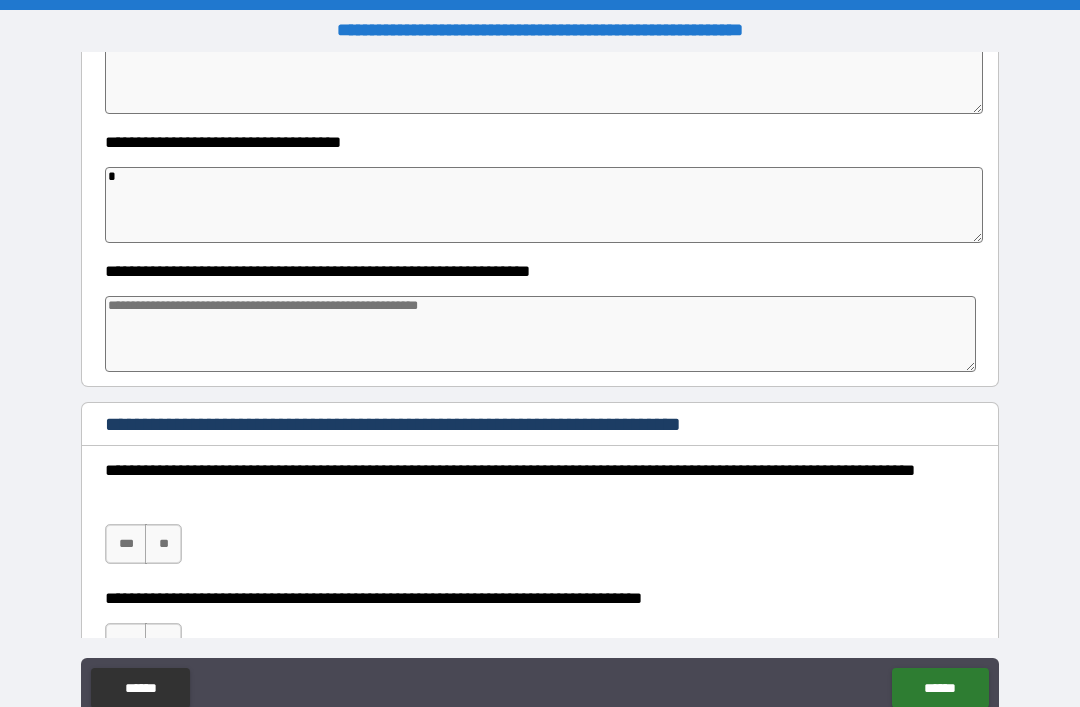 type on "*" 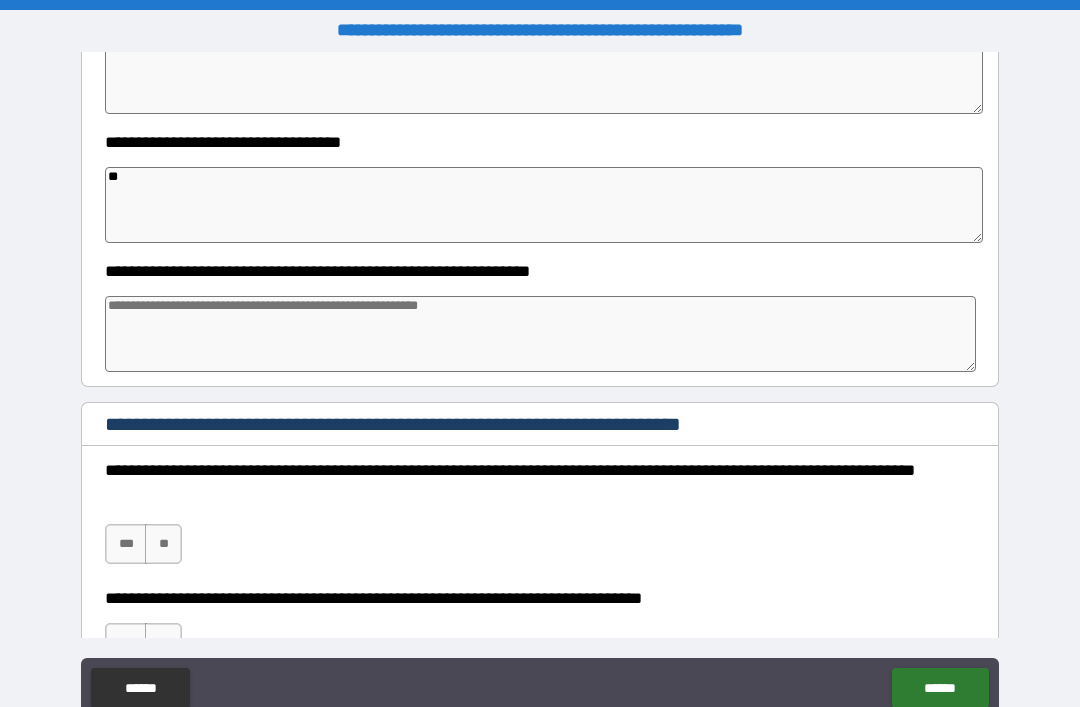 type on "*" 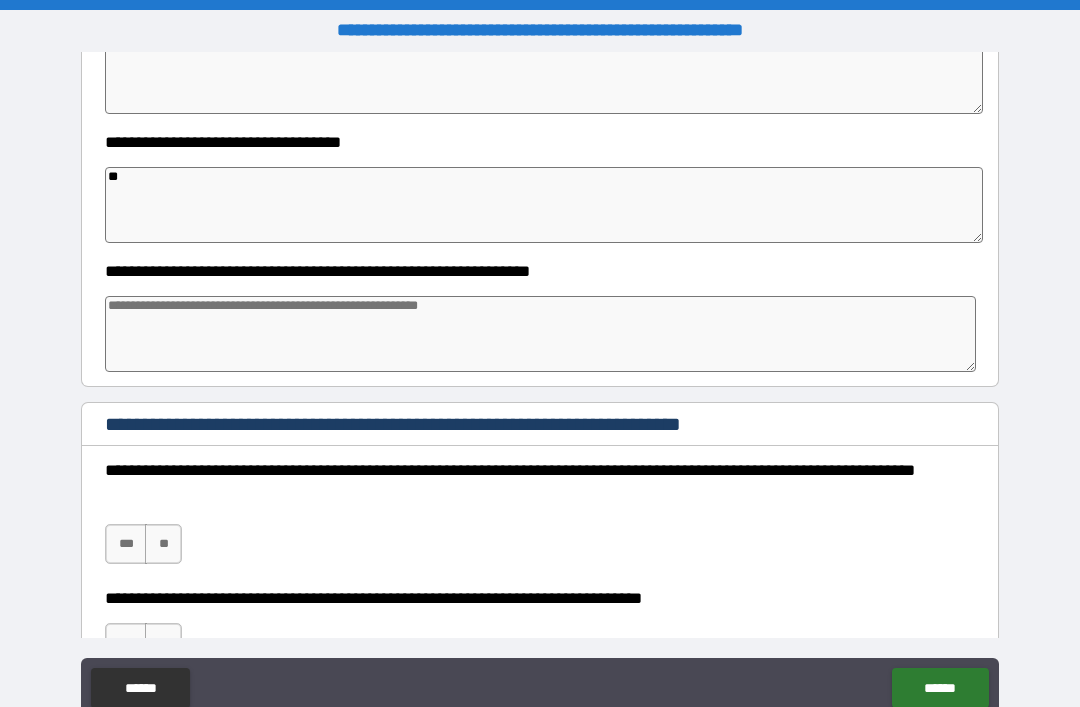 type on "*" 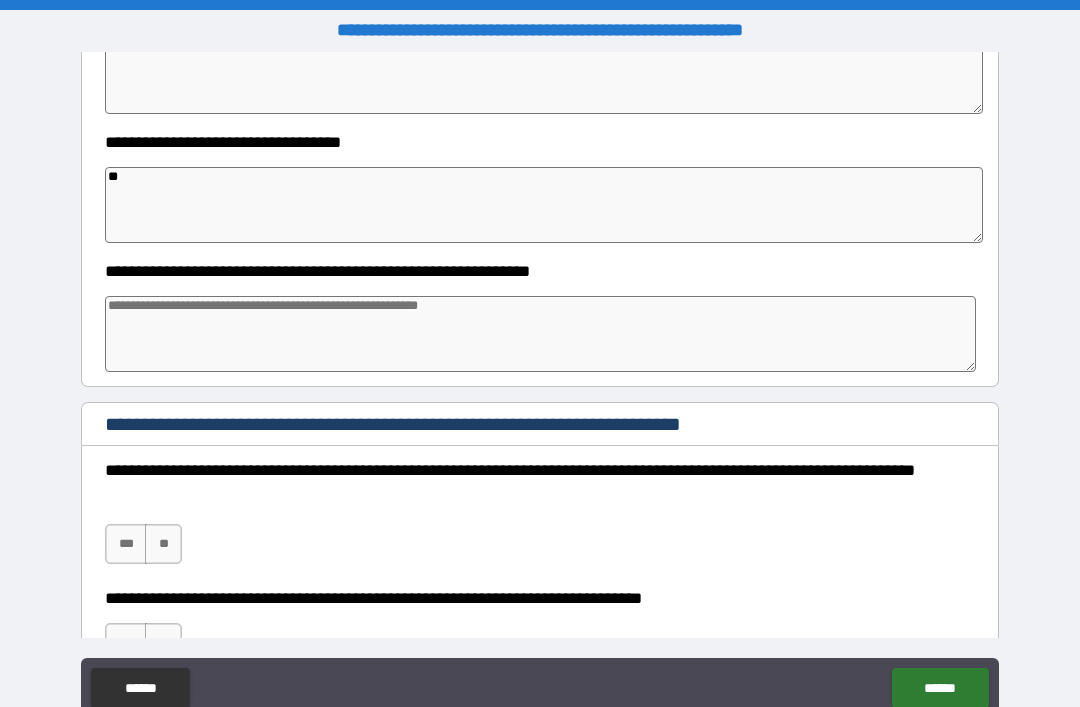 type on "***" 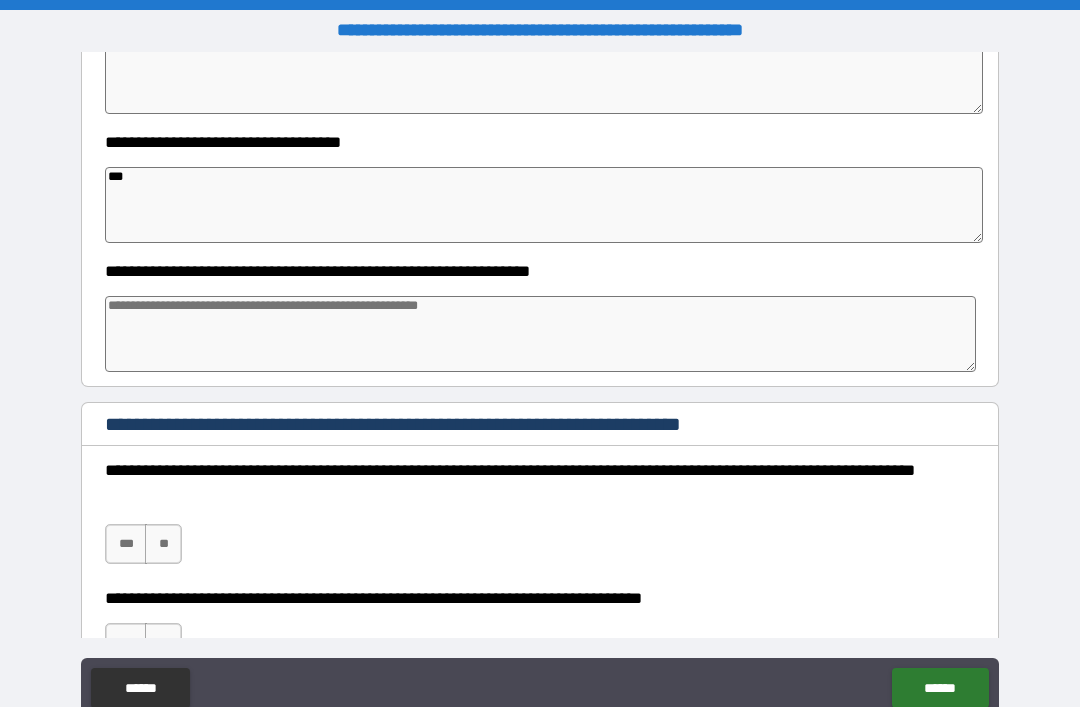 type on "*" 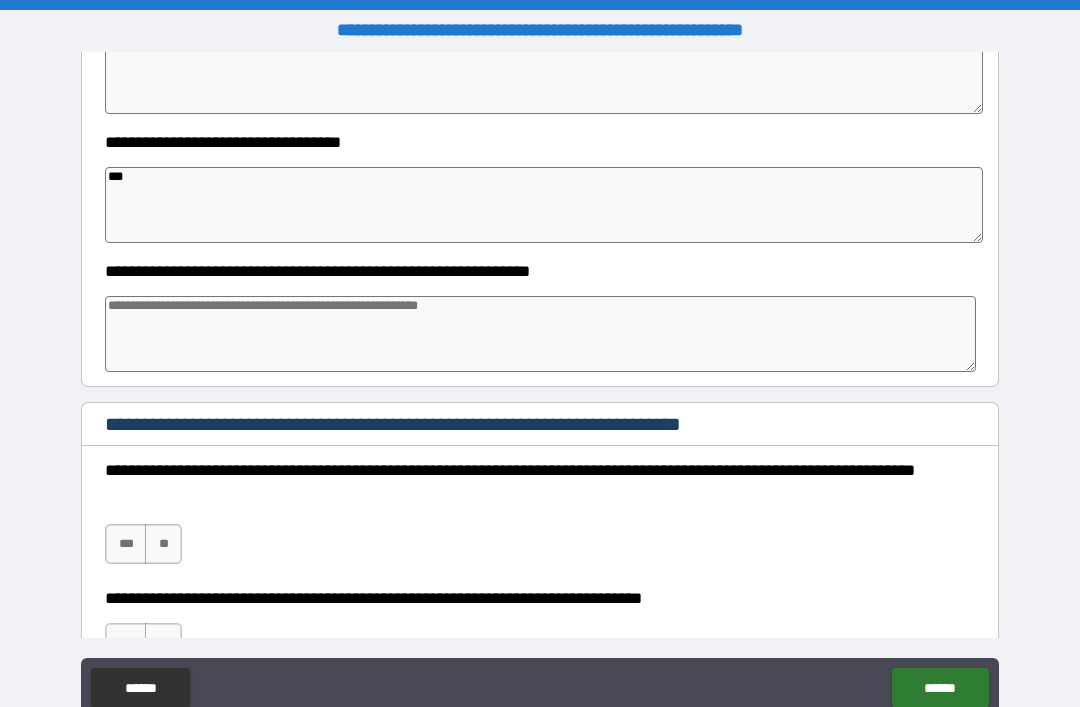 type on "****" 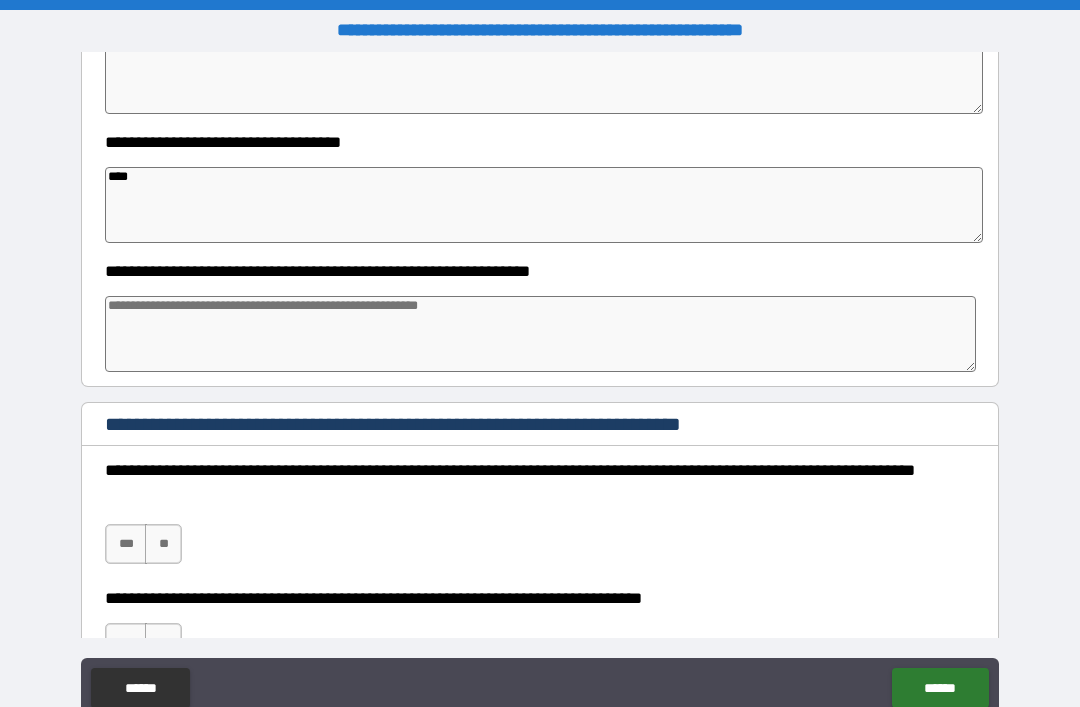 type on "*" 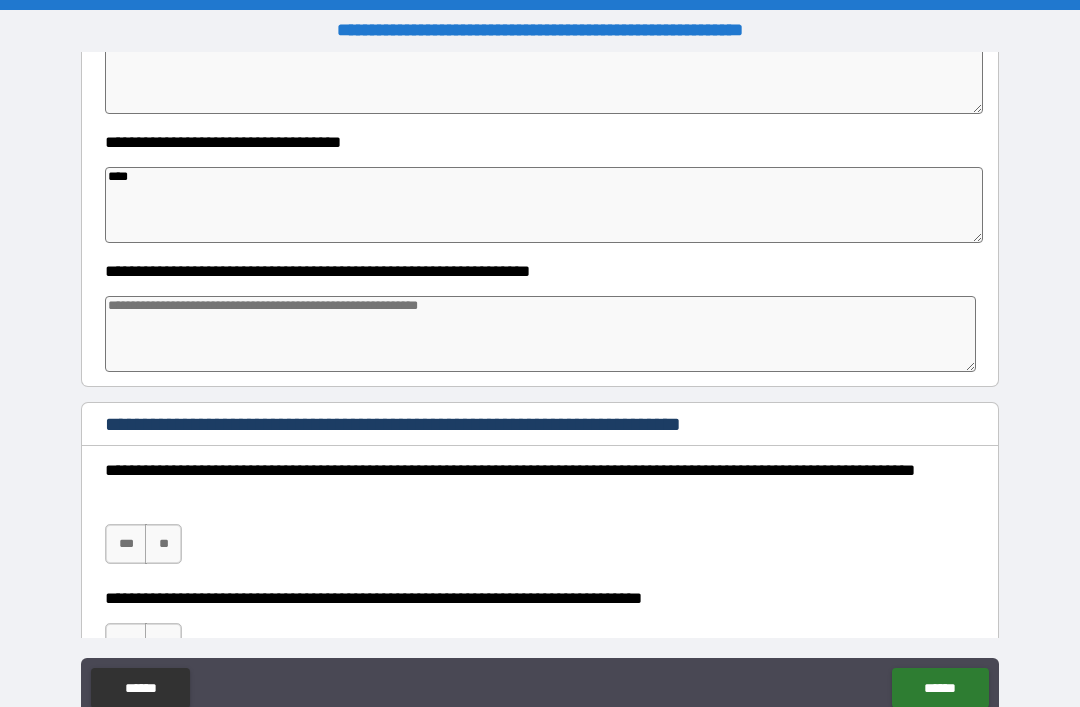 type on "*" 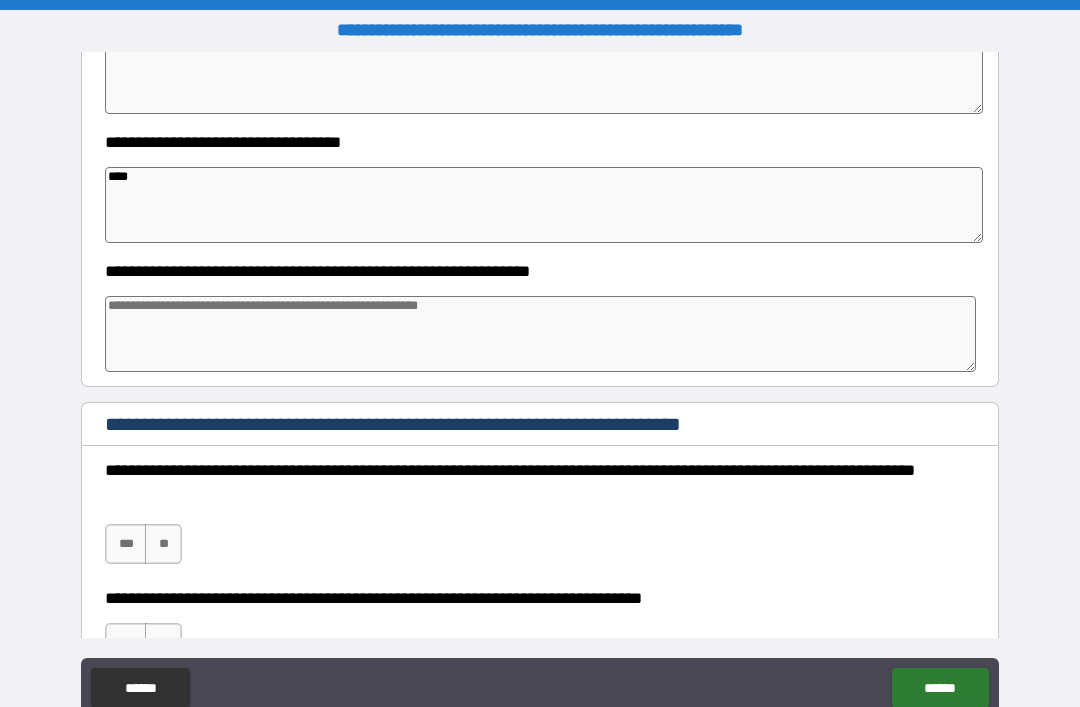 type on "*" 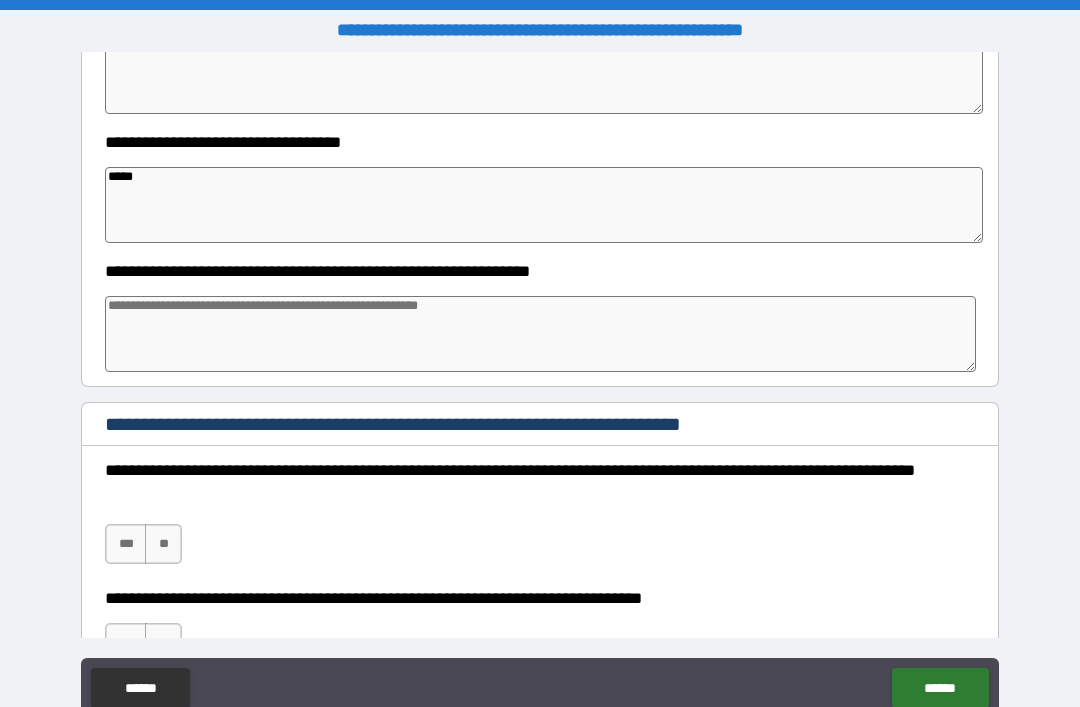 type on "*" 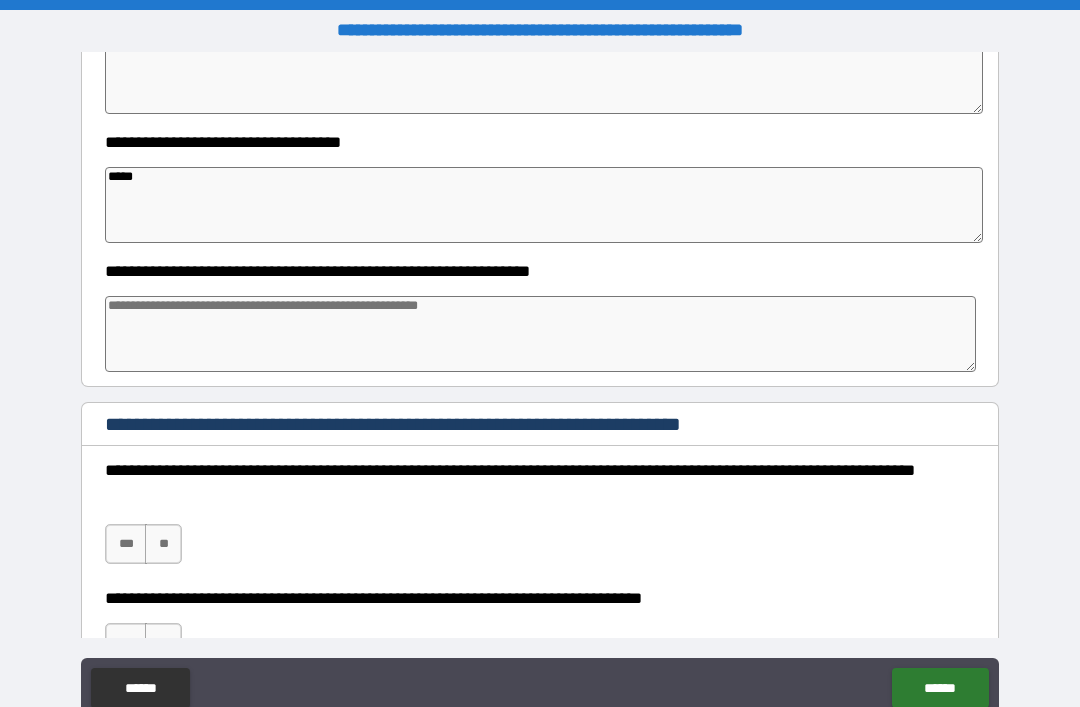 type on "*" 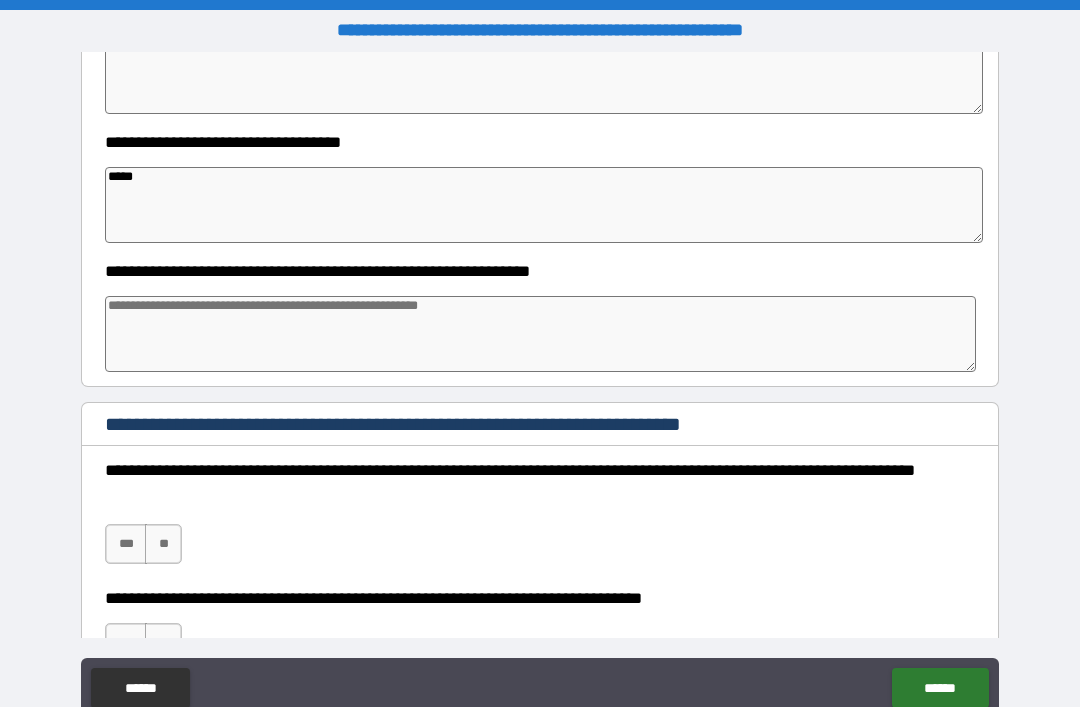 type on "******" 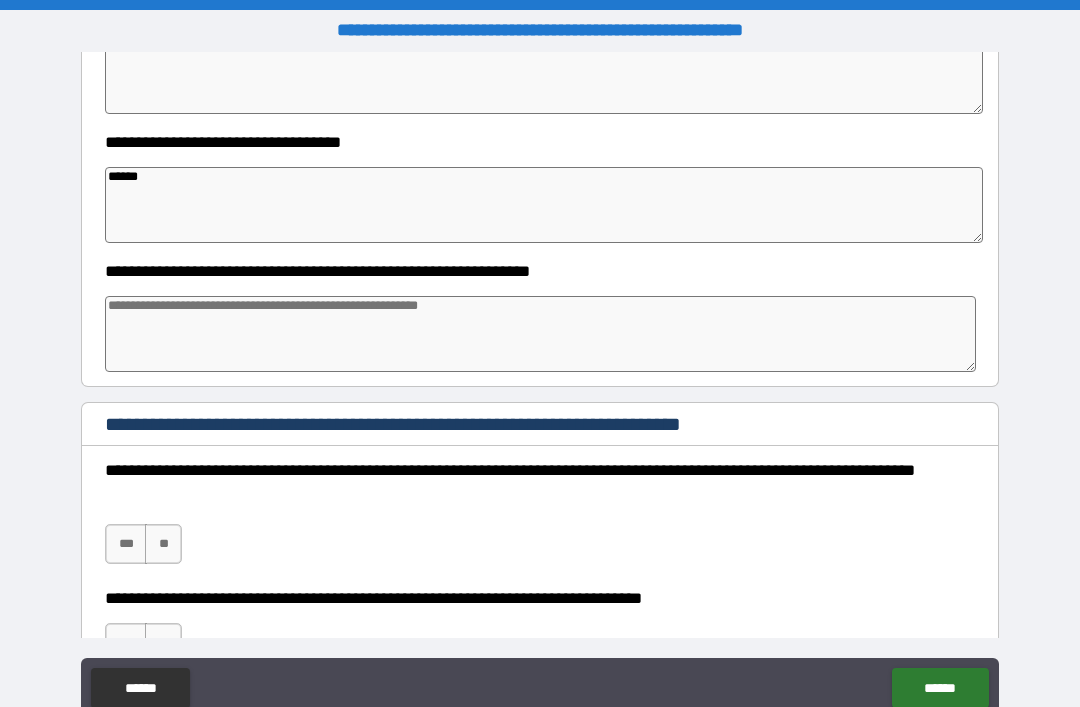 type on "*" 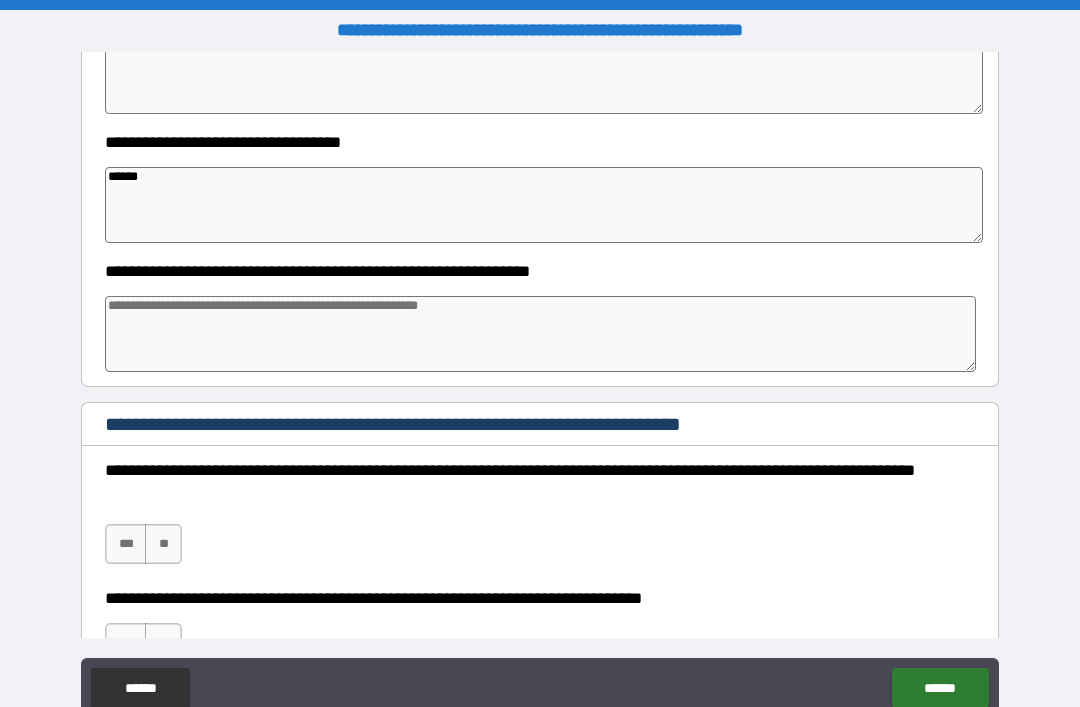 type on "*" 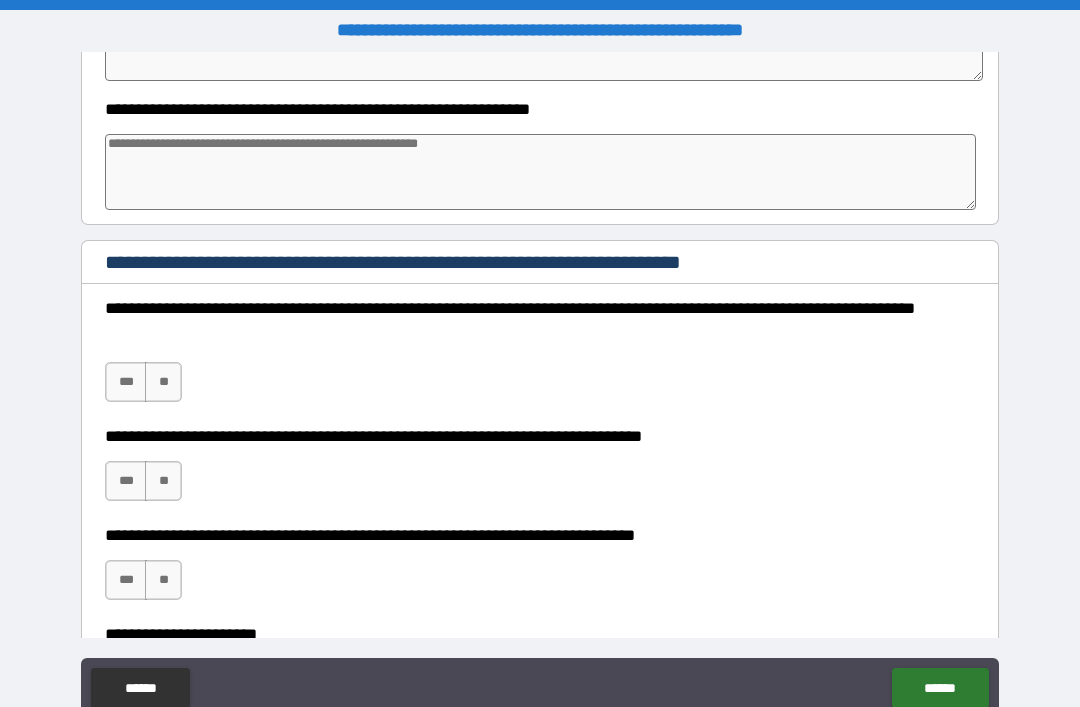 scroll, scrollTop: 635, scrollLeft: 0, axis: vertical 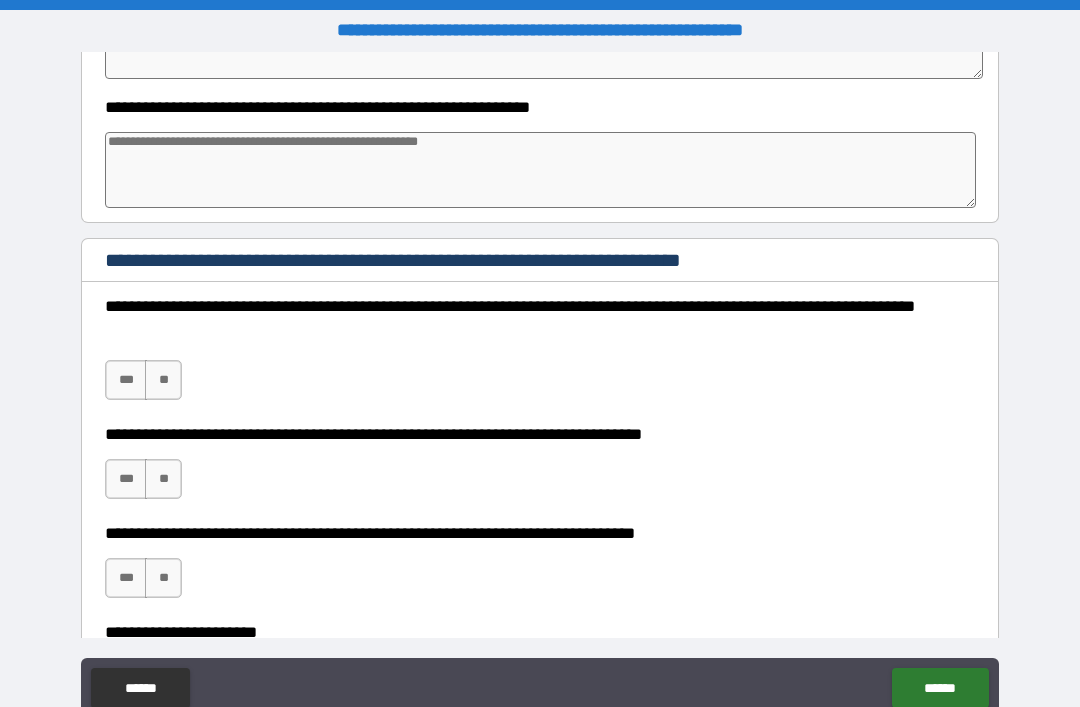 type on "******" 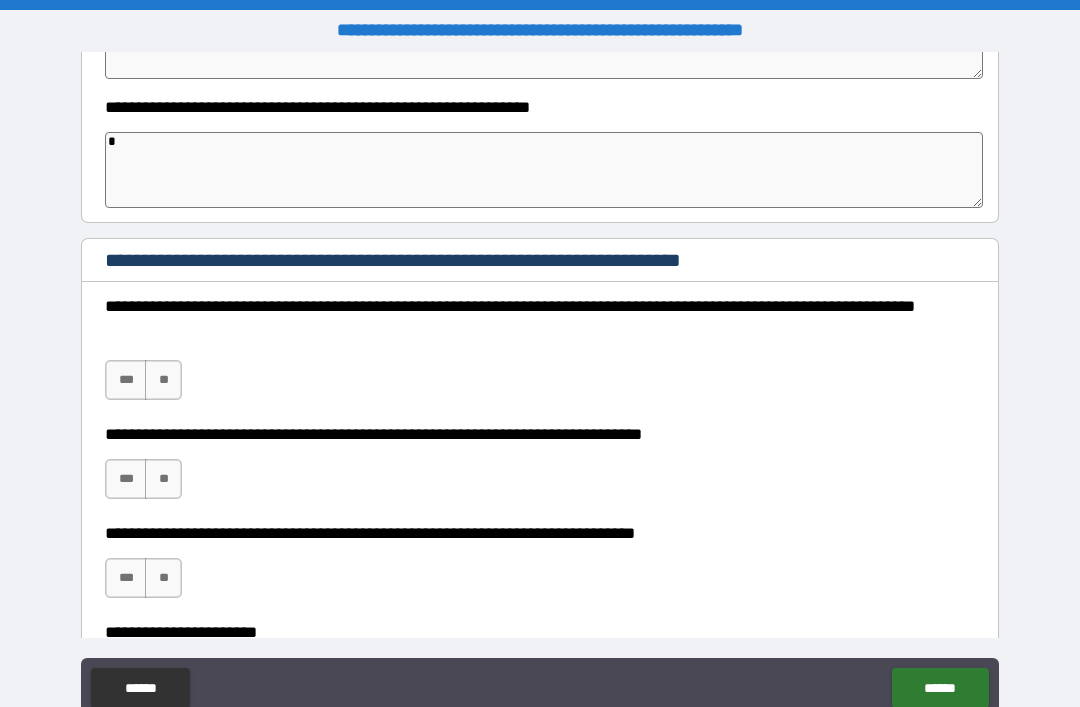 type on "*" 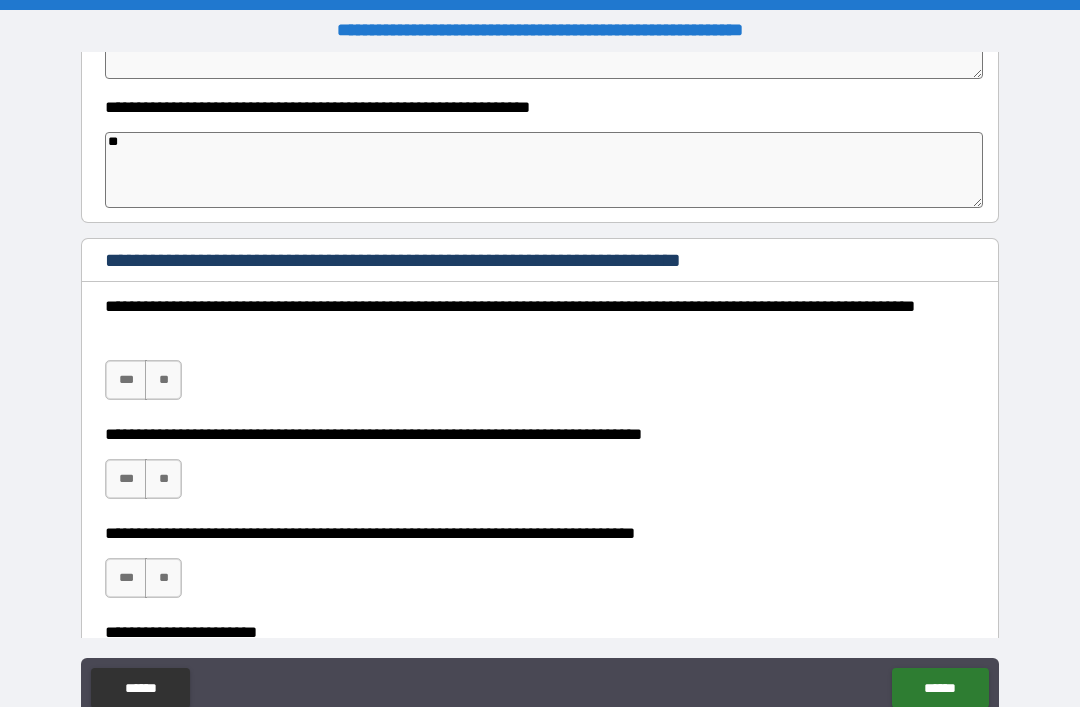 type on "*" 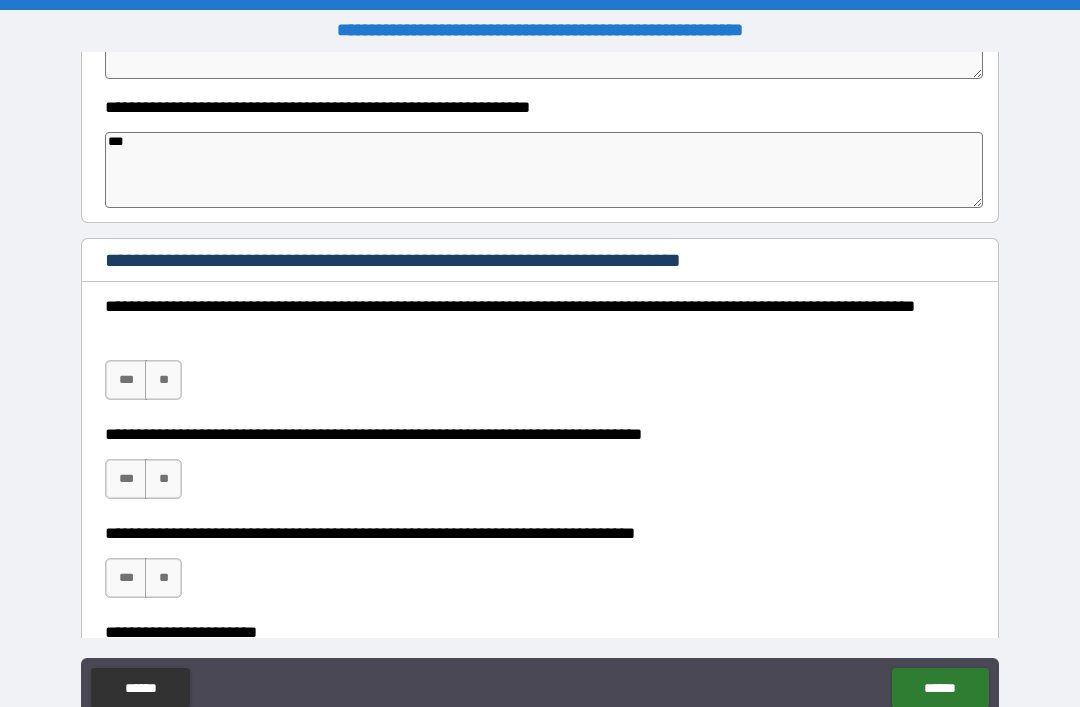 type on "*" 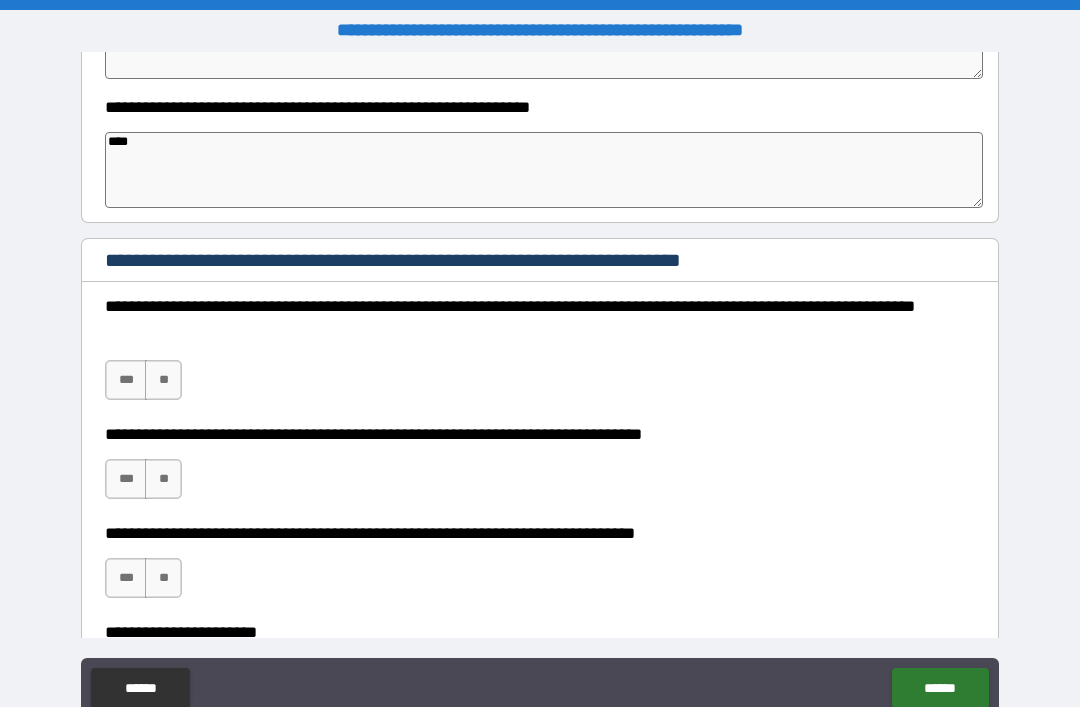 type on "*" 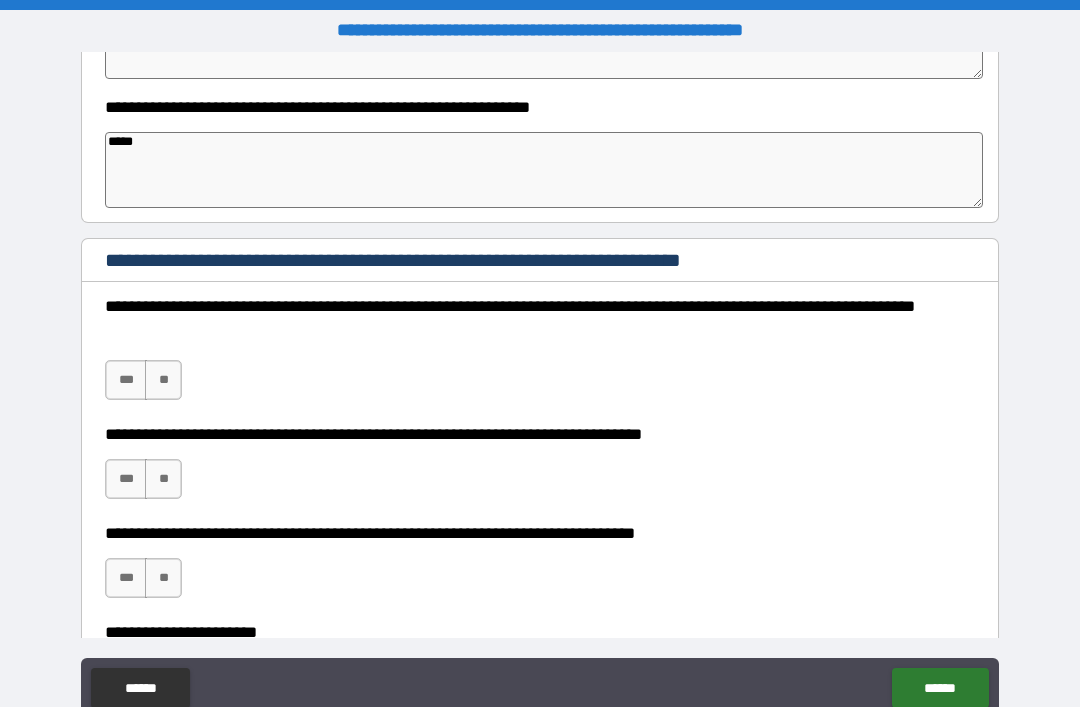 type on "*" 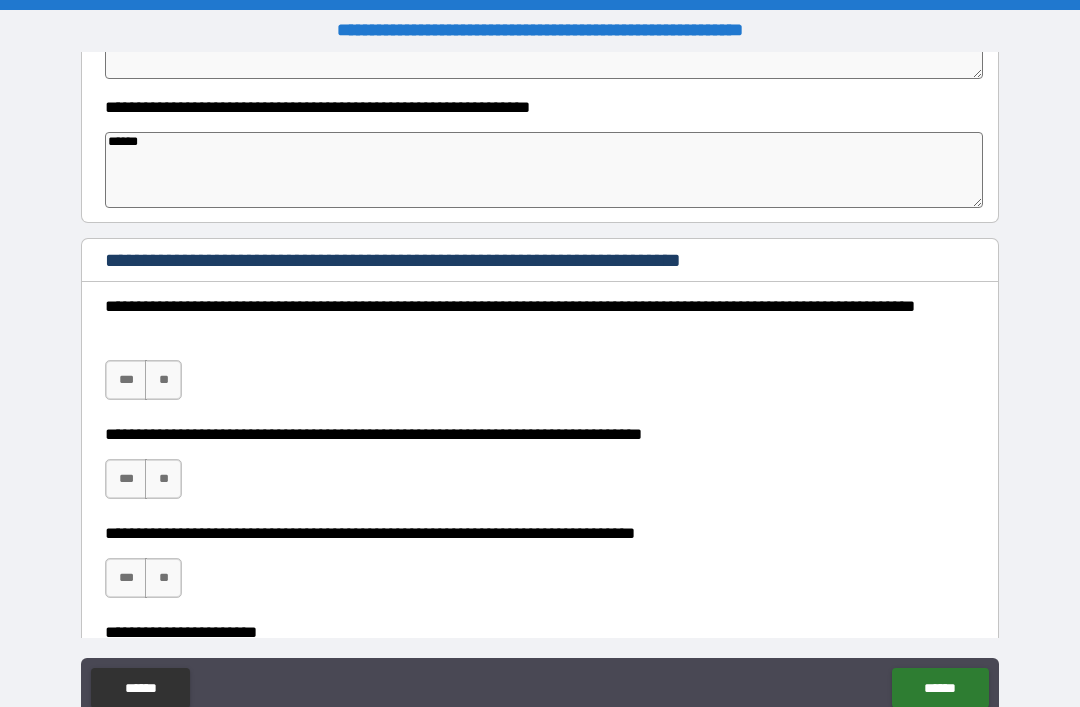 type on "*" 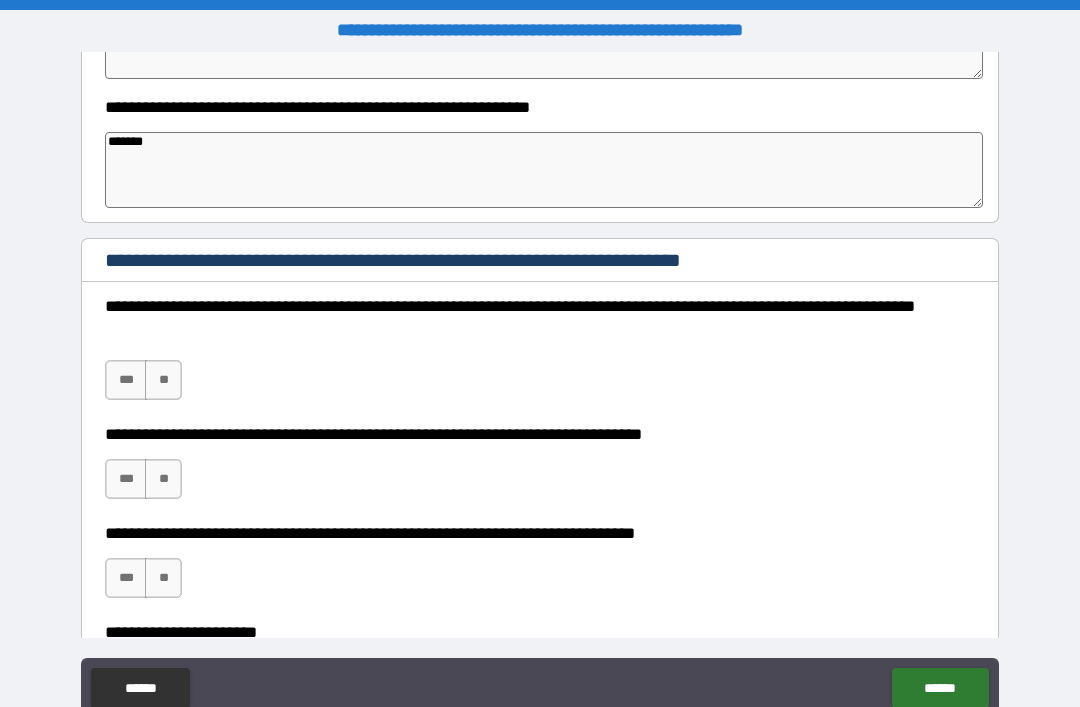 type on "*" 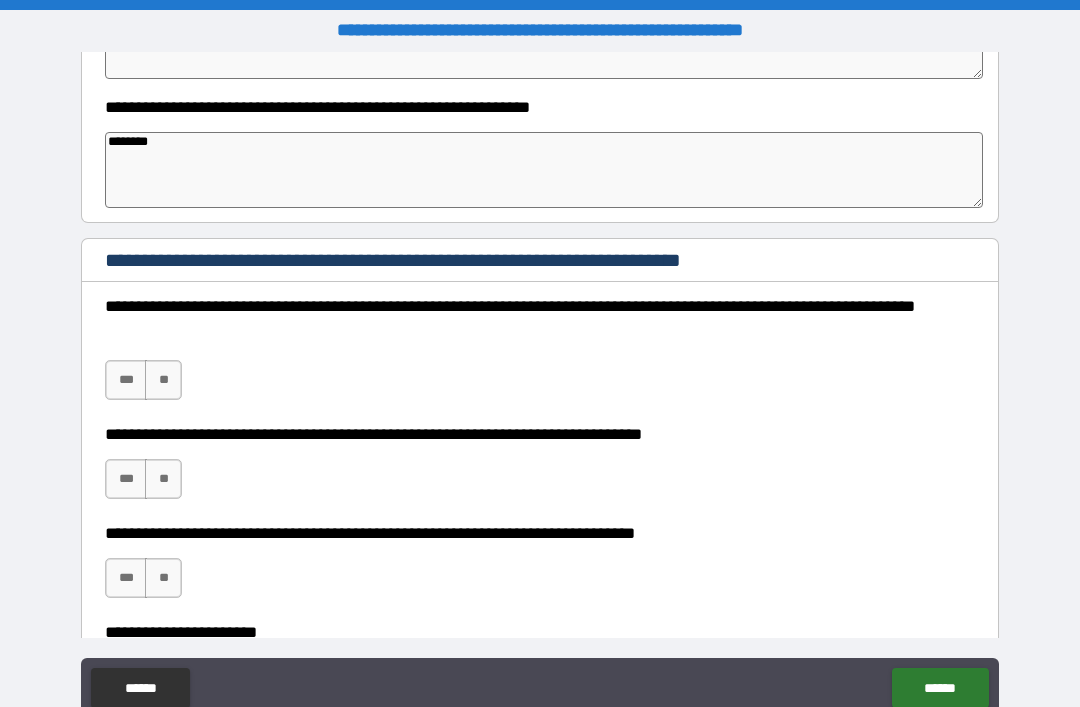 type on "*" 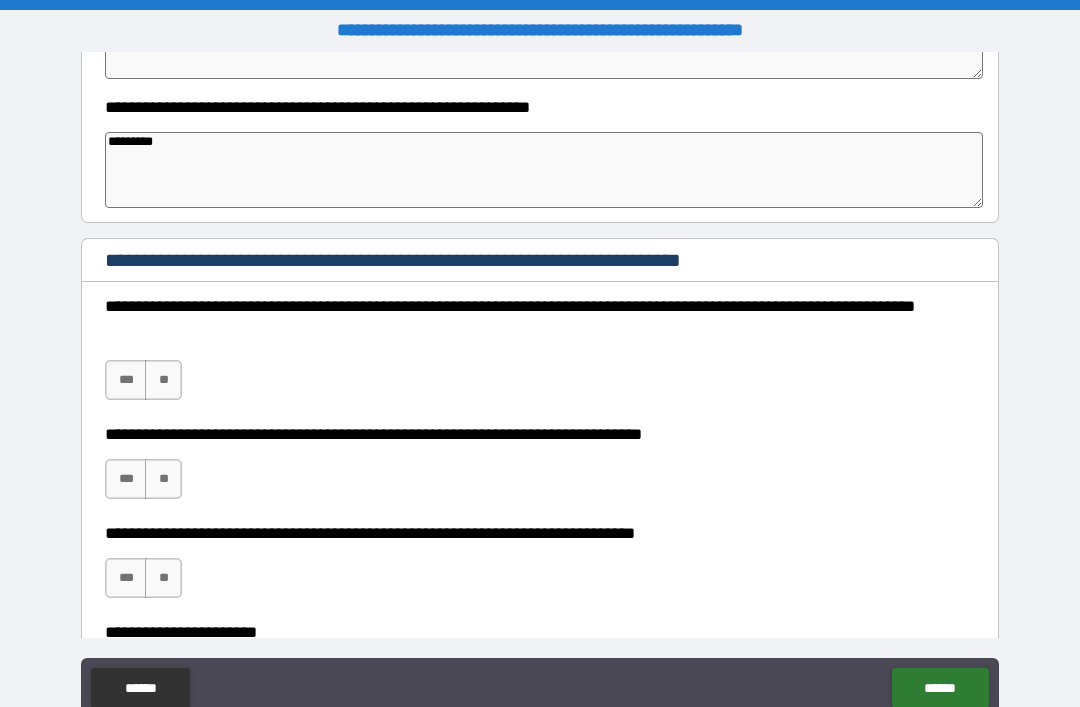 type on "*" 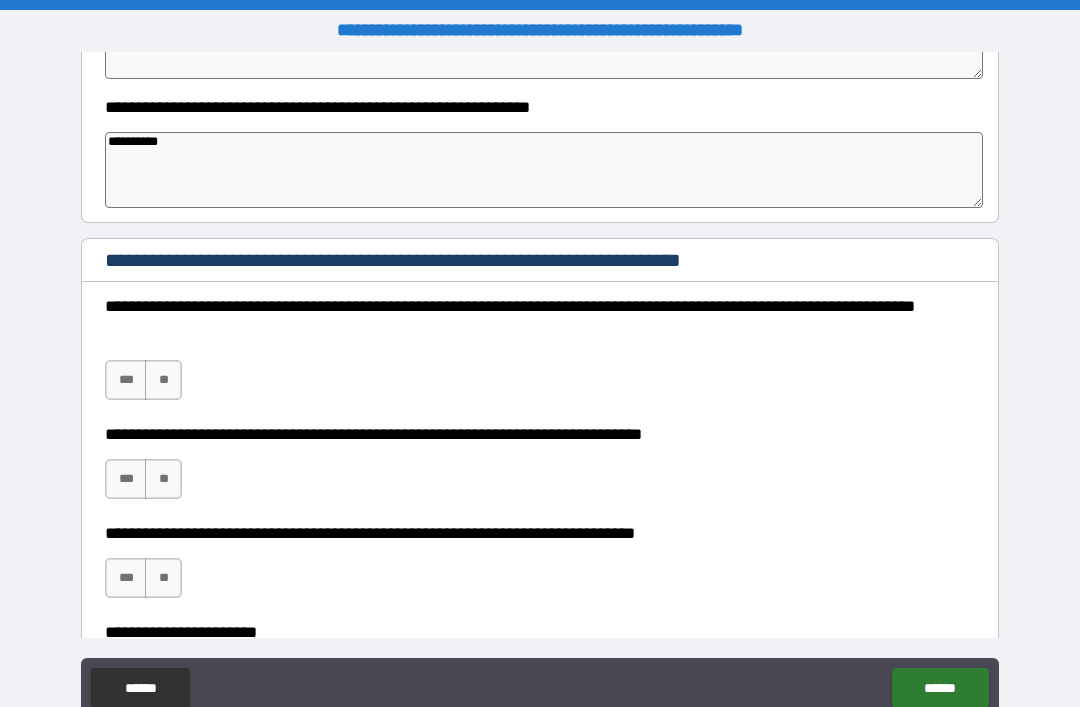 type on "*" 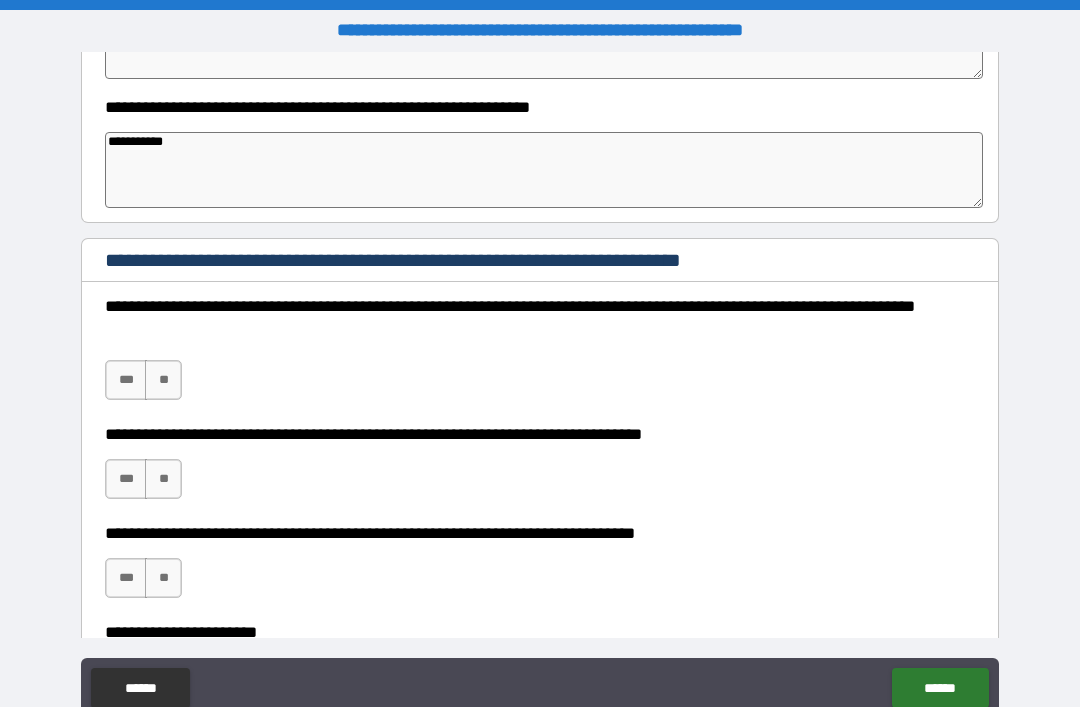 type on "*" 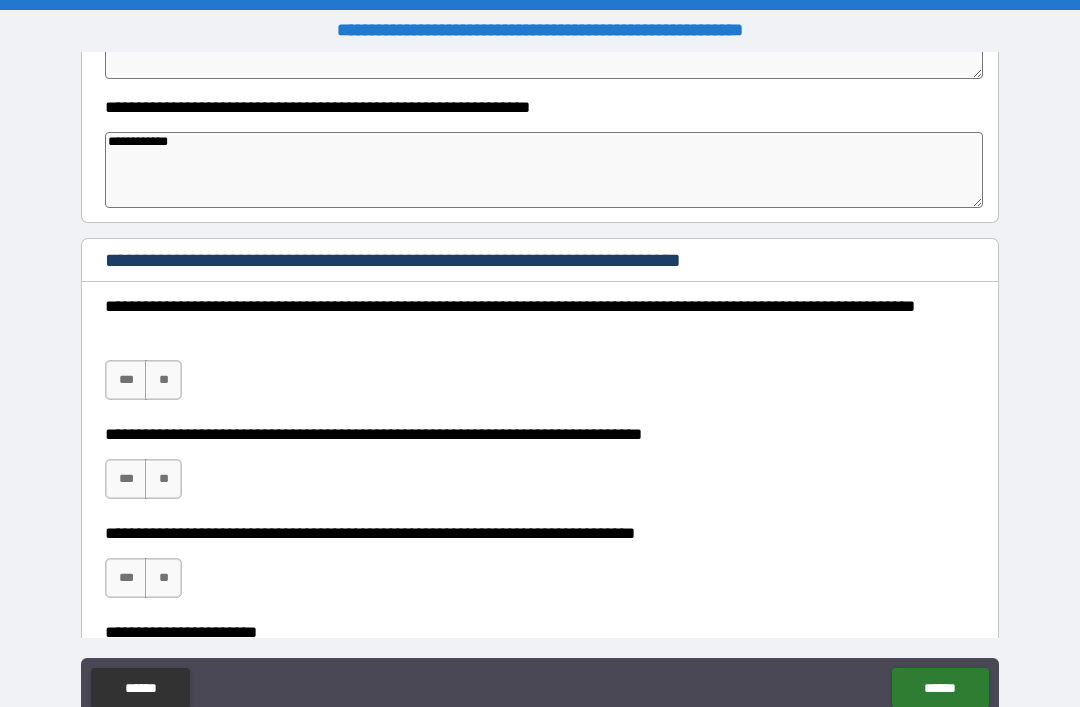 type 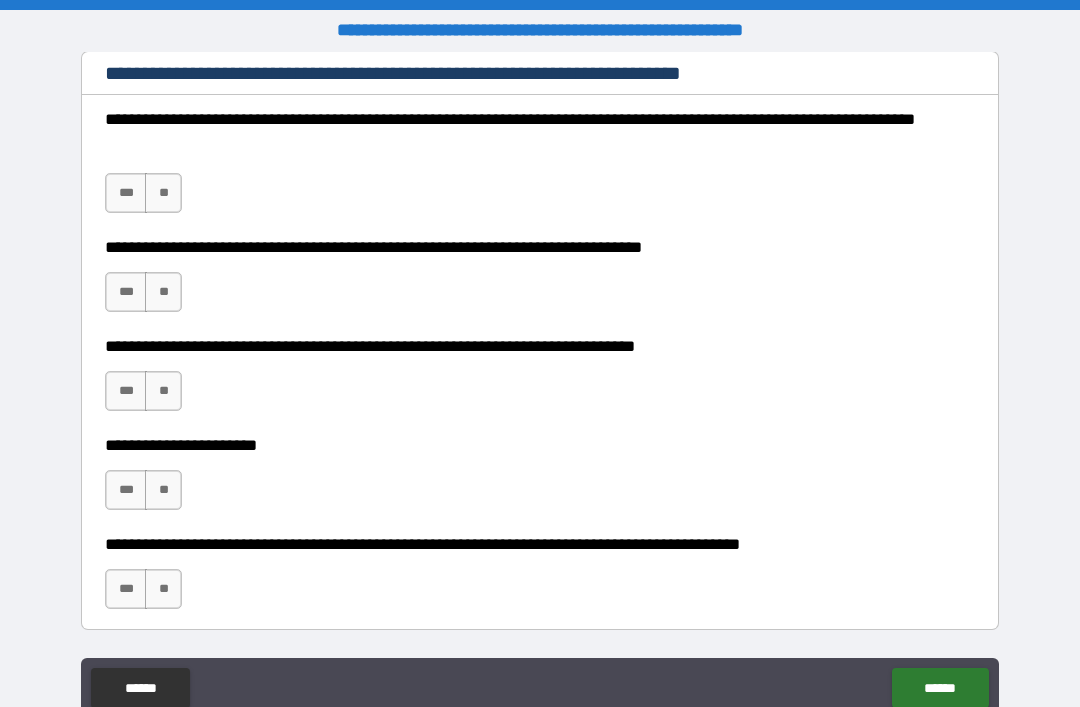 scroll, scrollTop: 823, scrollLeft: 0, axis: vertical 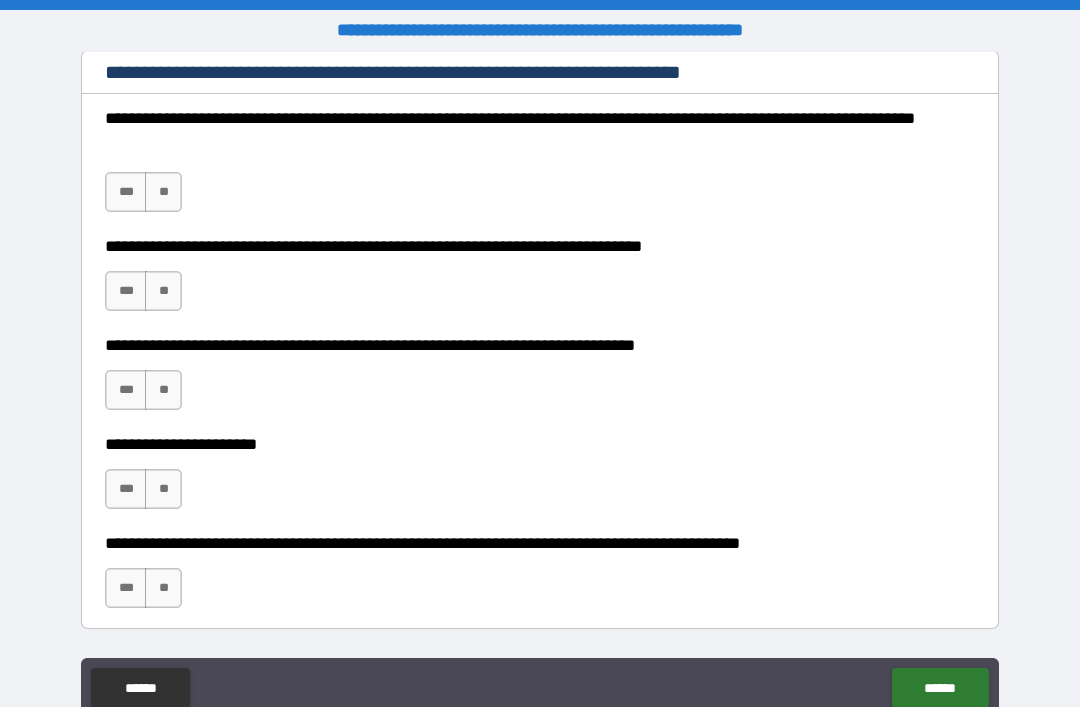 click on "***" at bounding box center (126, 192) 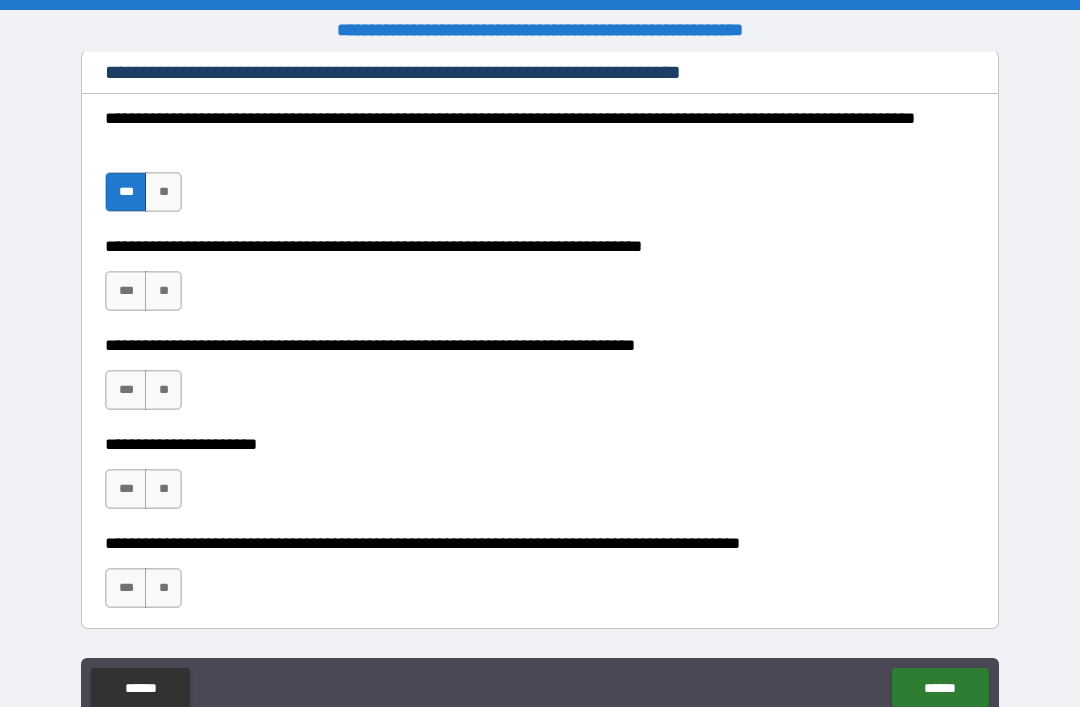 click on "***" at bounding box center (126, 291) 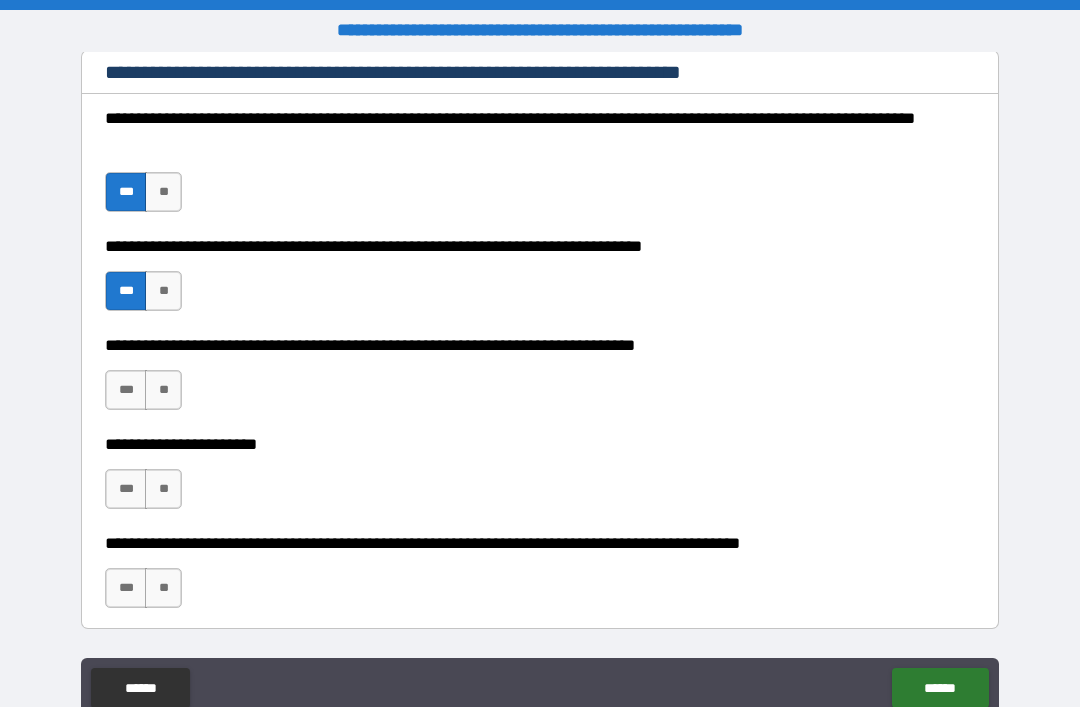 click on "***" at bounding box center [126, 390] 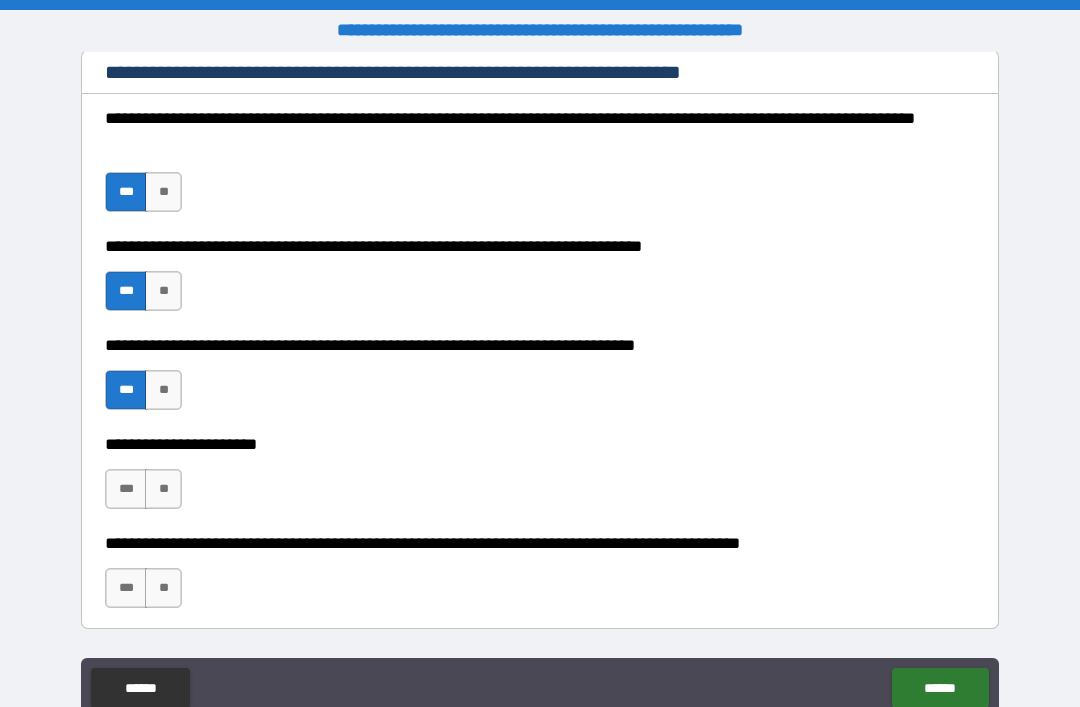 click on "***" at bounding box center (126, 489) 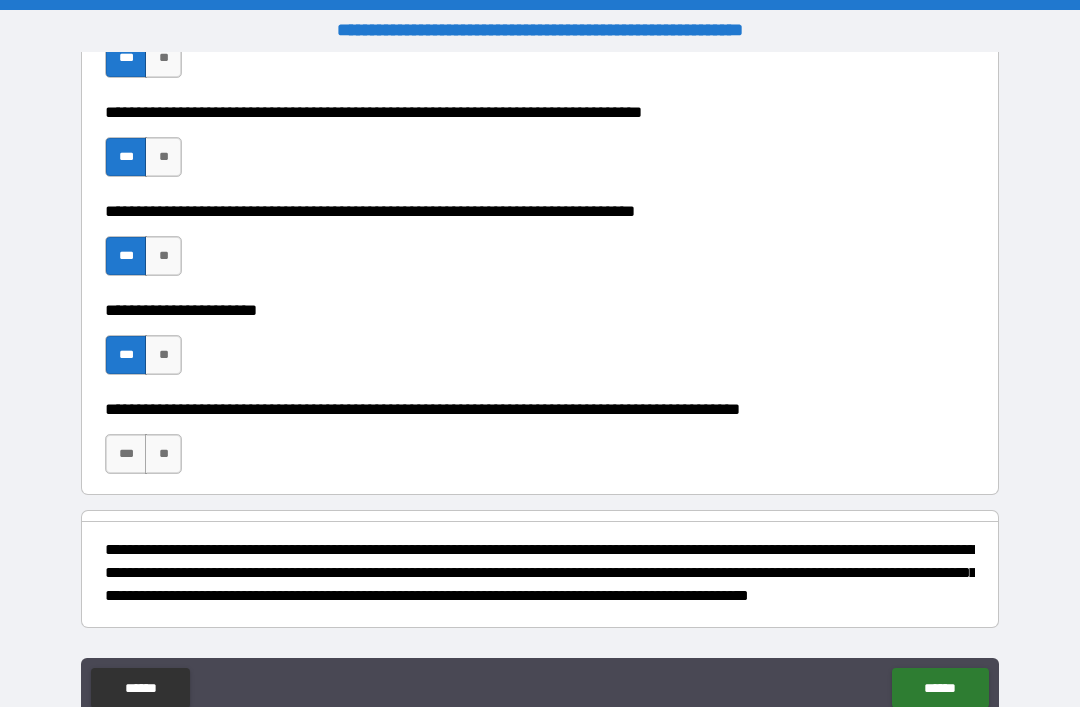 scroll, scrollTop: 968, scrollLeft: 0, axis: vertical 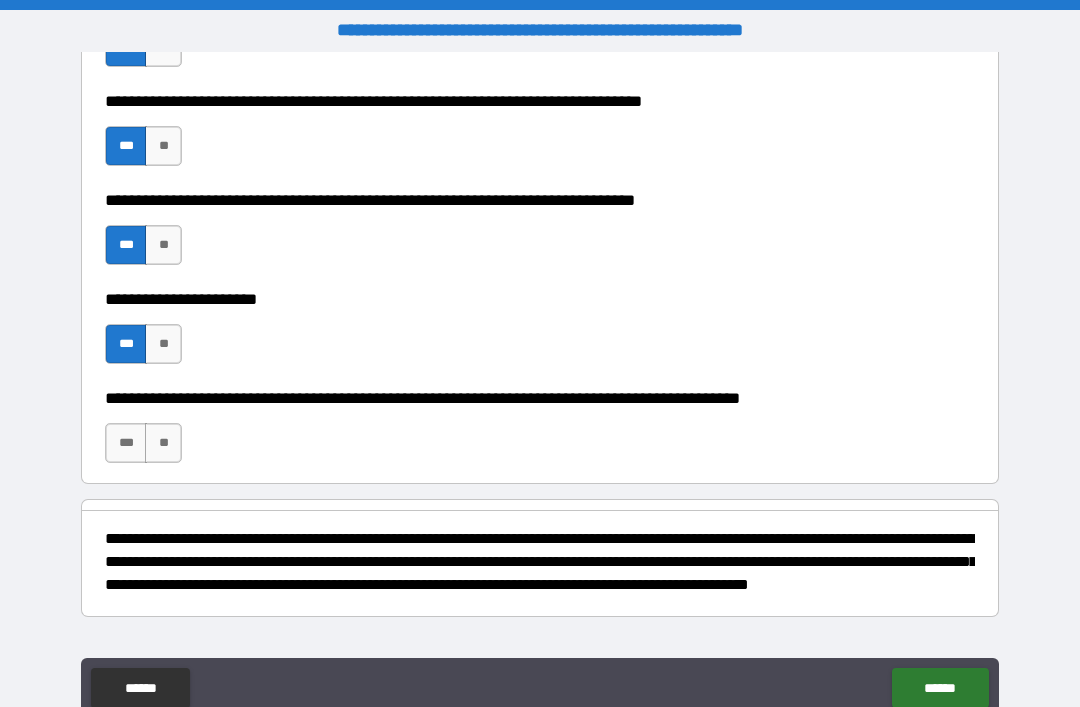click on "***" at bounding box center (126, 443) 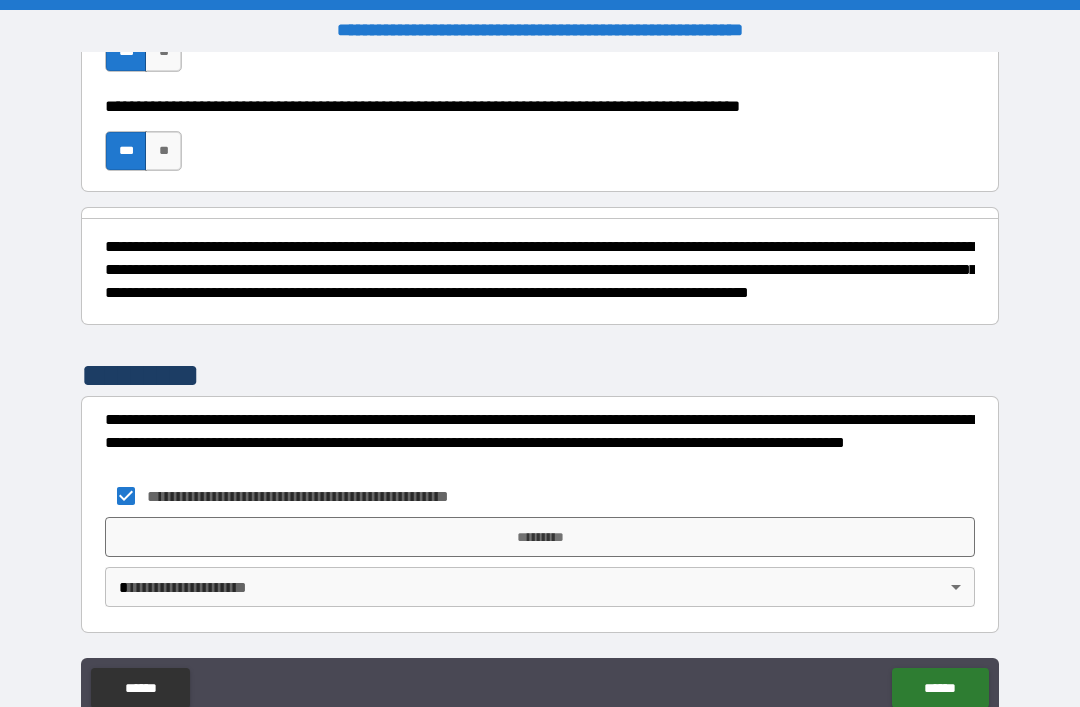 scroll, scrollTop: 1278, scrollLeft: 0, axis: vertical 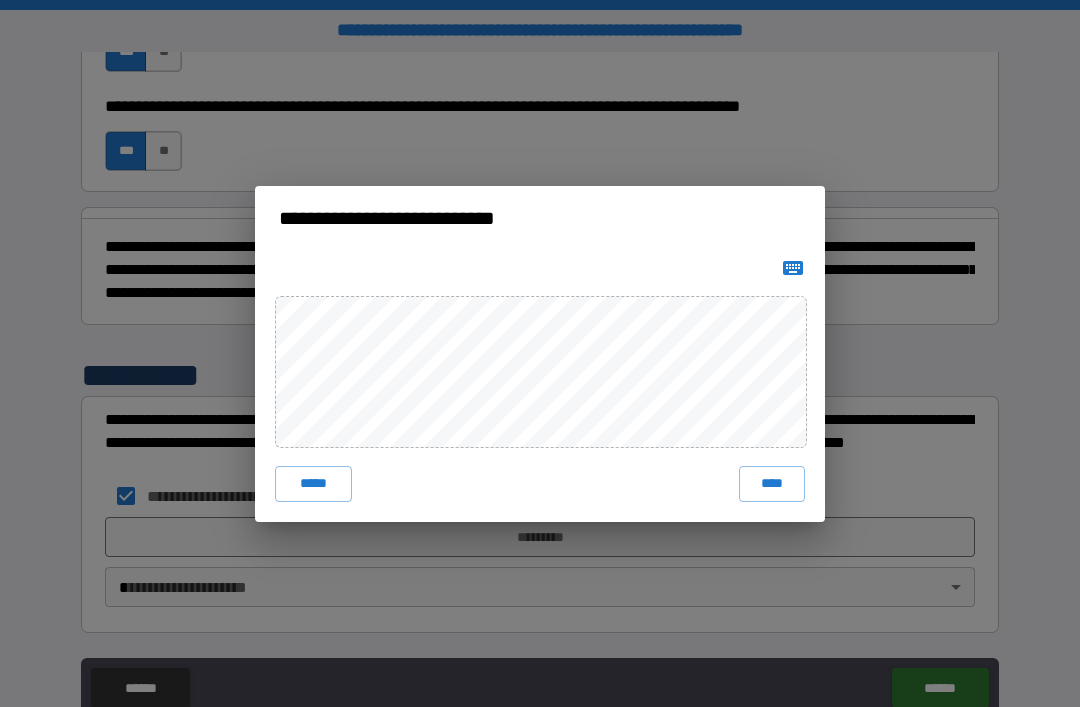 click on "****" at bounding box center [772, 484] 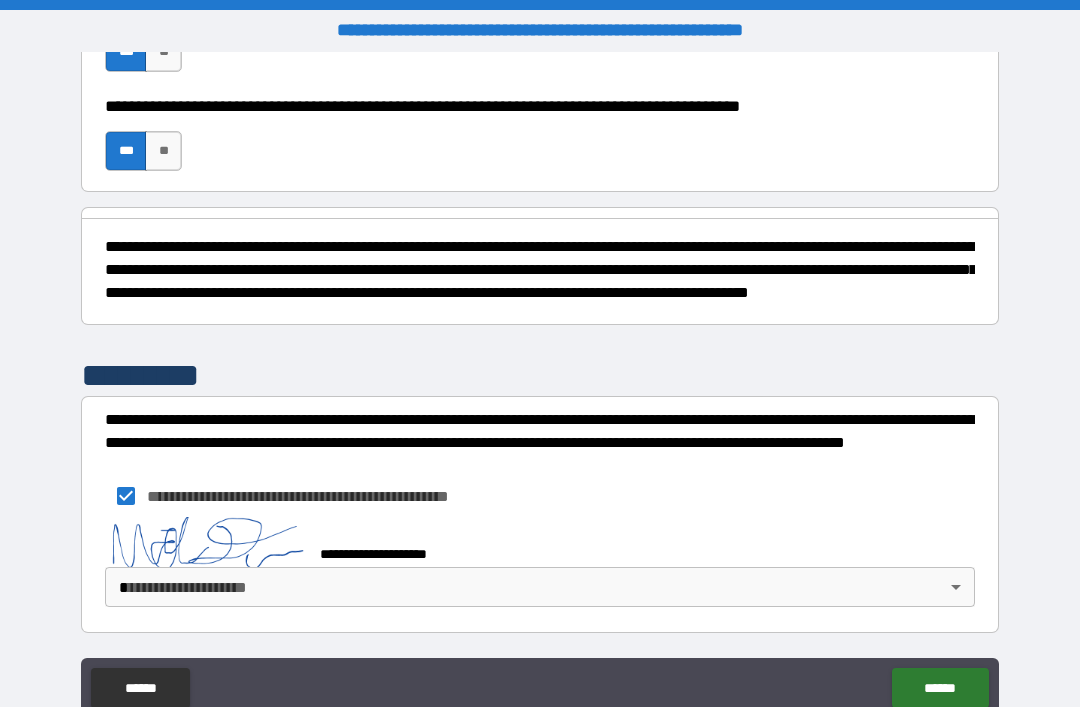 scroll, scrollTop: 1268, scrollLeft: 0, axis: vertical 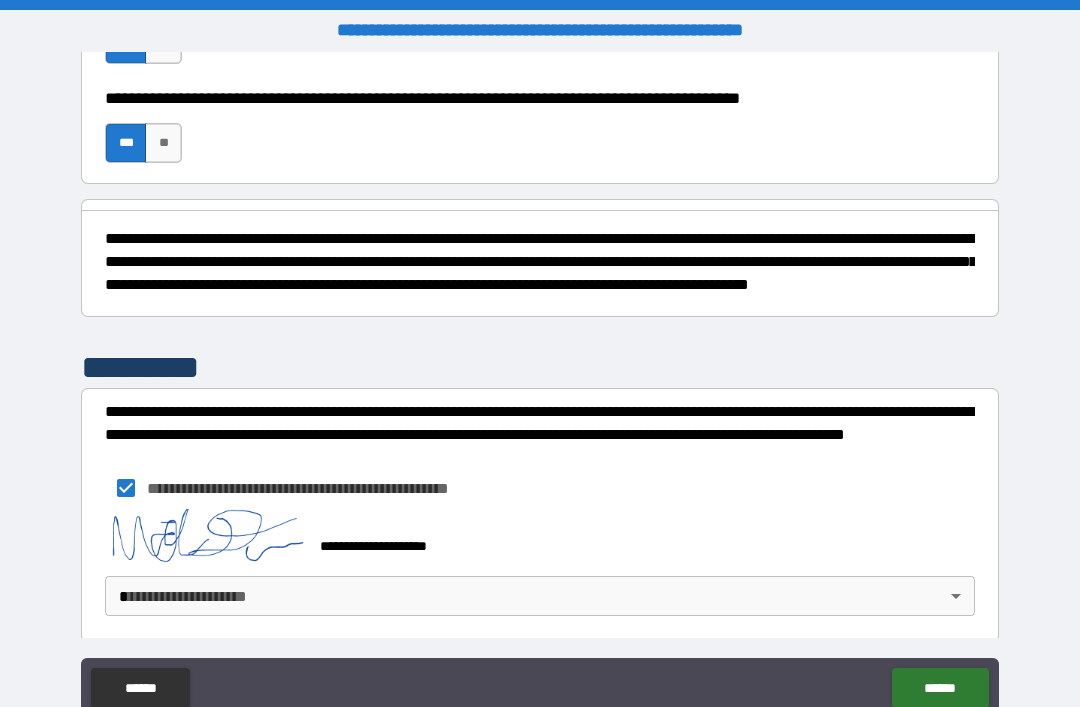 click on "**********" at bounding box center (540, 385) 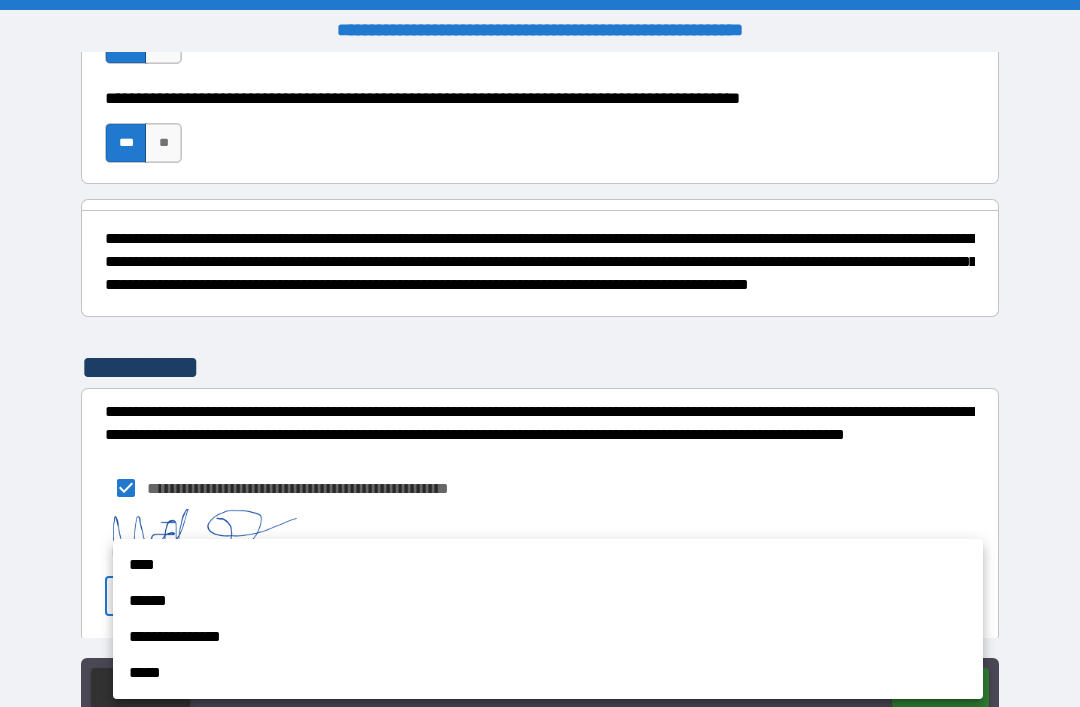 click on "****" at bounding box center [548, 565] 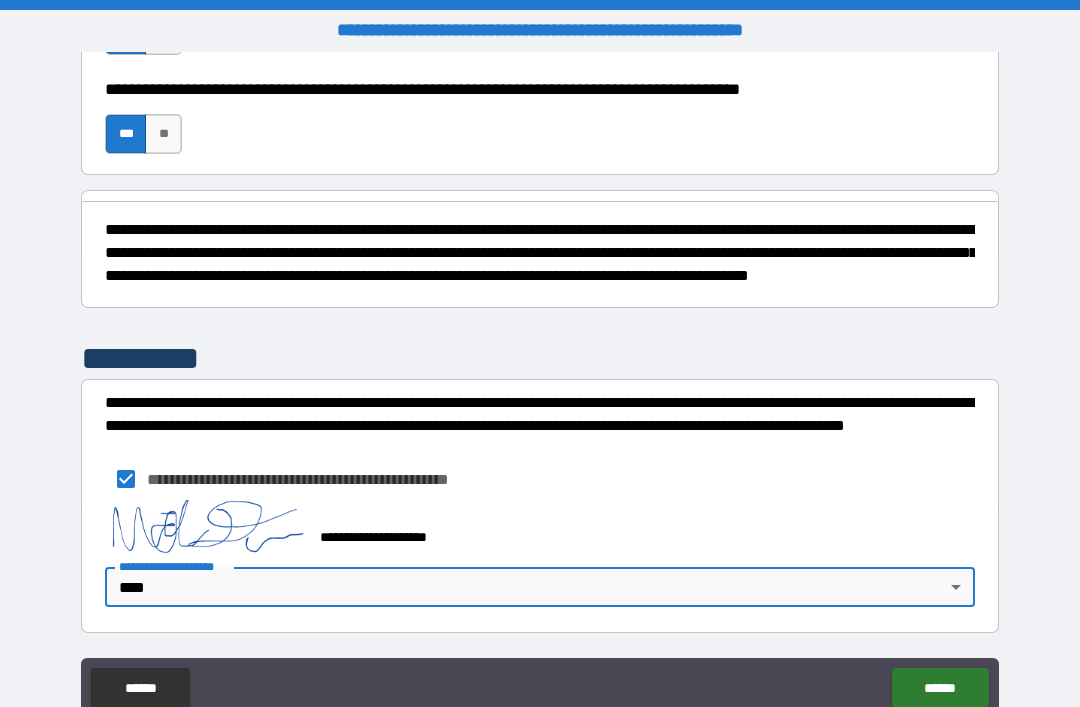 scroll, scrollTop: 1295, scrollLeft: 0, axis: vertical 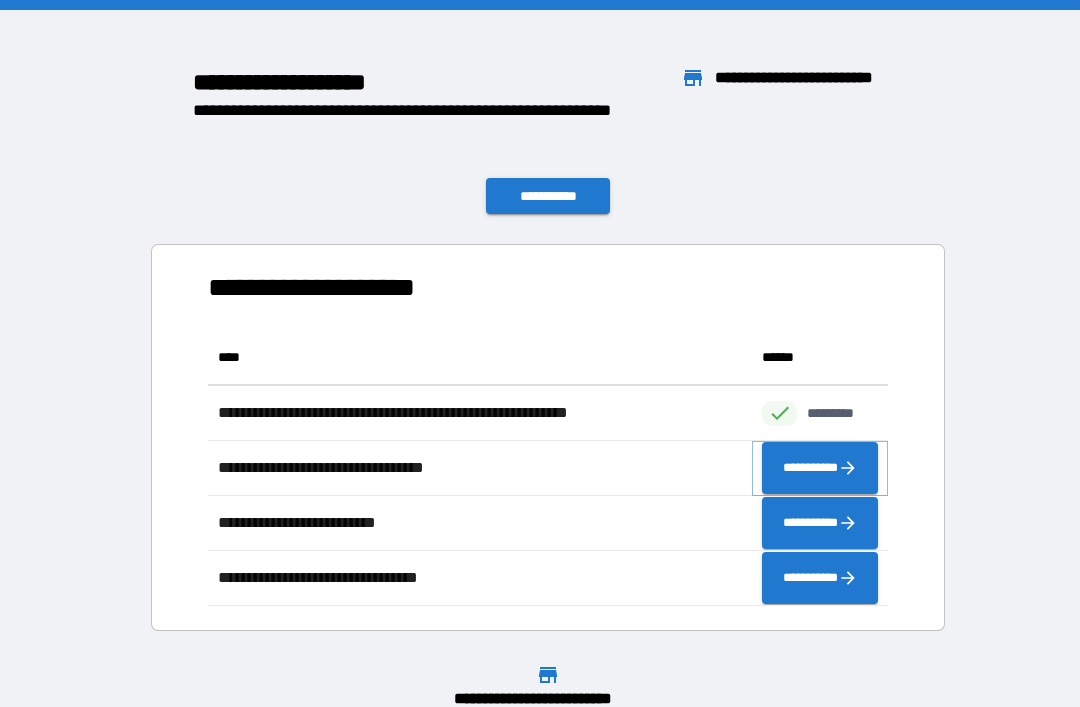 click on "**********" at bounding box center (820, 468) 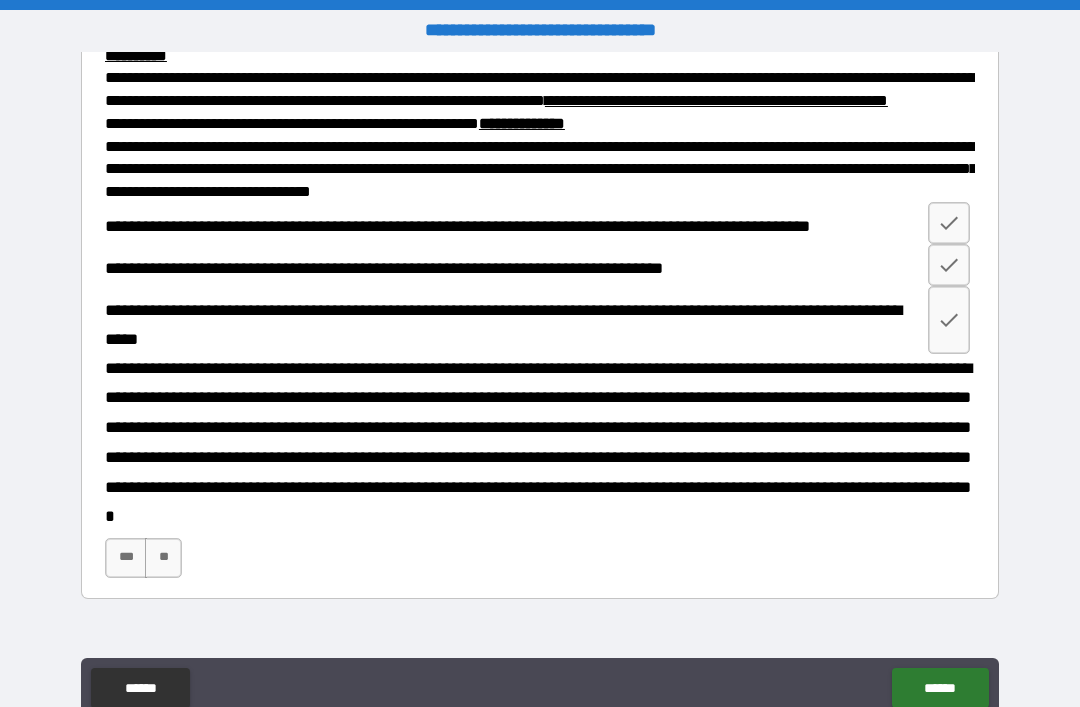 scroll, scrollTop: 1674, scrollLeft: 0, axis: vertical 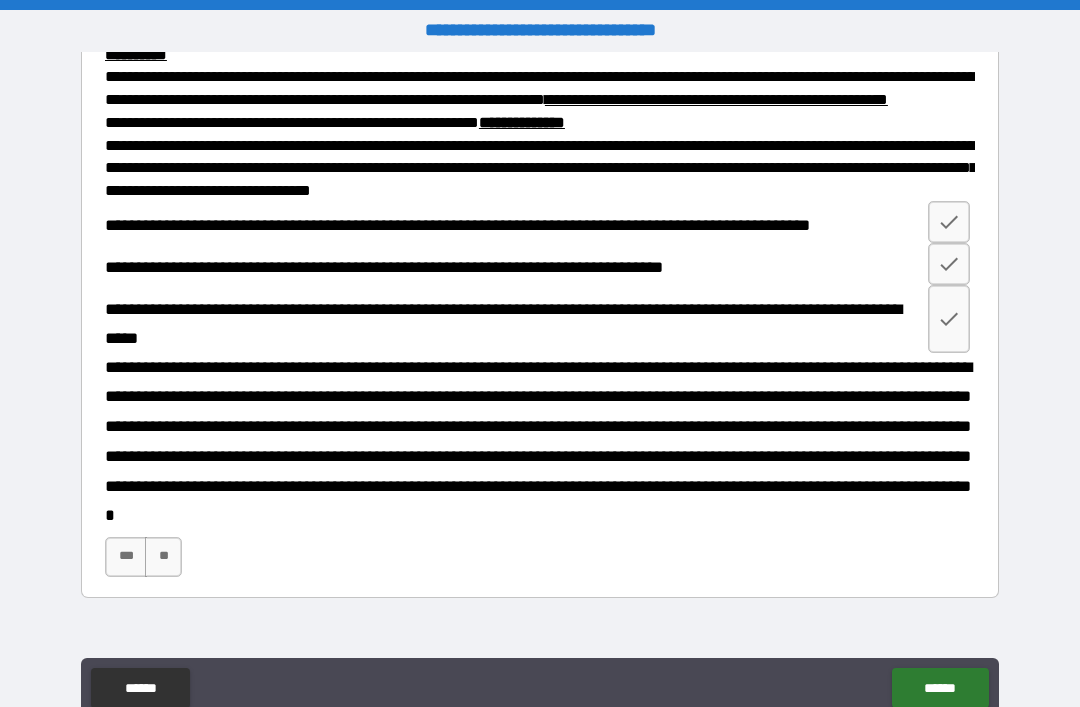 click 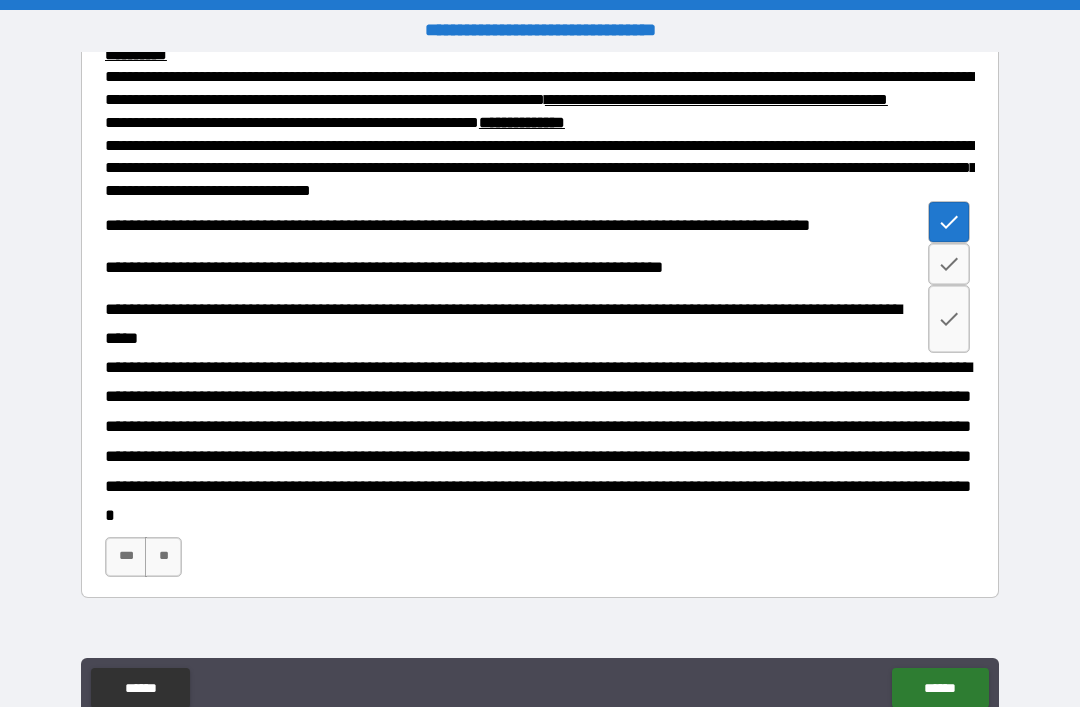 click at bounding box center (949, 222) 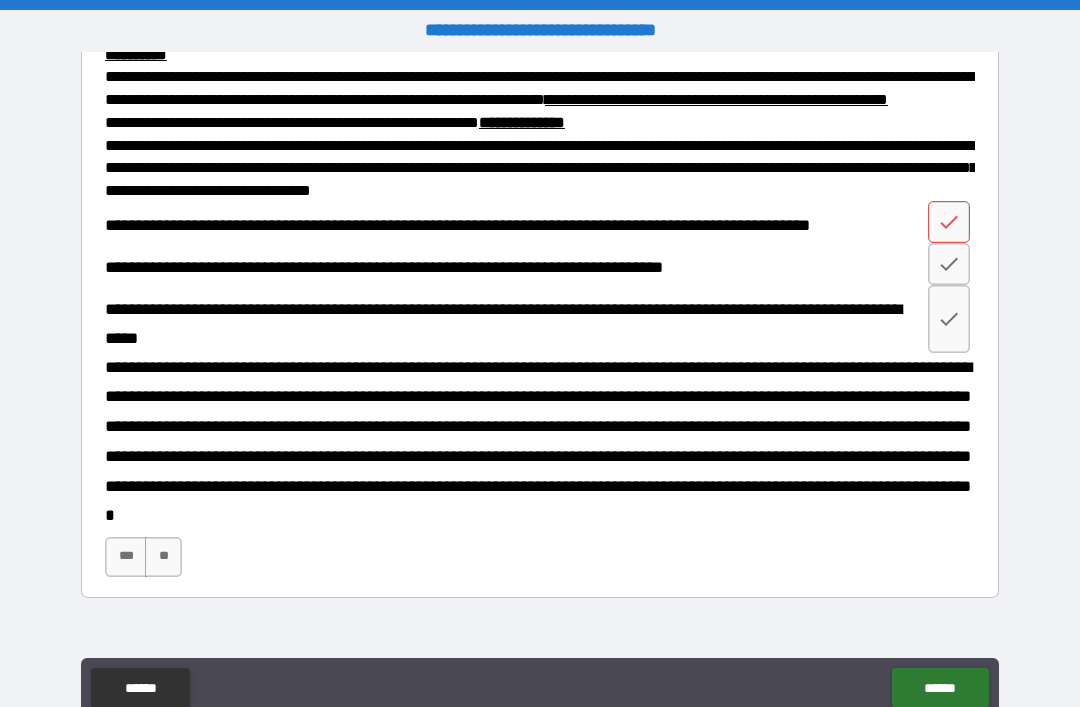 click 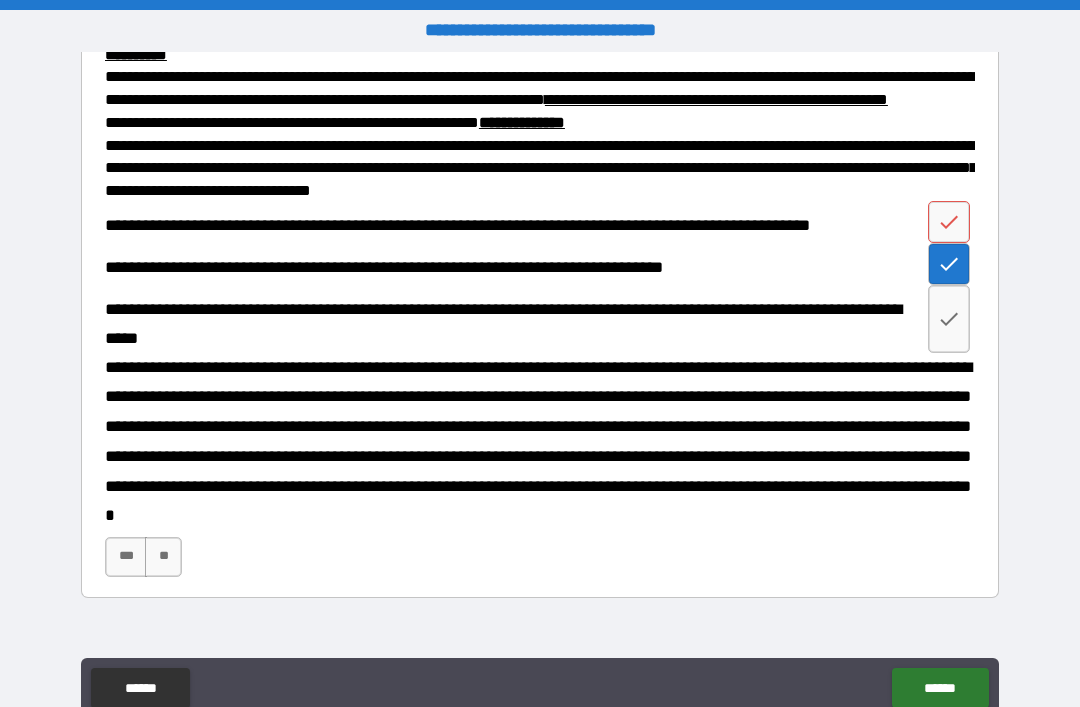 click 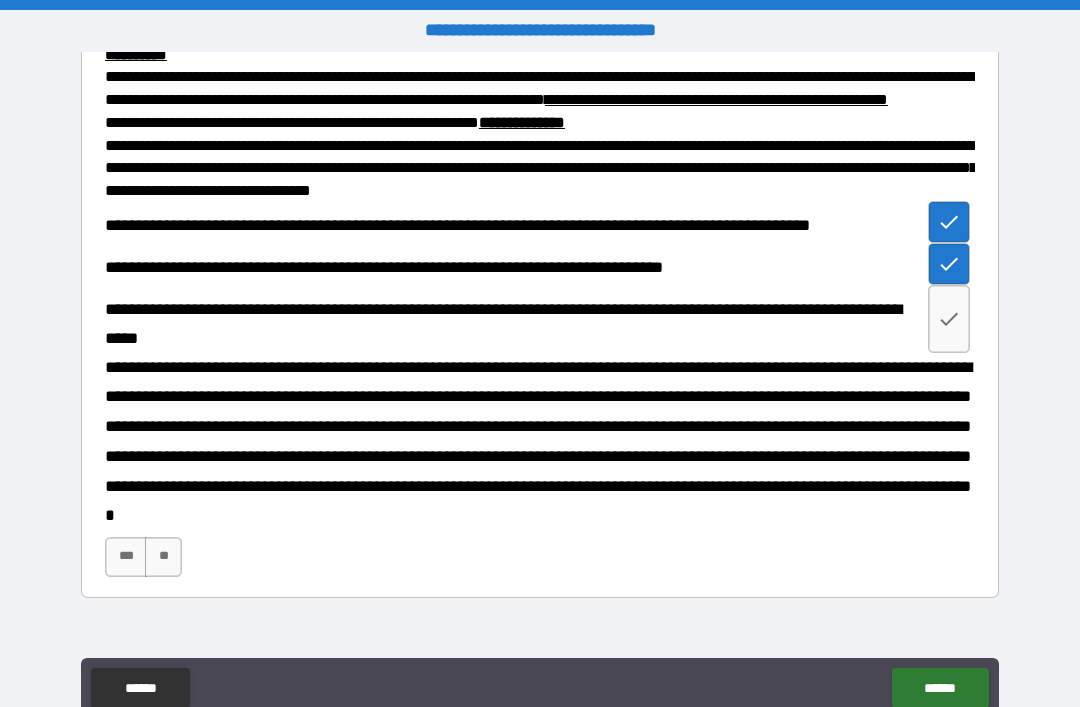 click at bounding box center (949, 319) 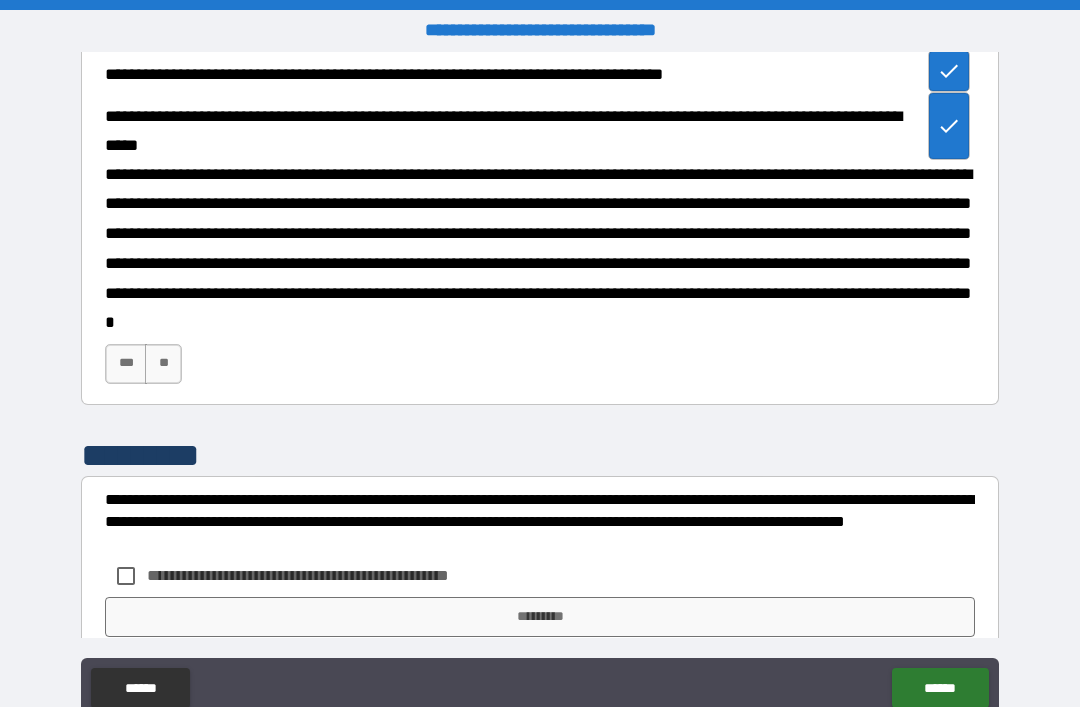 scroll, scrollTop: 1909, scrollLeft: 0, axis: vertical 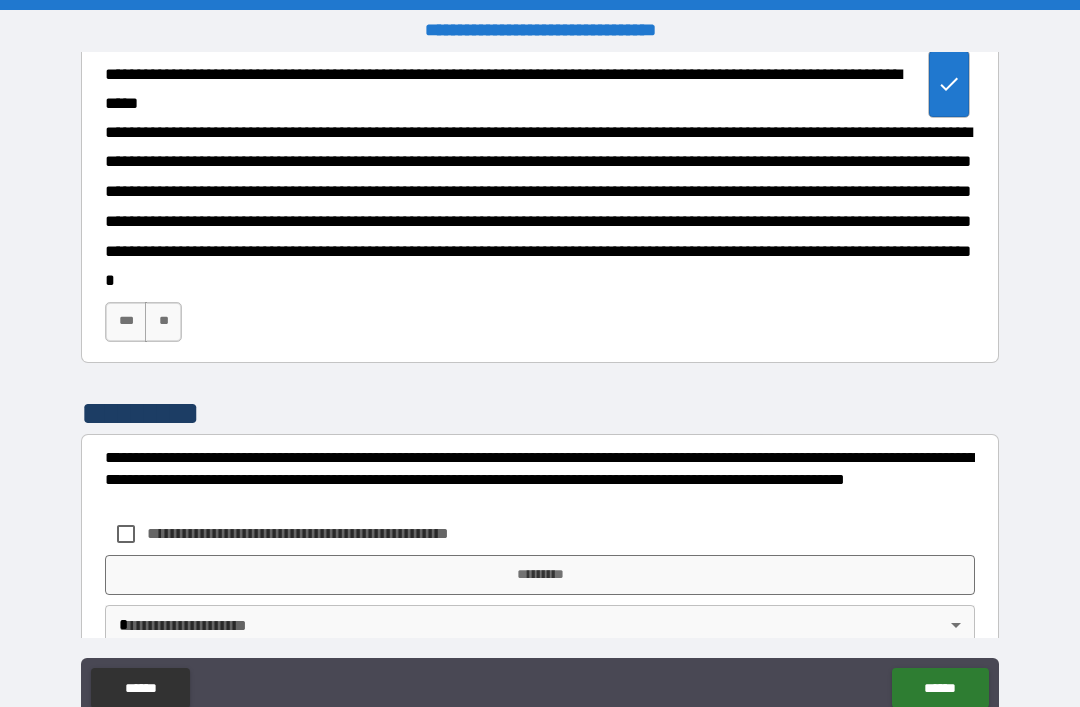 click on "***" at bounding box center (126, 322) 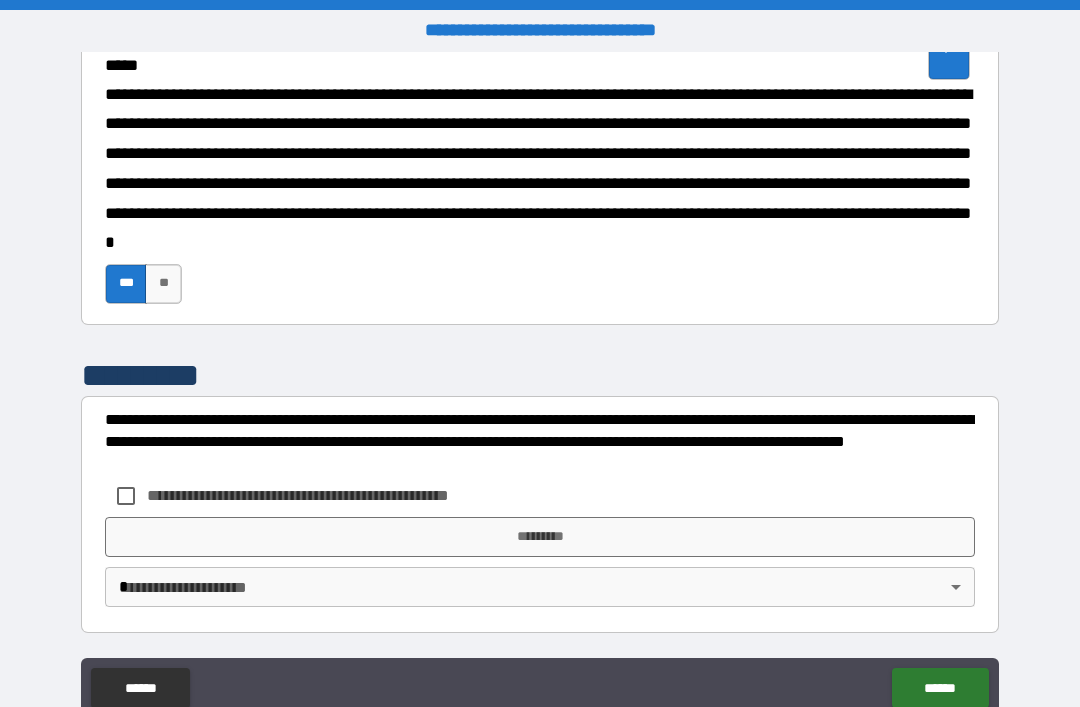 scroll, scrollTop: 2100, scrollLeft: 0, axis: vertical 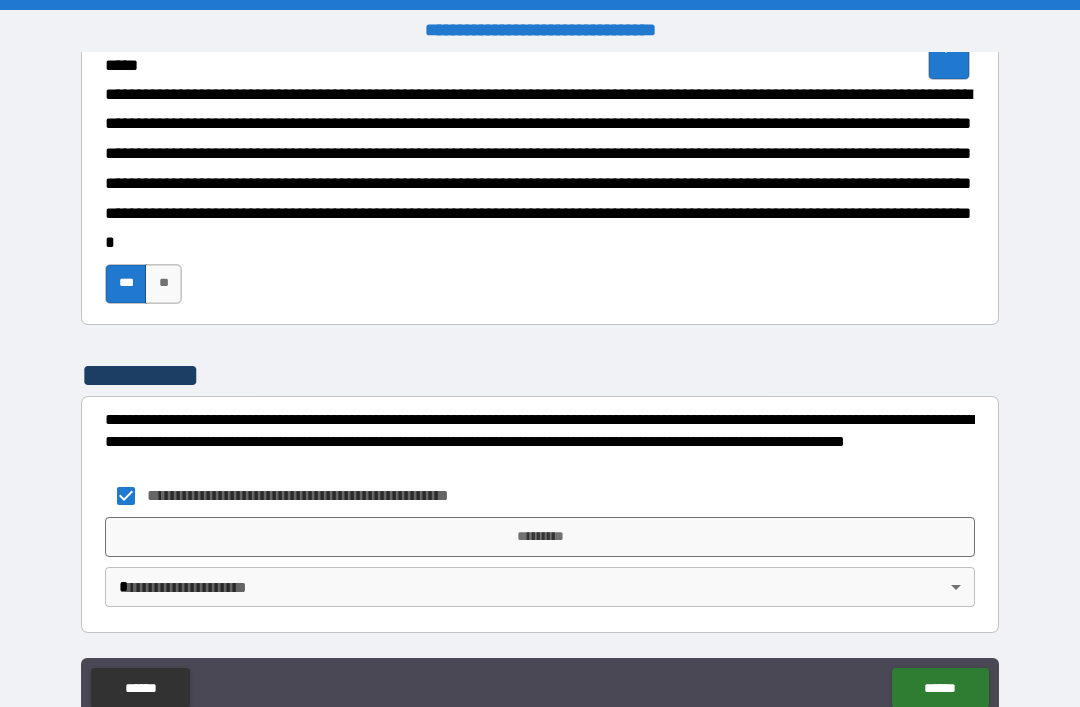 click on "*********" at bounding box center [540, 537] 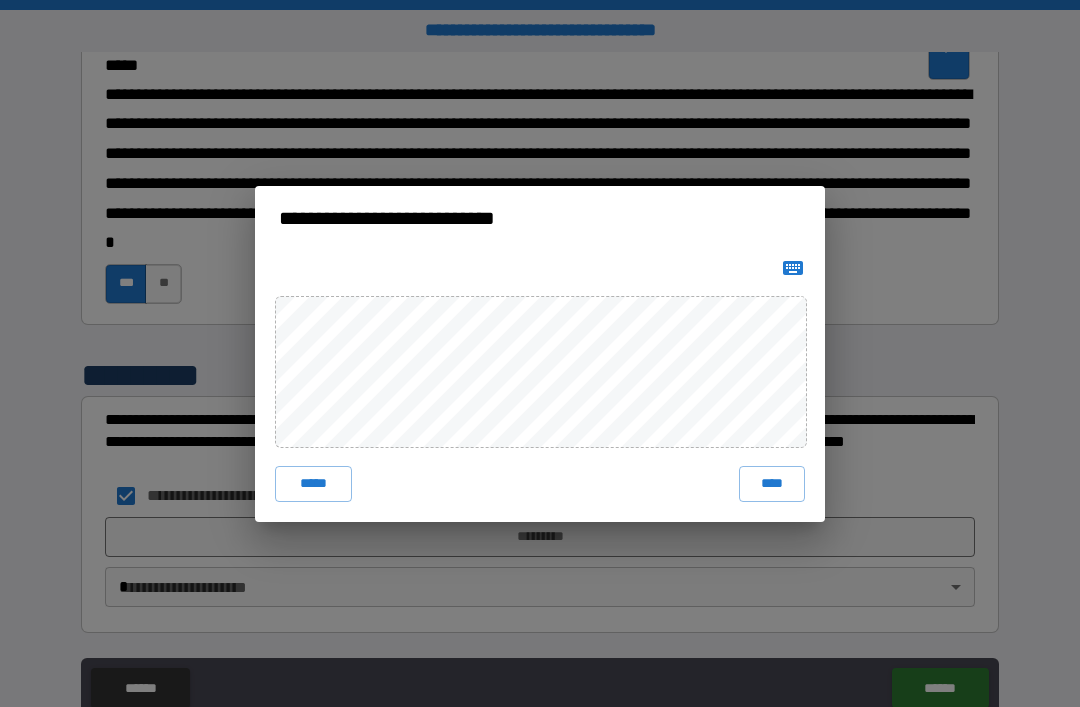 click on "****" at bounding box center (772, 484) 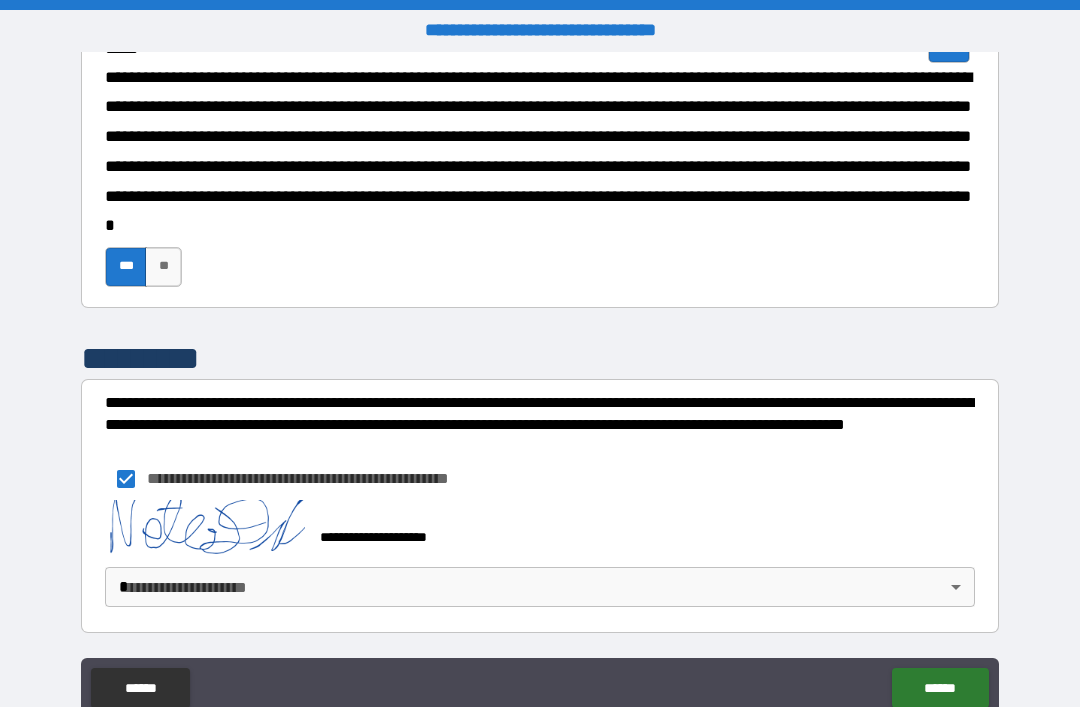 scroll, scrollTop: 2117, scrollLeft: 0, axis: vertical 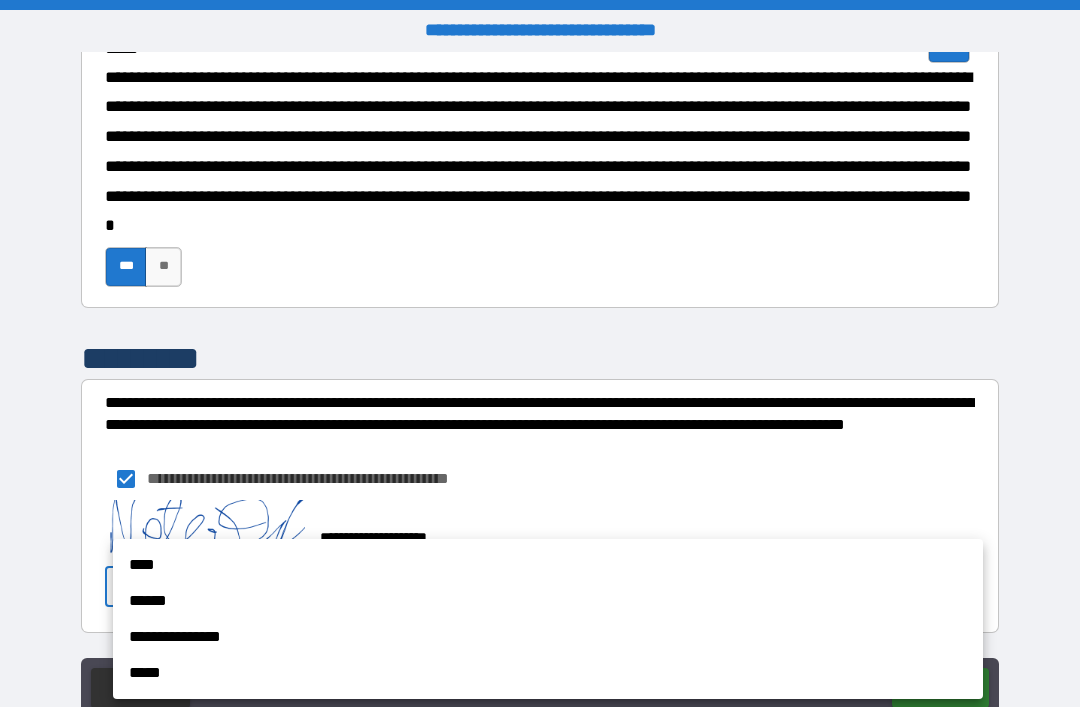 click on "****" at bounding box center [548, 565] 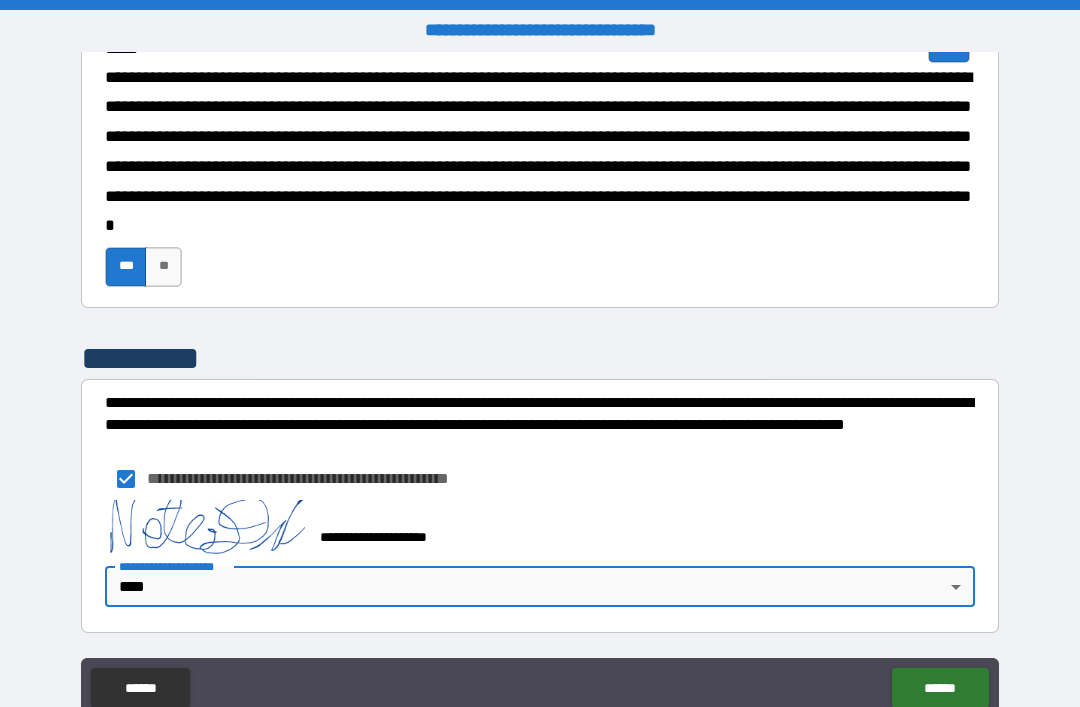 scroll, scrollTop: 2117, scrollLeft: 0, axis: vertical 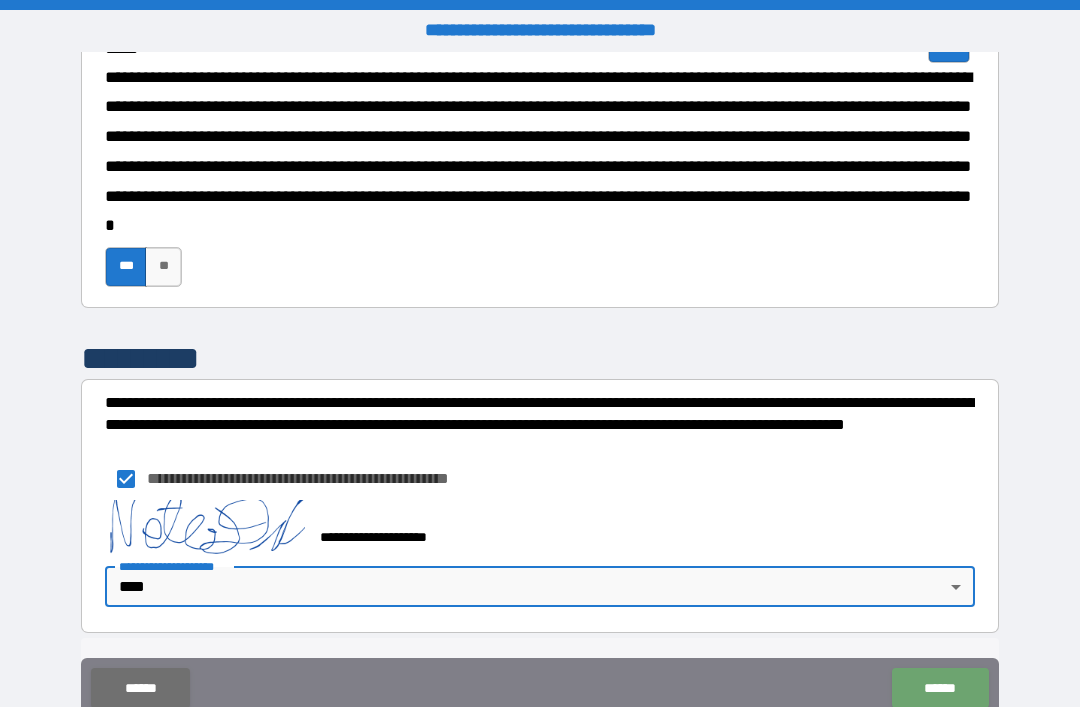 click on "******" at bounding box center (940, 688) 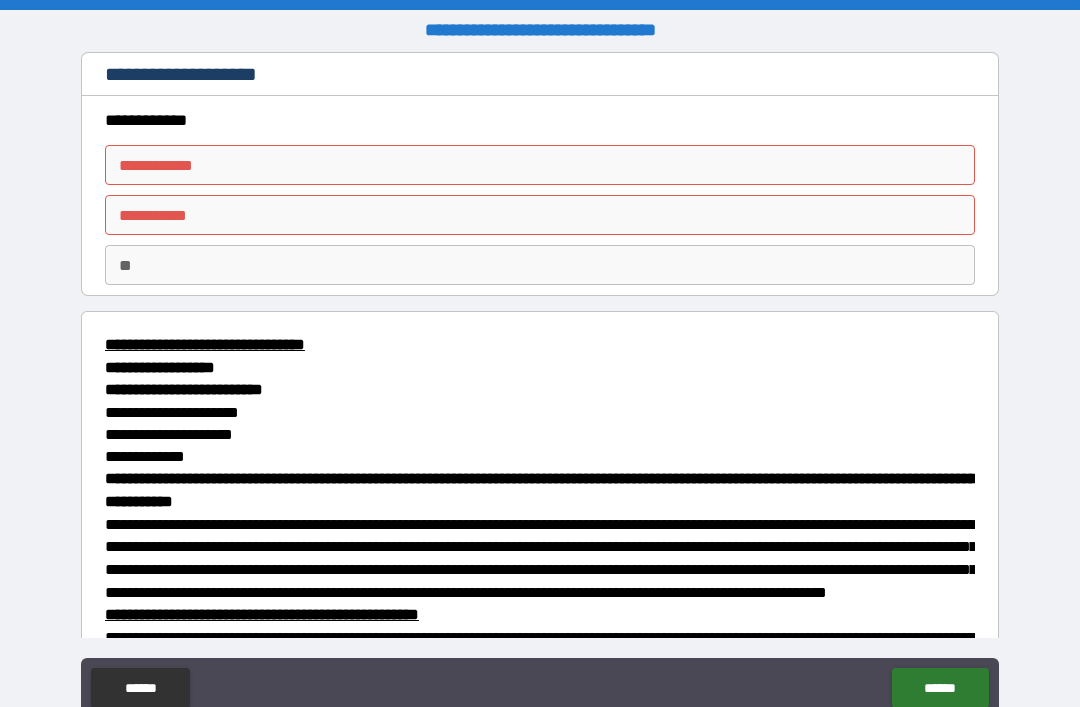 scroll, scrollTop: 0, scrollLeft: 0, axis: both 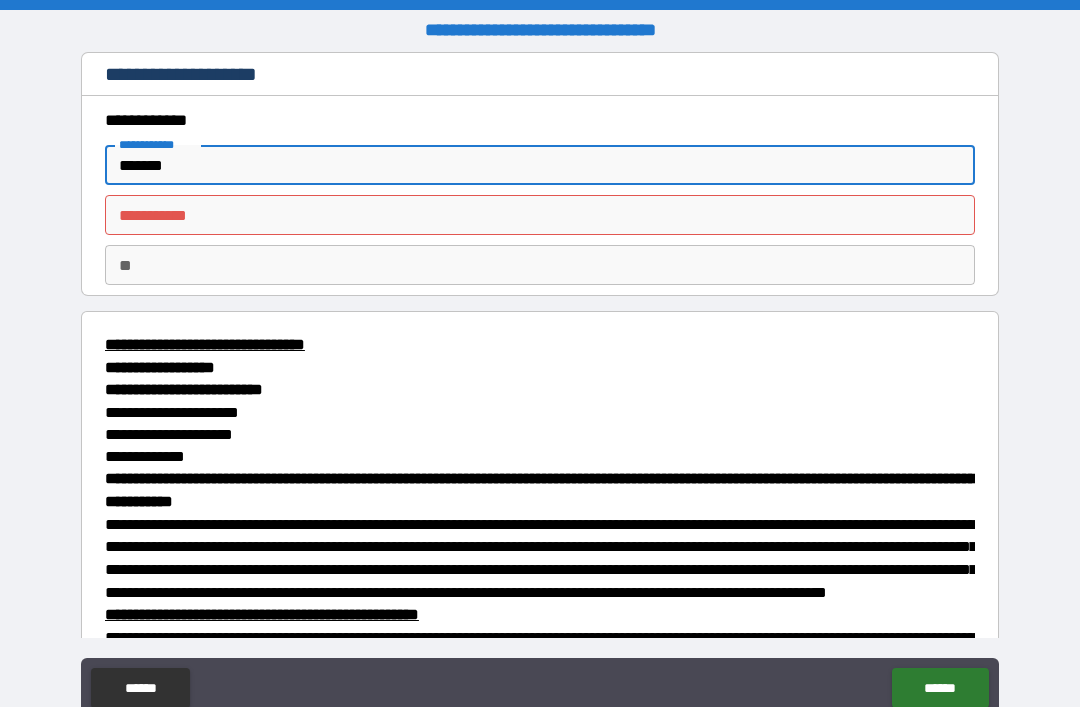 click on "*********   *" at bounding box center (540, 215) 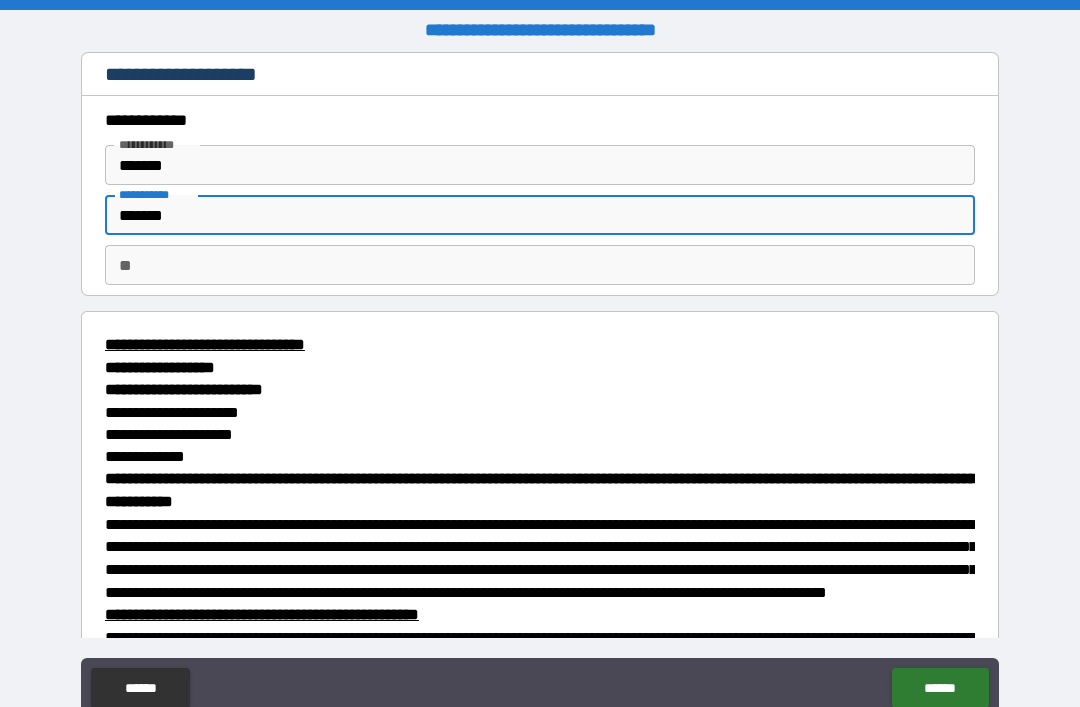 click on "**********" at bounding box center (540, 388) 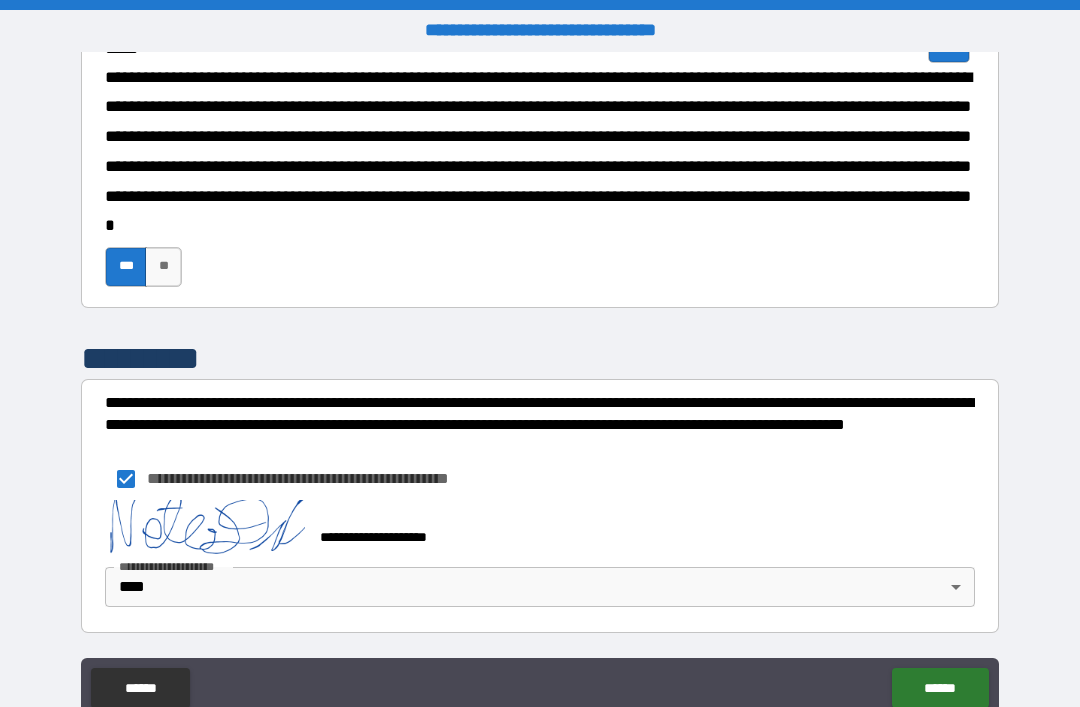 scroll, scrollTop: 2117, scrollLeft: 0, axis: vertical 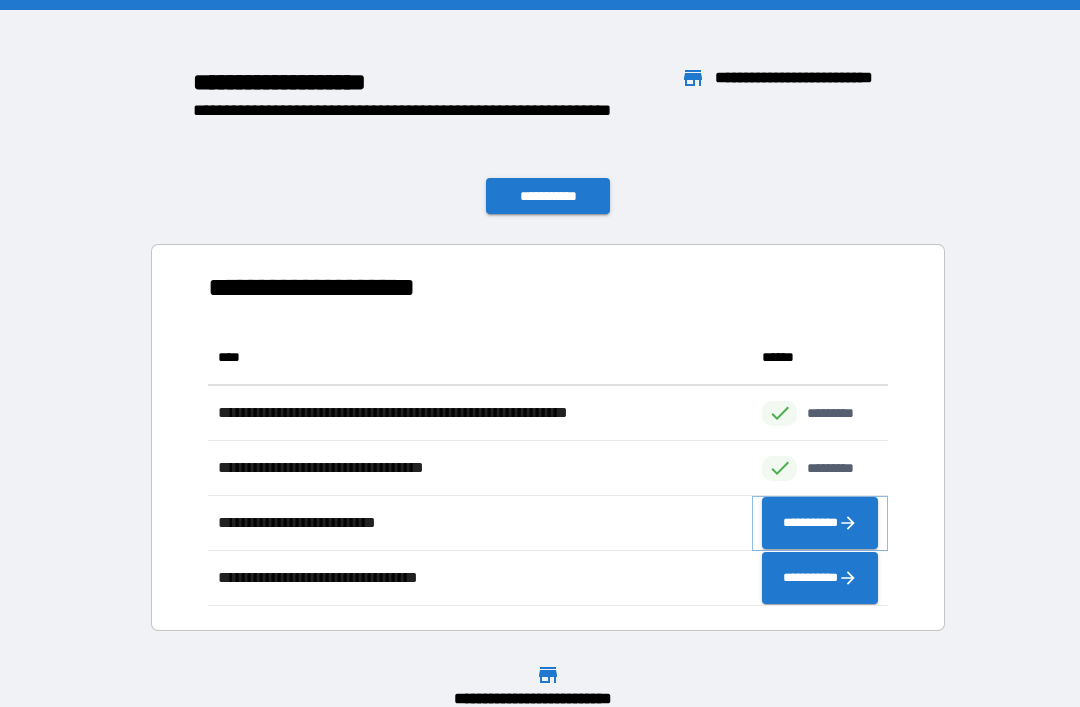 click on "**********" at bounding box center [820, 523] 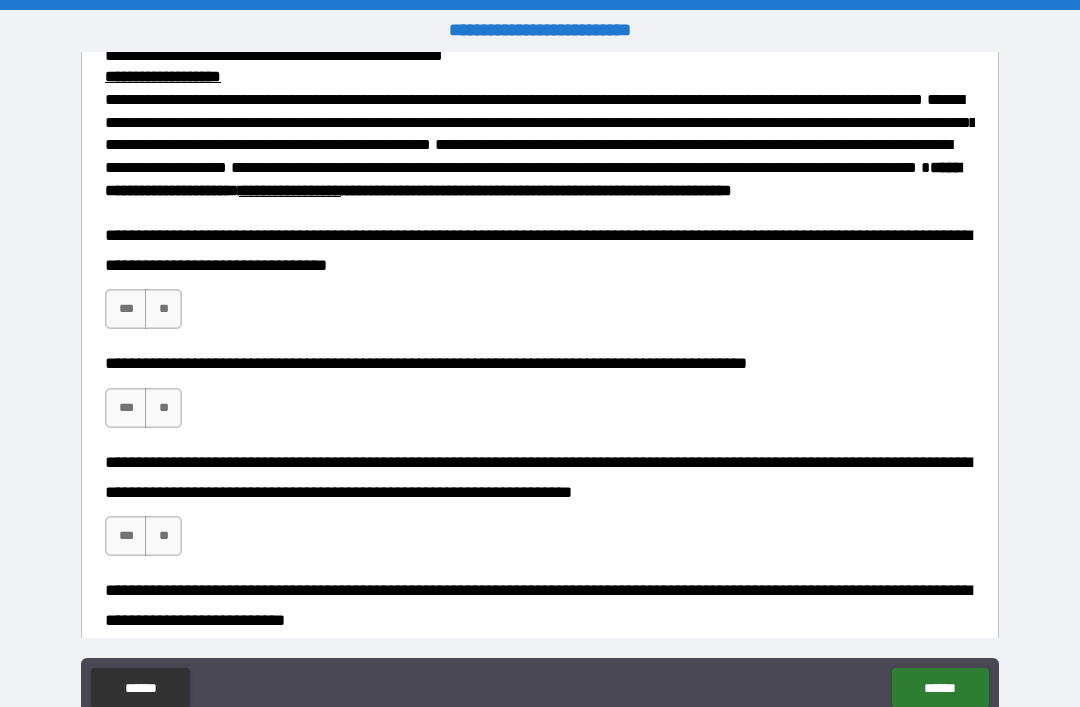 scroll, scrollTop: 955, scrollLeft: 0, axis: vertical 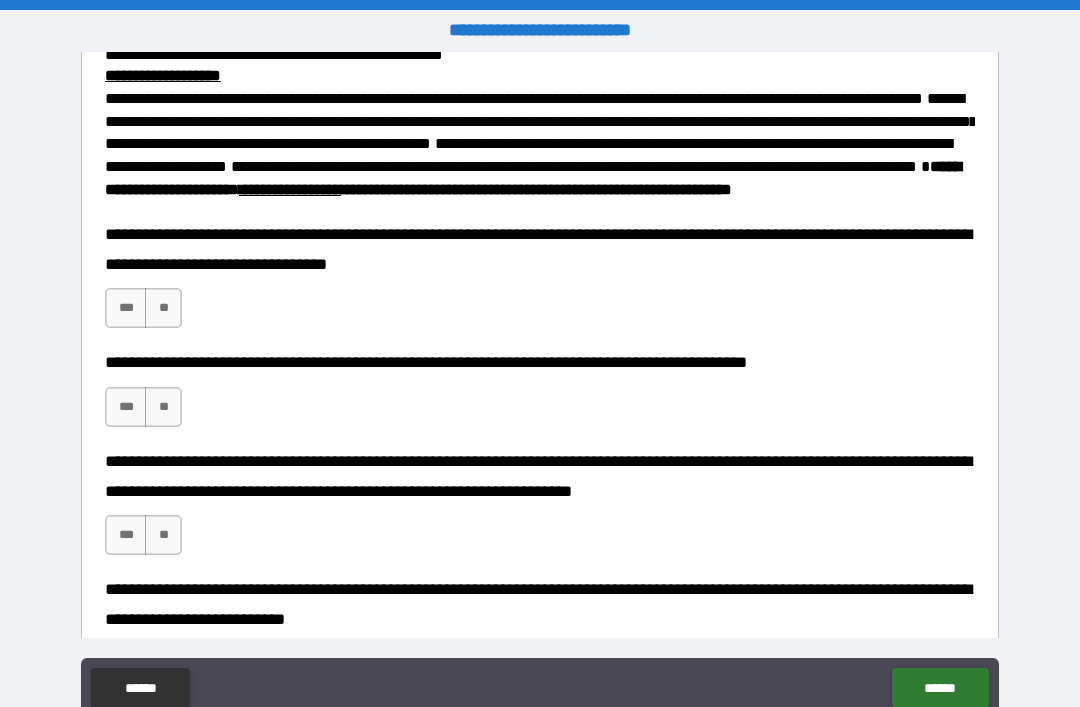 click on "***" at bounding box center (126, 407) 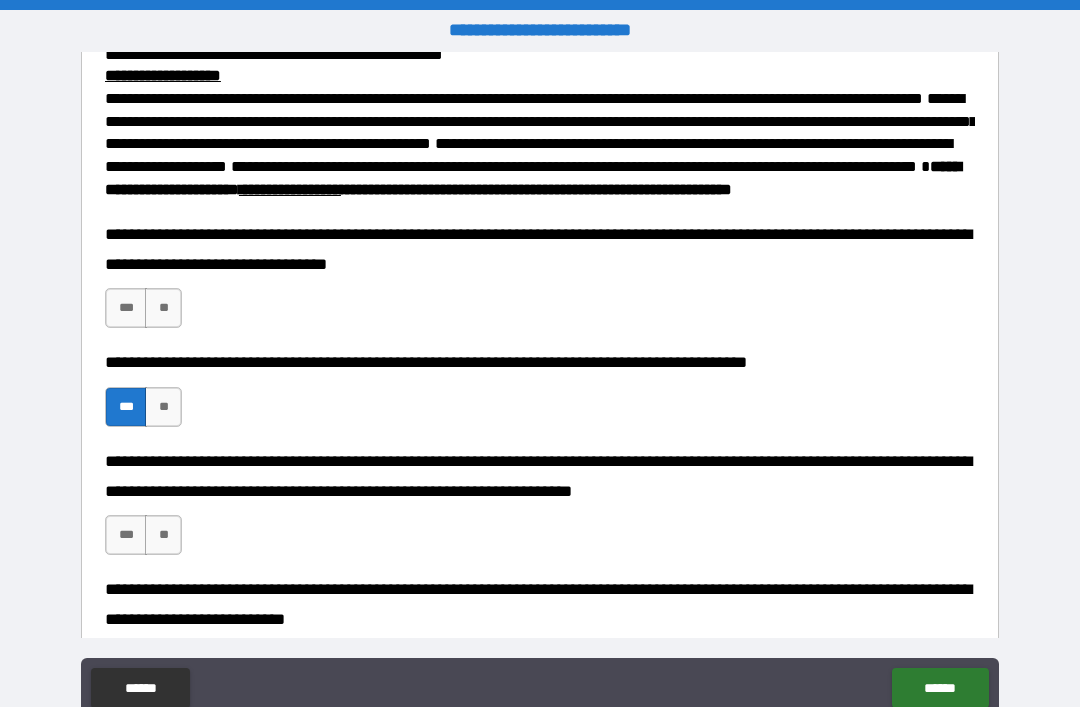 click on "***" at bounding box center [126, 308] 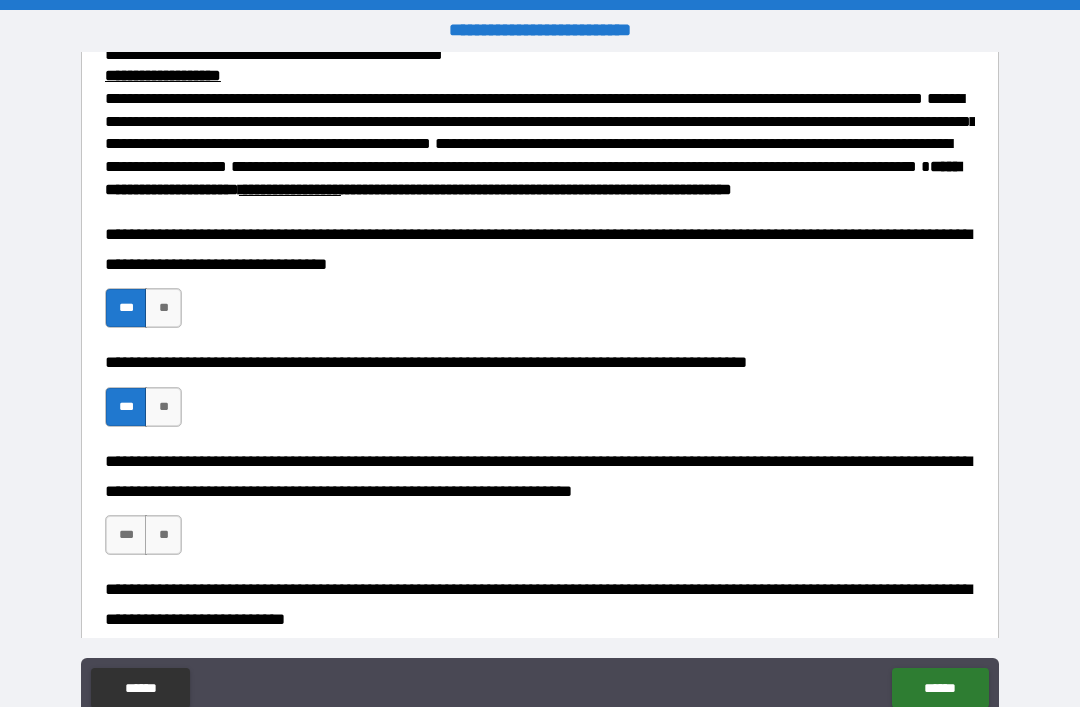 click on "***" at bounding box center [126, 535] 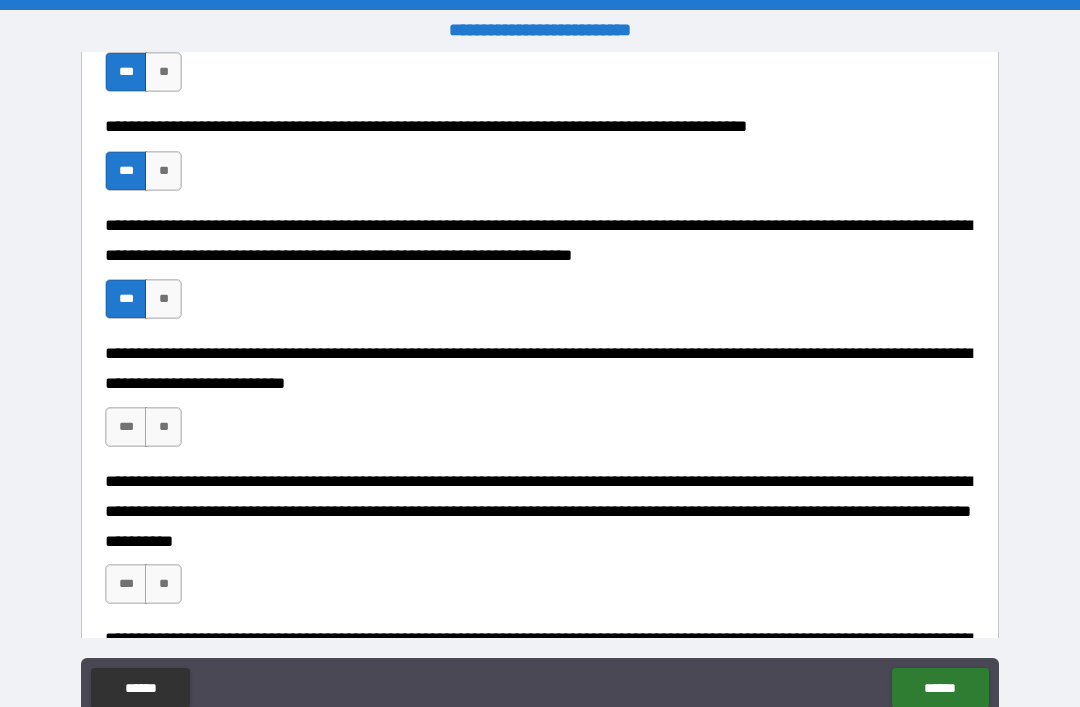 scroll, scrollTop: 1194, scrollLeft: 0, axis: vertical 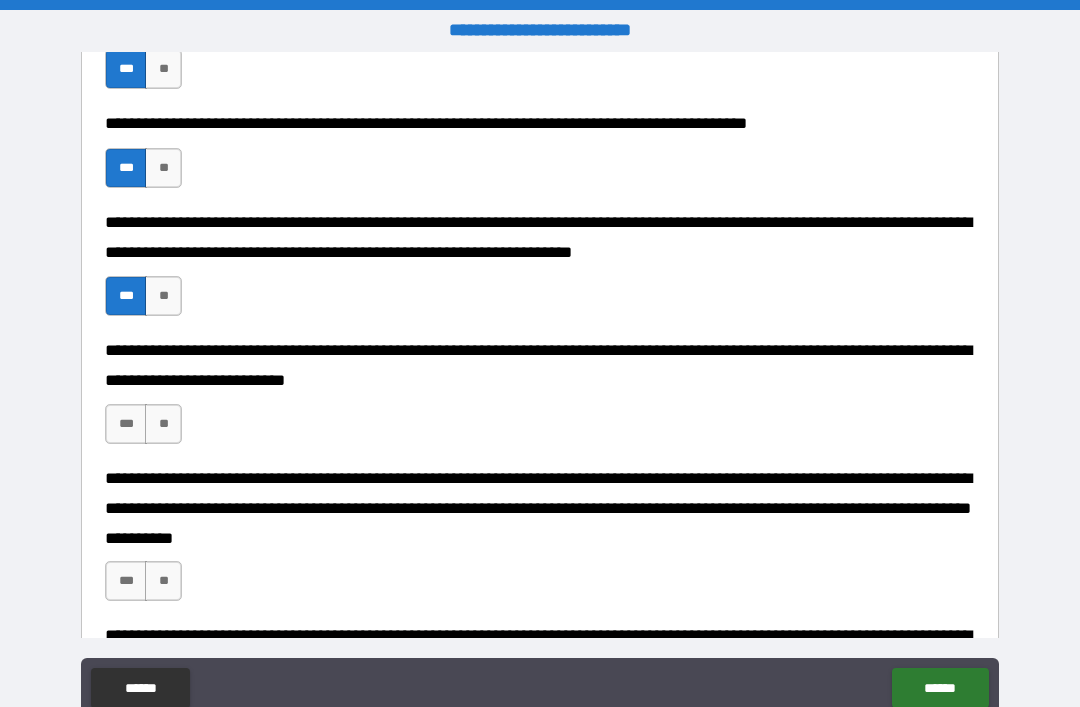 click on "***" at bounding box center (126, 424) 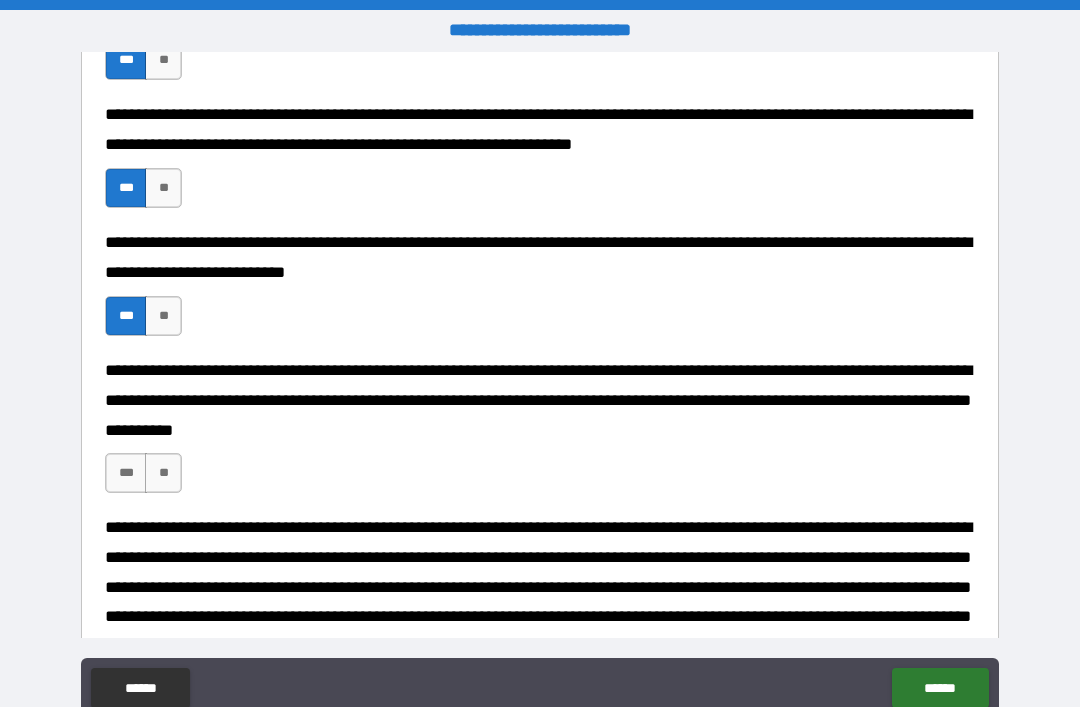 scroll, scrollTop: 1310, scrollLeft: 0, axis: vertical 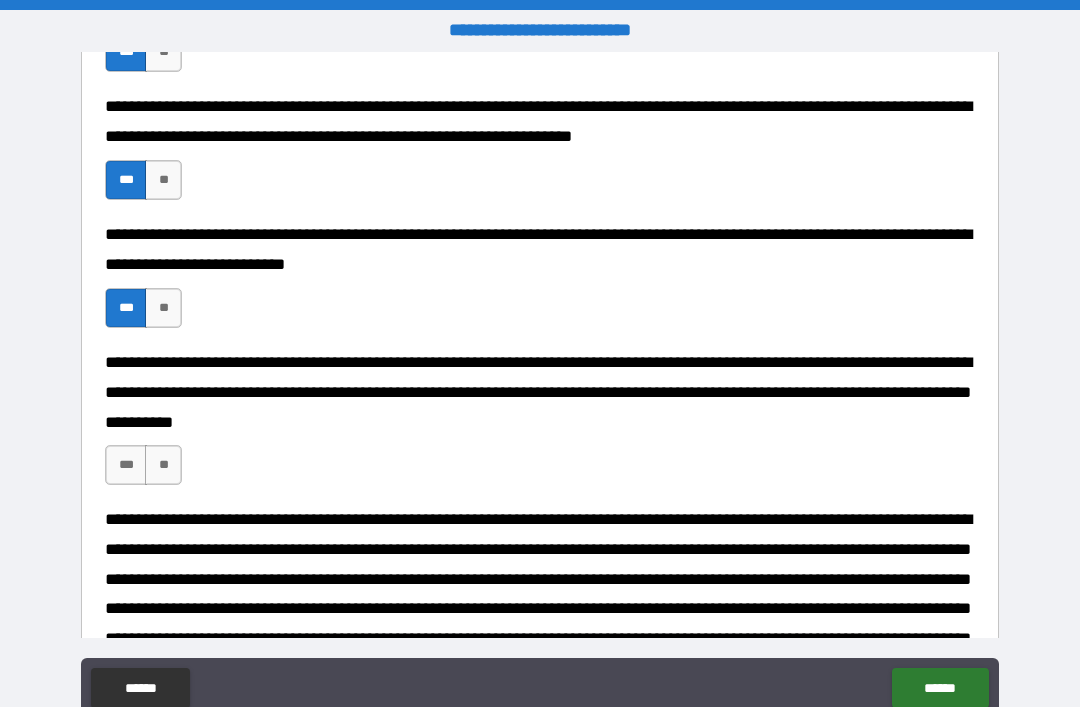 click on "***" at bounding box center [126, 465] 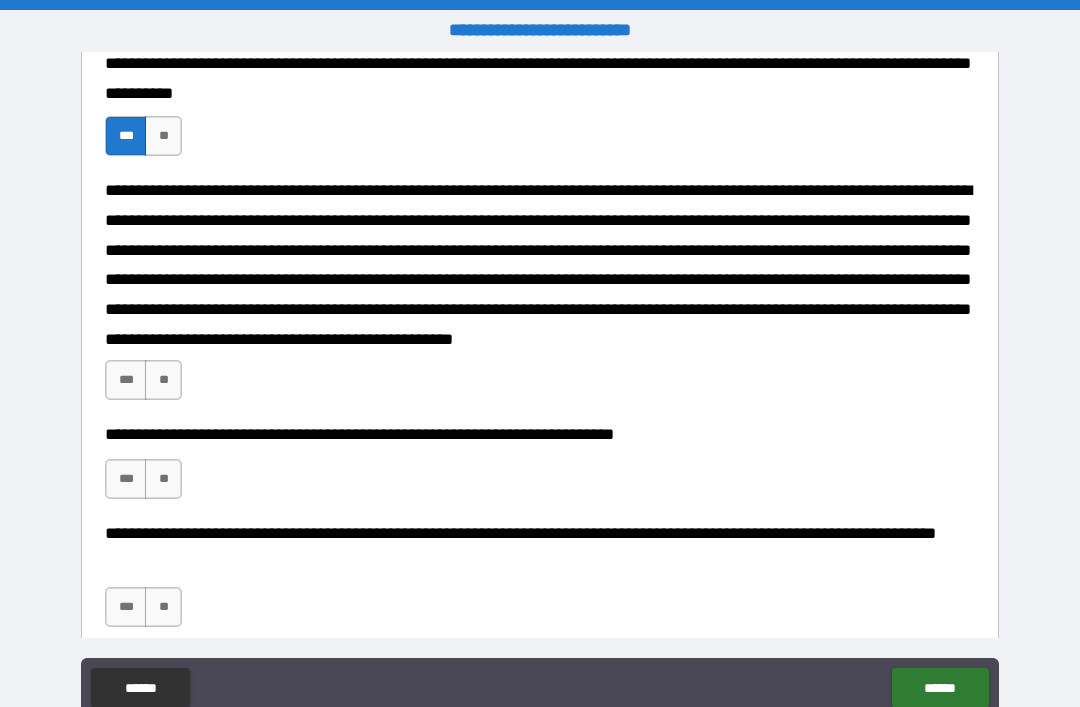 scroll, scrollTop: 1647, scrollLeft: 0, axis: vertical 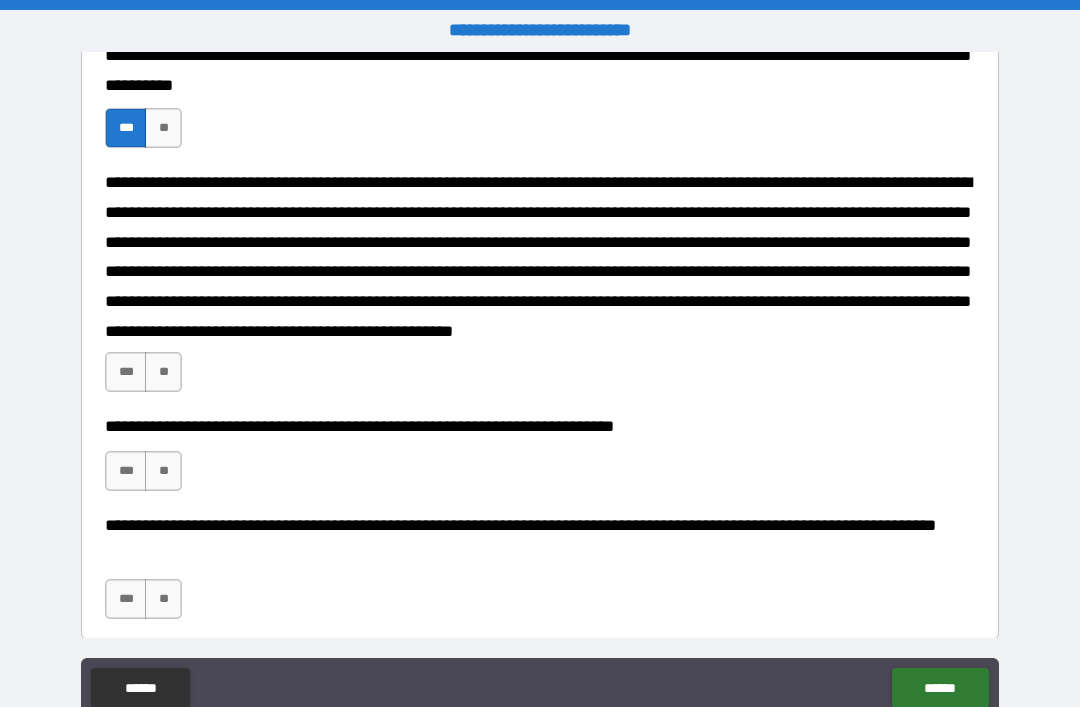 click on "***" at bounding box center (126, 372) 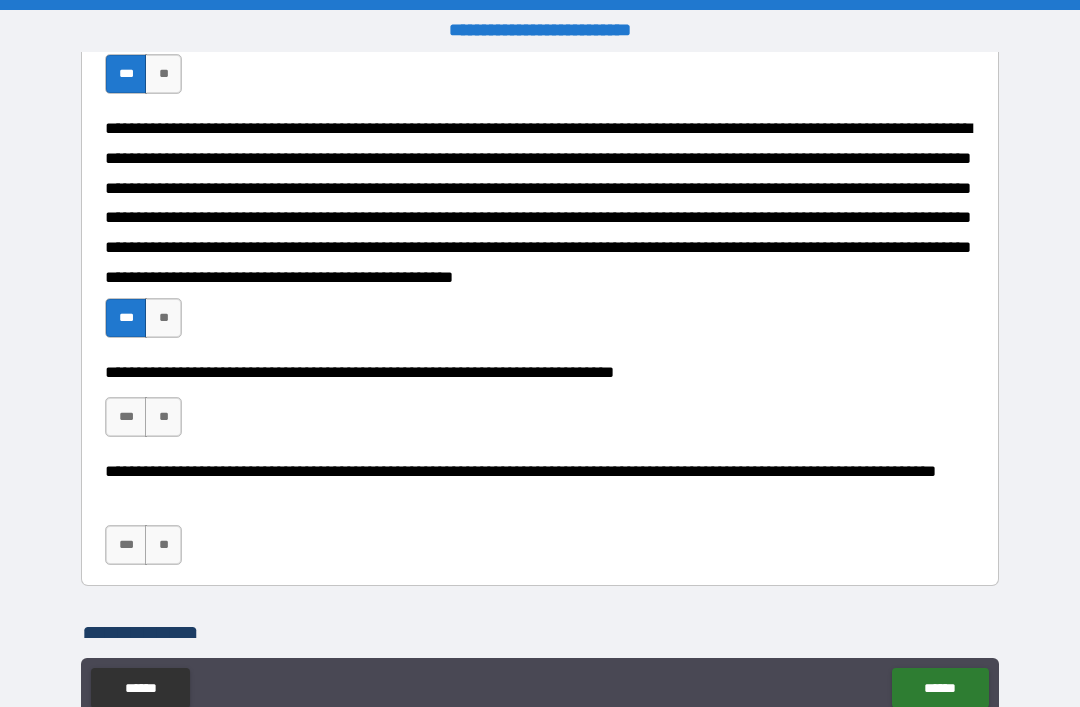 scroll, scrollTop: 1707, scrollLeft: 0, axis: vertical 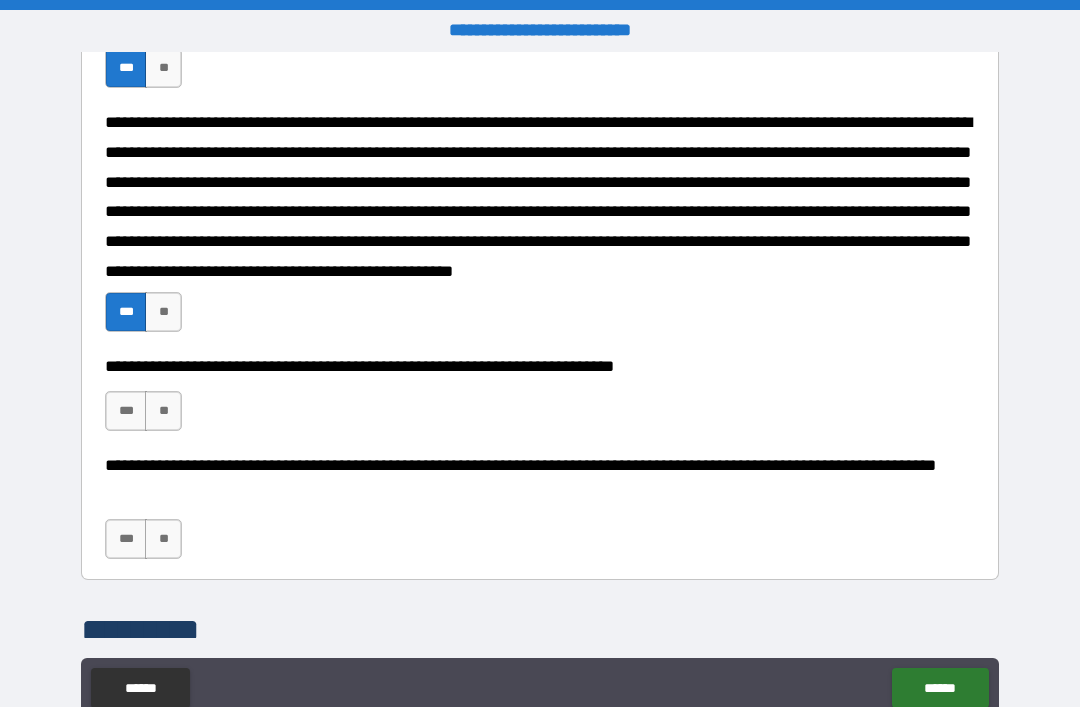 click on "***" at bounding box center [126, 539] 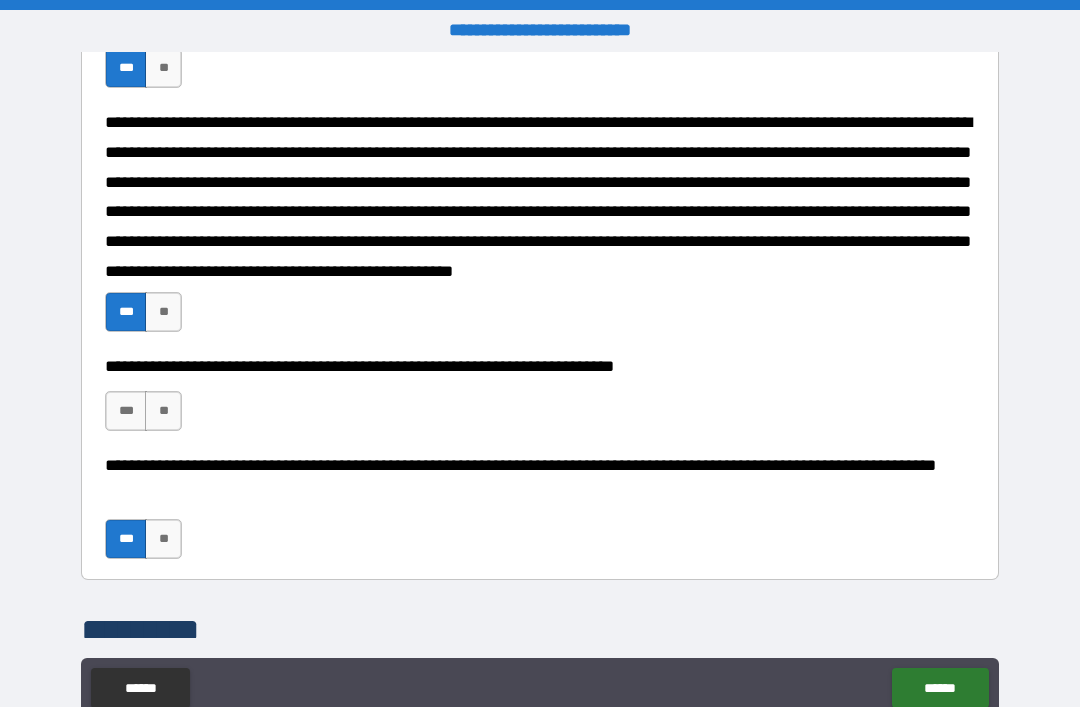 click on "***" at bounding box center (126, 411) 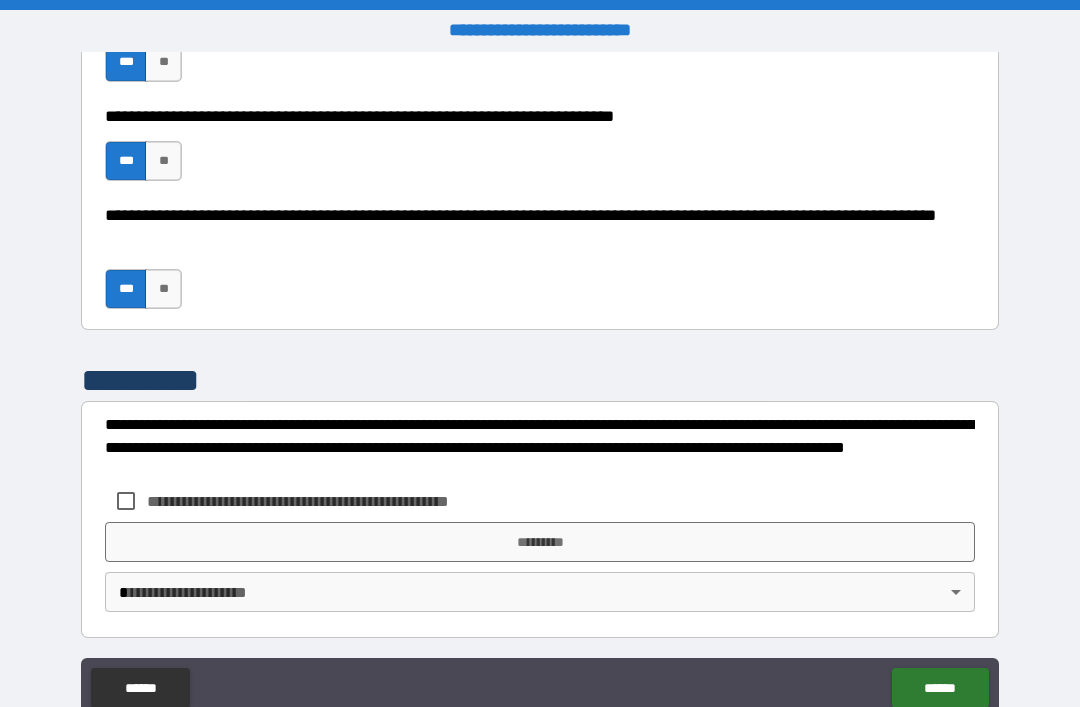 scroll, scrollTop: 1957, scrollLeft: 0, axis: vertical 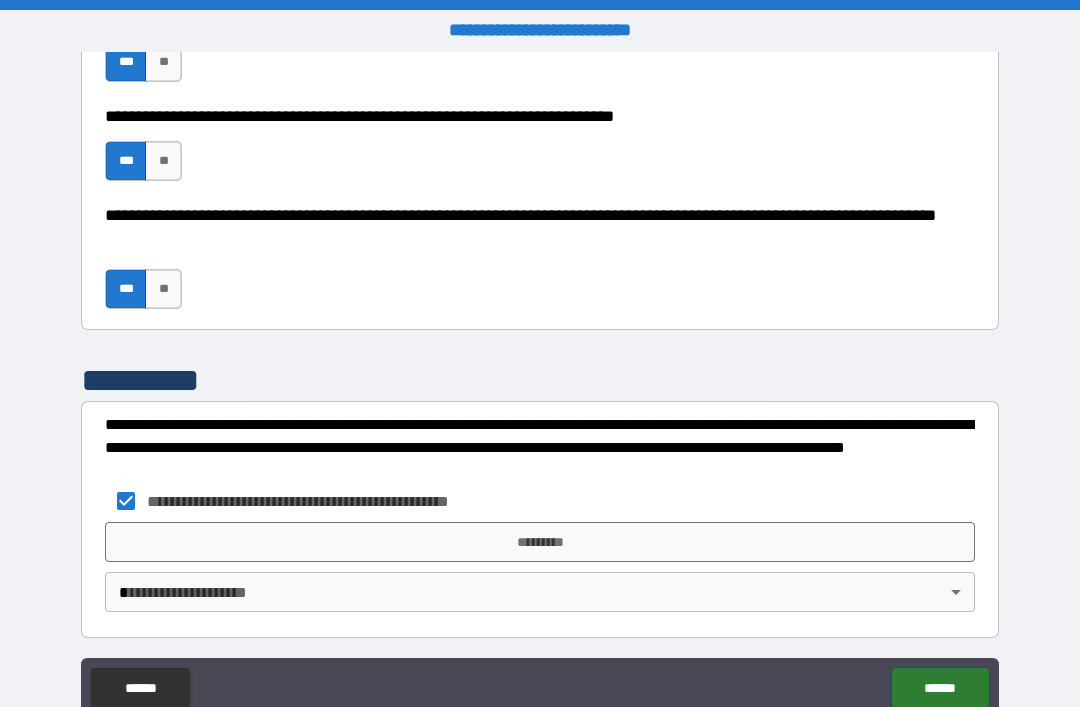 click on "*********" at bounding box center [540, 542] 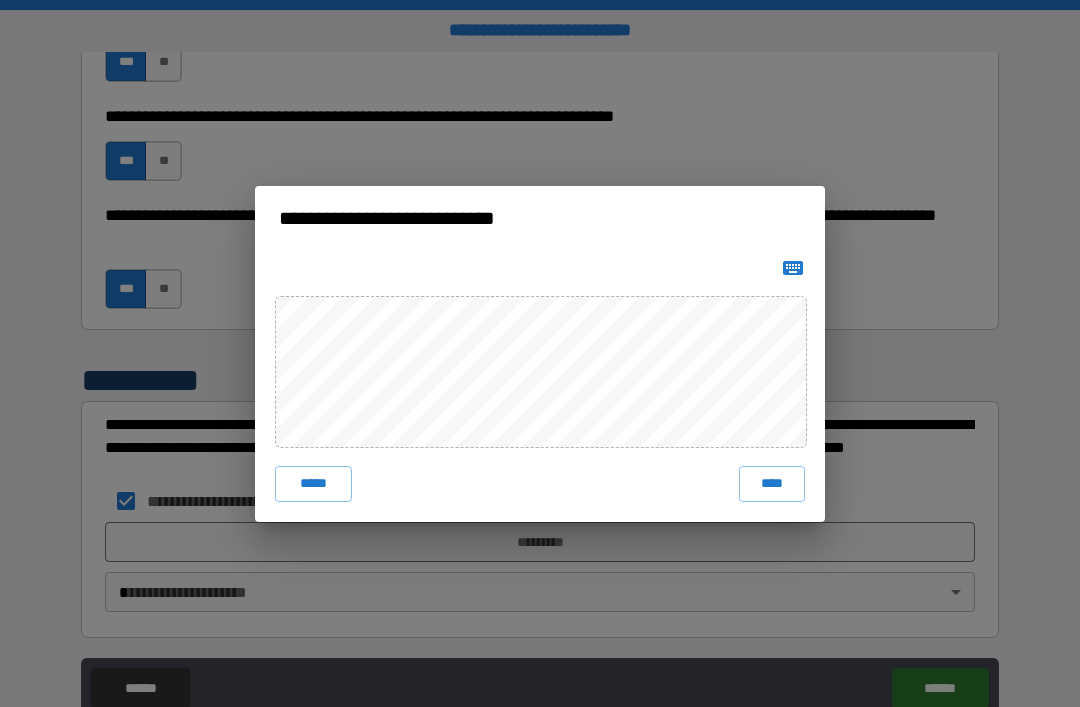 click on "****" at bounding box center [772, 484] 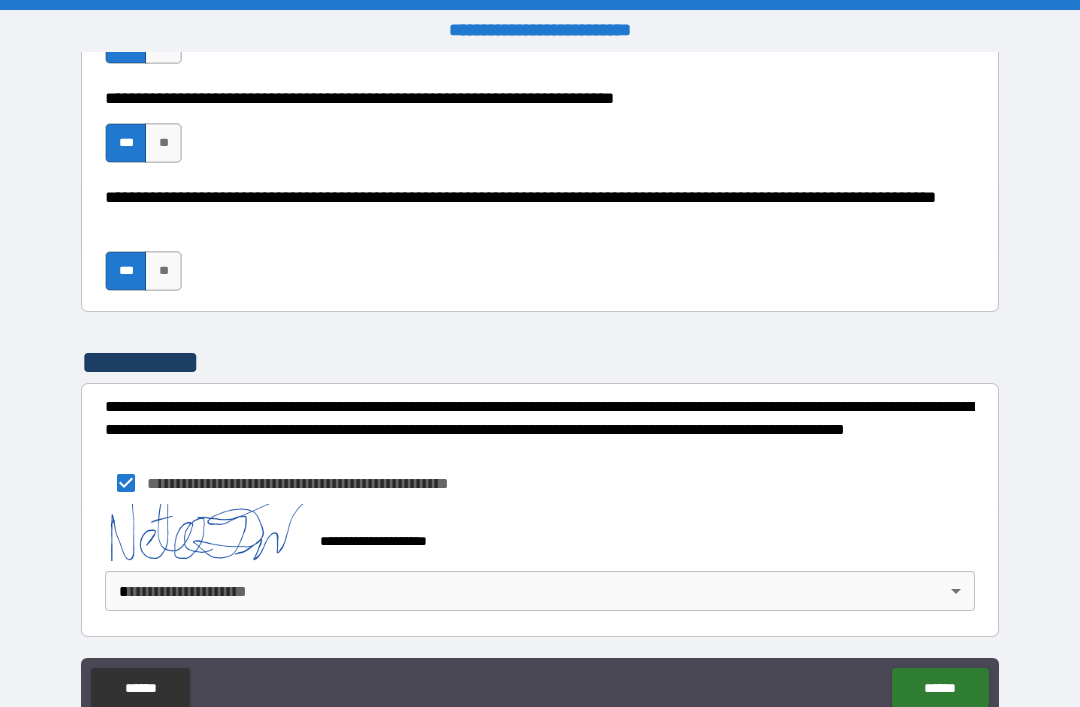 scroll, scrollTop: 1974, scrollLeft: 0, axis: vertical 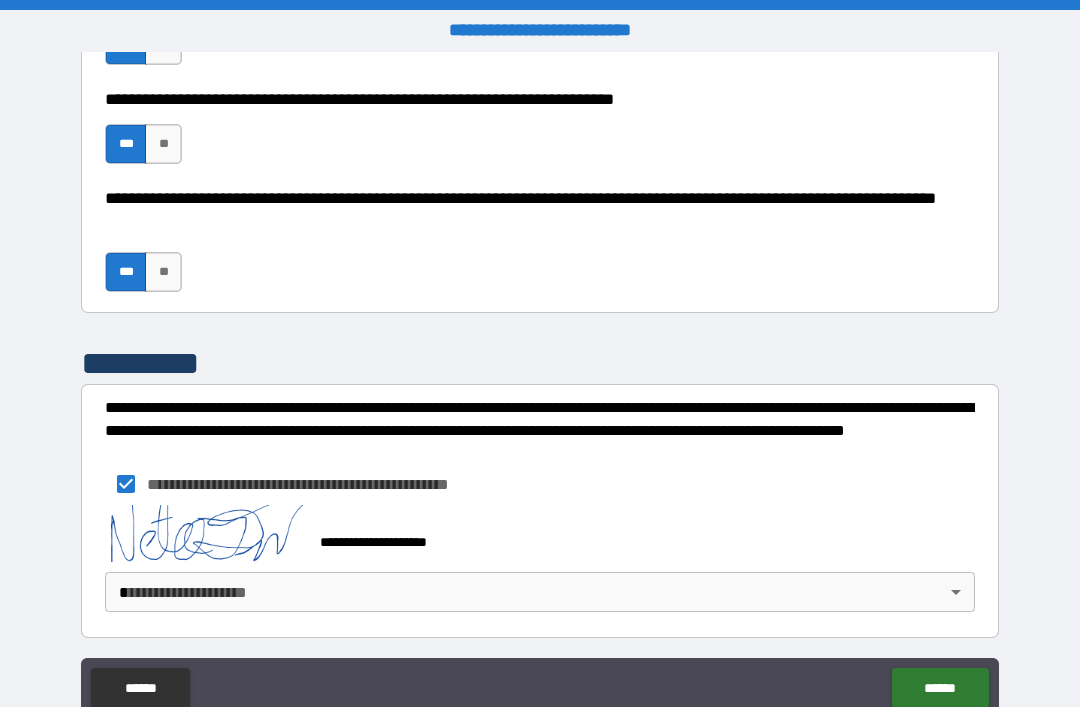 click on "**********" at bounding box center [540, 385] 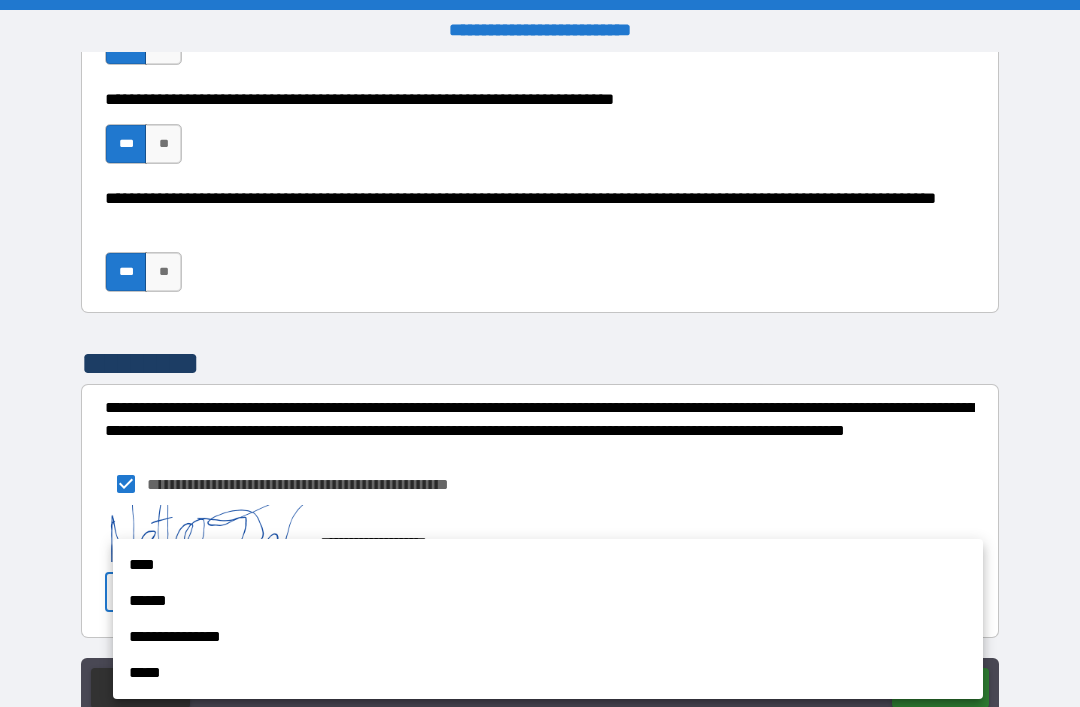 click on "****" at bounding box center (548, 565) 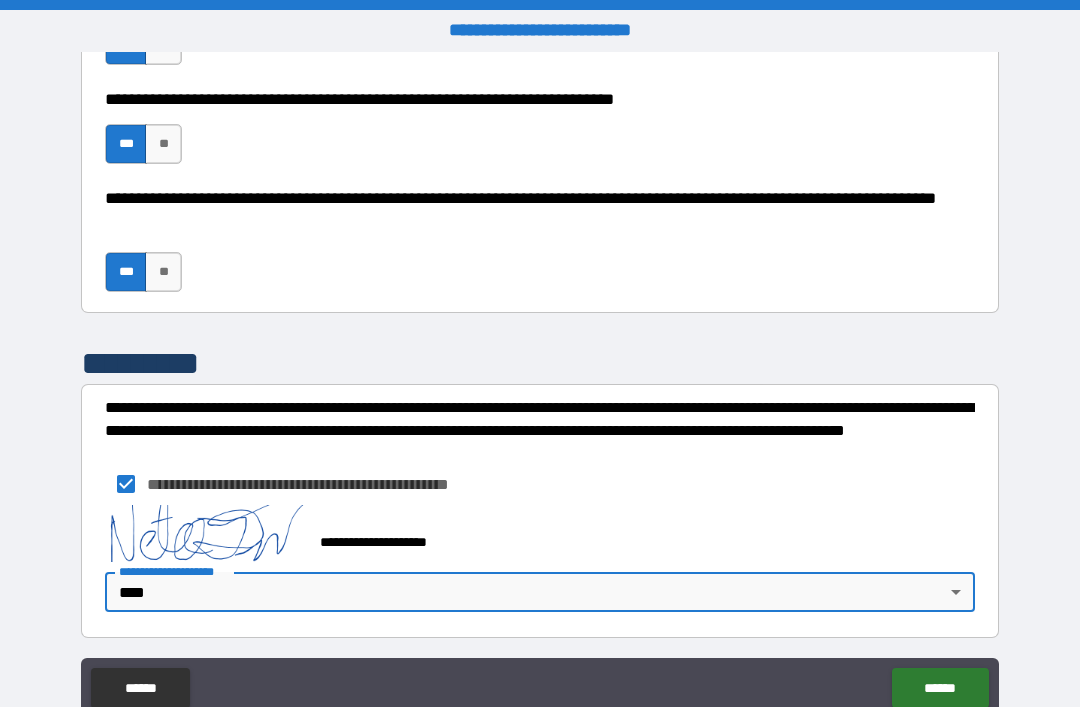 click on "******" at bounding box center [940, 688] 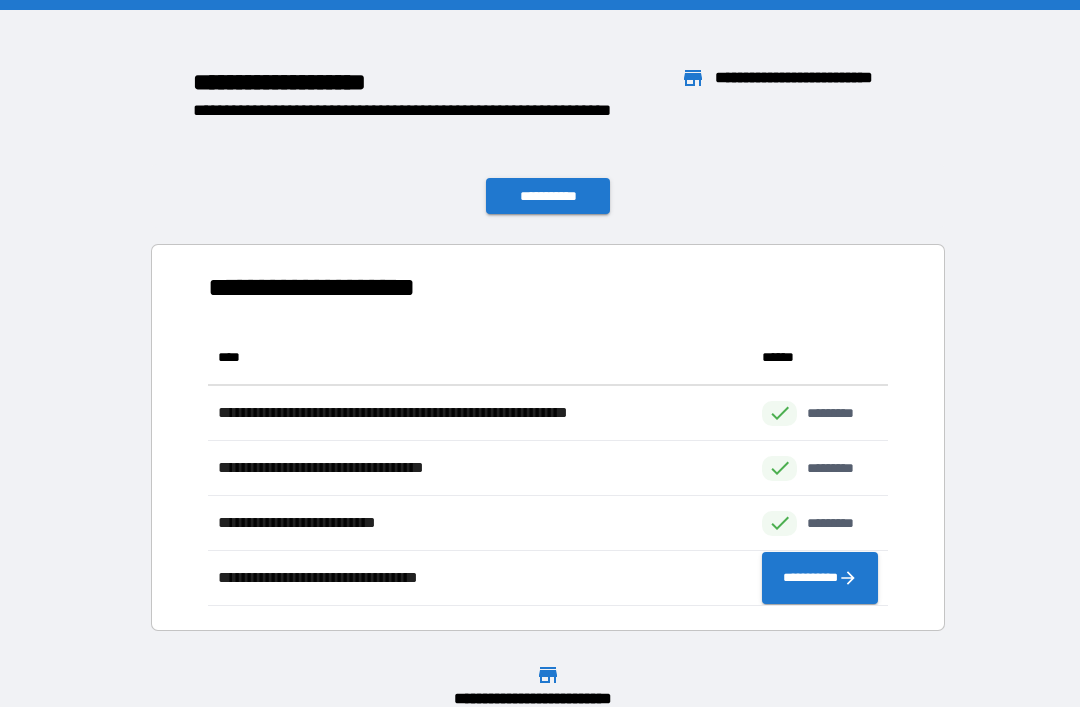 scroll, scrollTop: 276, scrollLeft: 680, axis: both 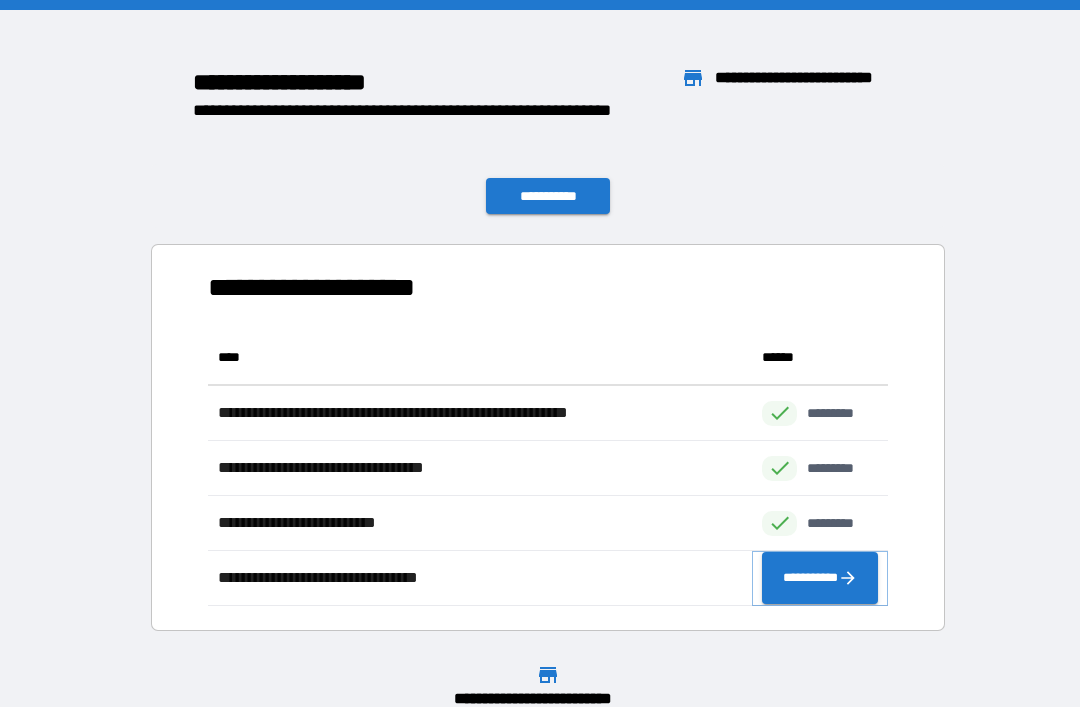 click on "**********" at bounding box center (820, 578) 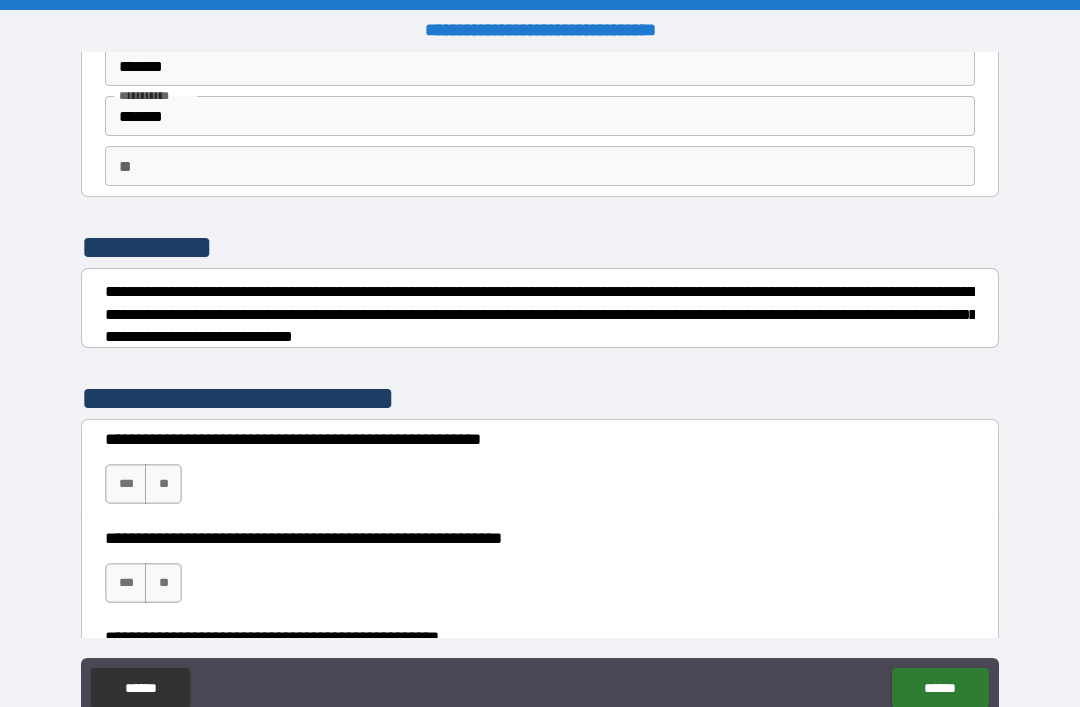 scroll, scrollTop: 103, scrollLeft: 0, axis: vertical 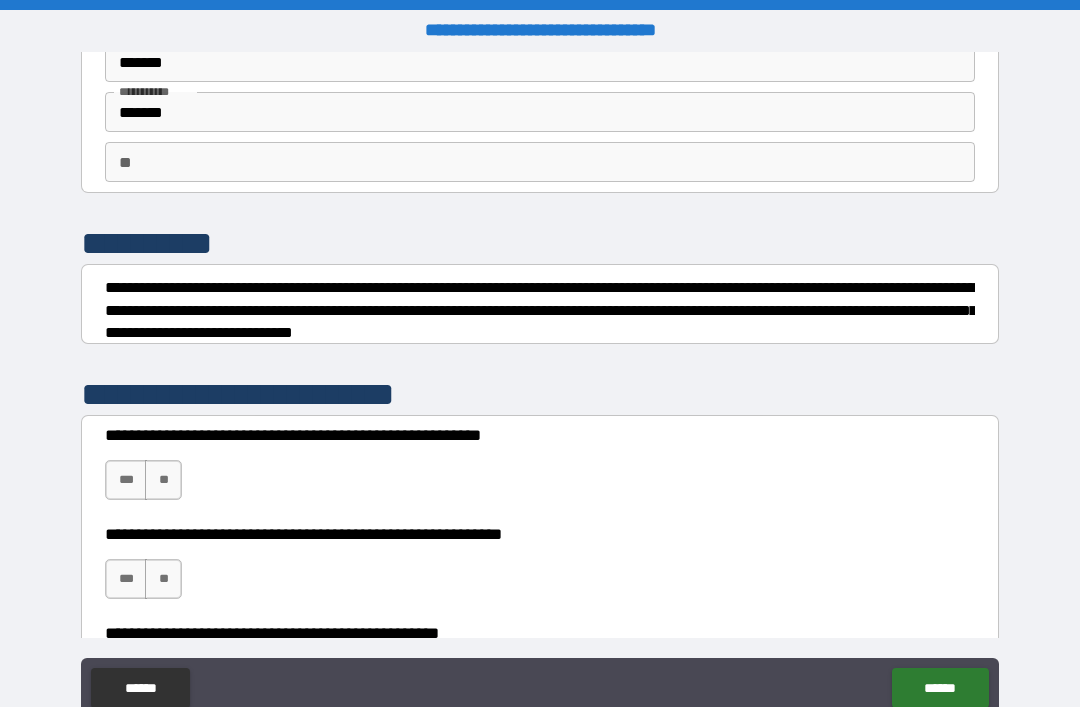 click on "***" at bounding box center [126, 480] 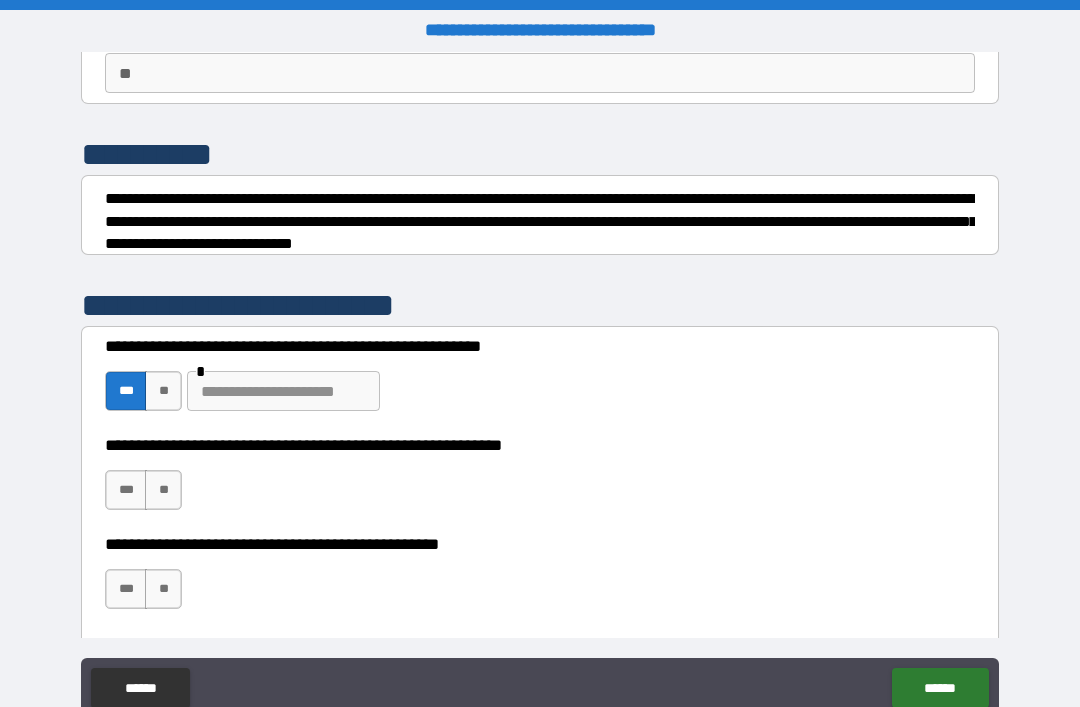 scroll, scrollTop: 206, scrollLeft: 0, axis: vertical 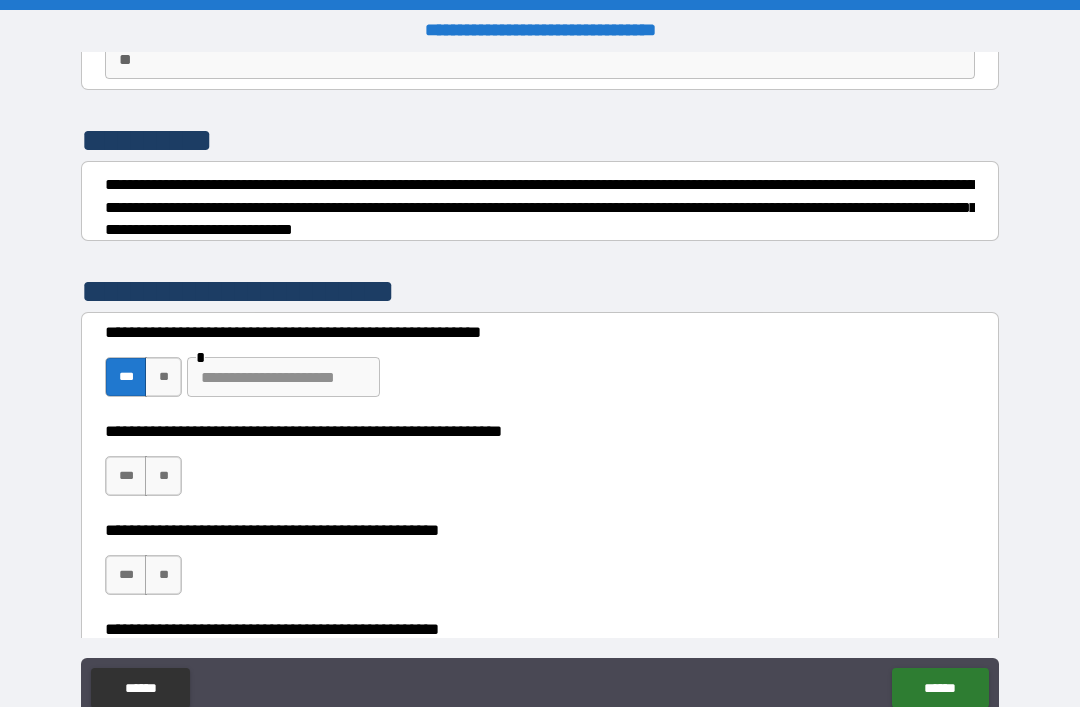 click on "**" at bounding box center [163, 377] 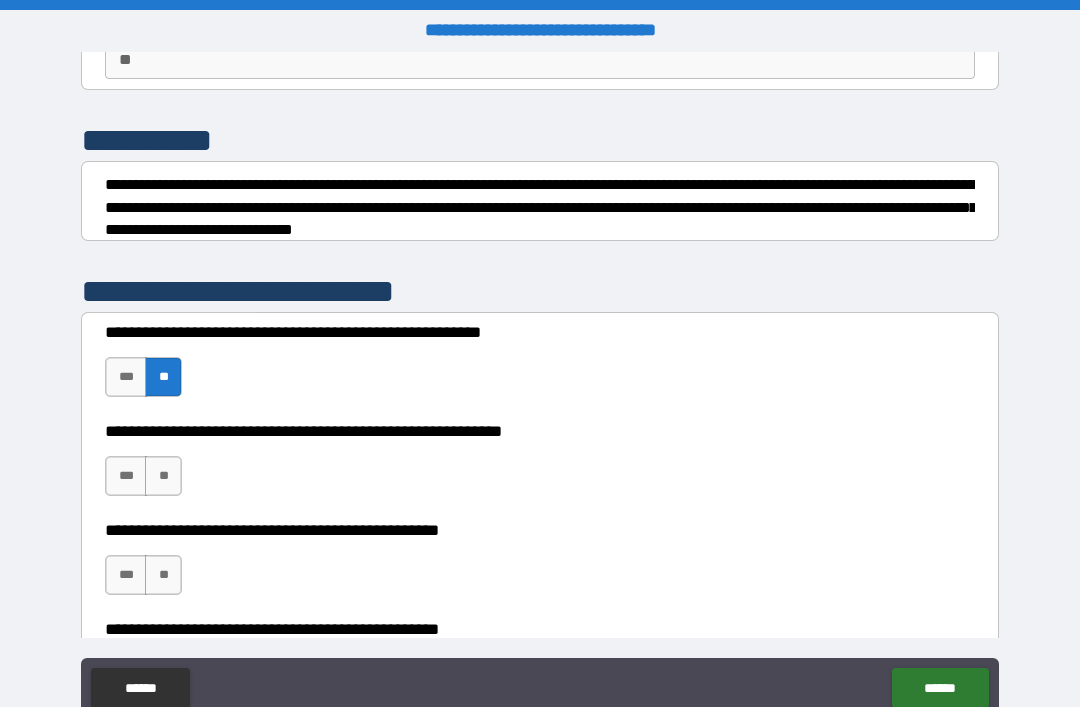 click on "**" at bounding box center (163, 476) 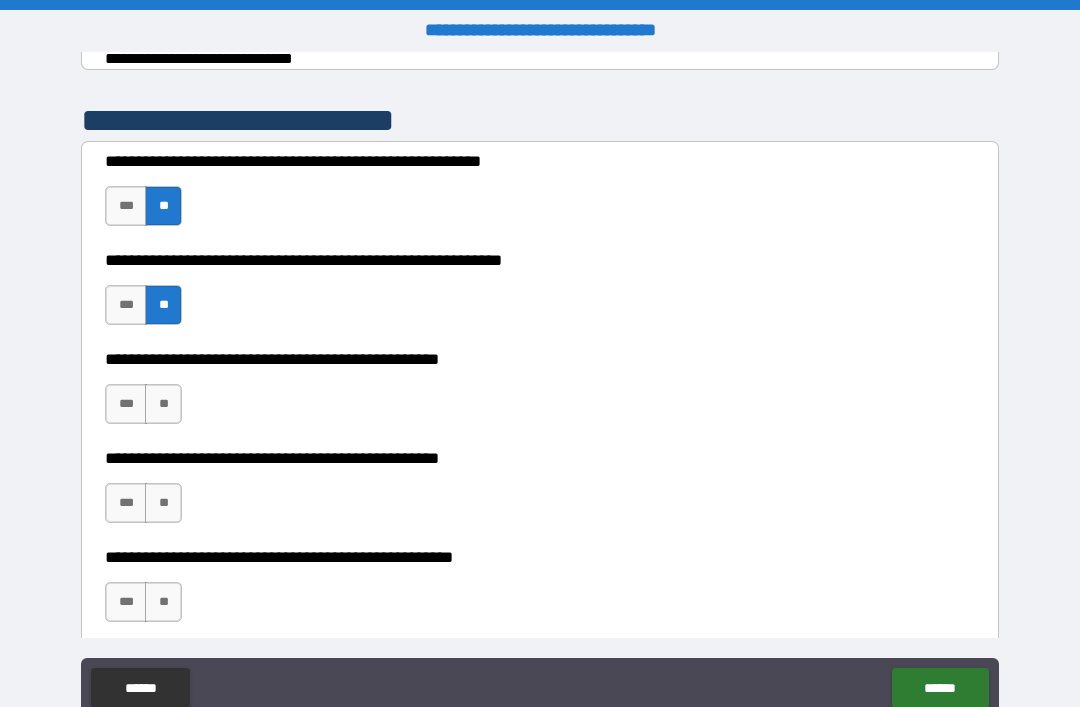 scroll, scrollTop: 386, scrollLeft: 0, axis: vertical 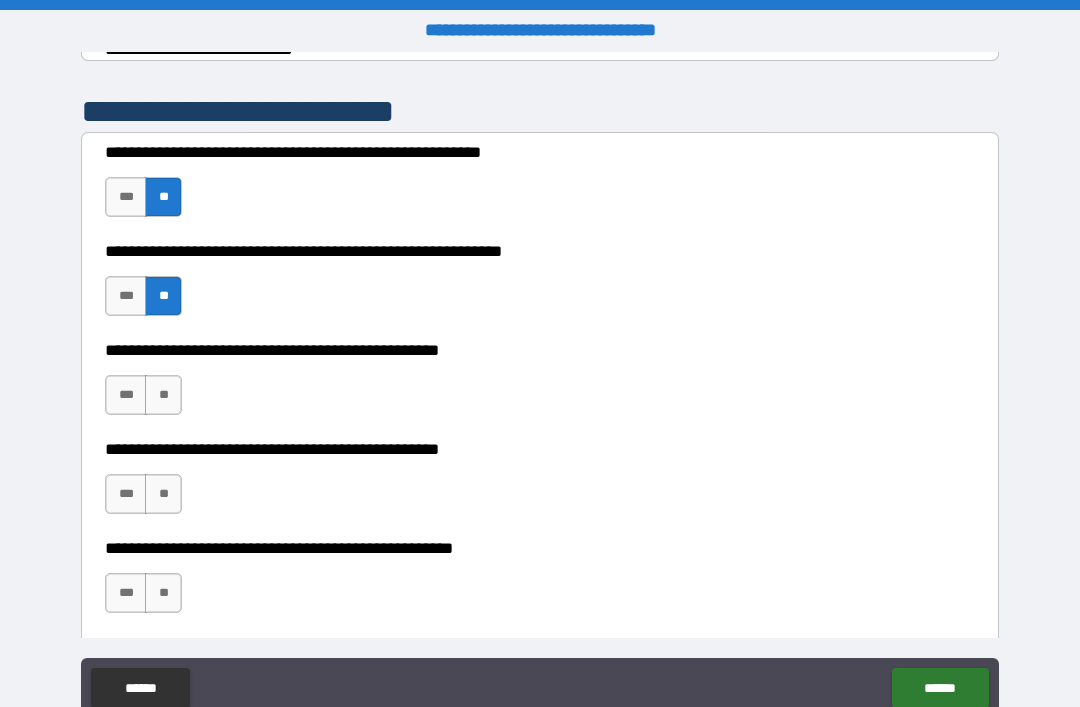 click on "**" at bounding box center [163, 395] 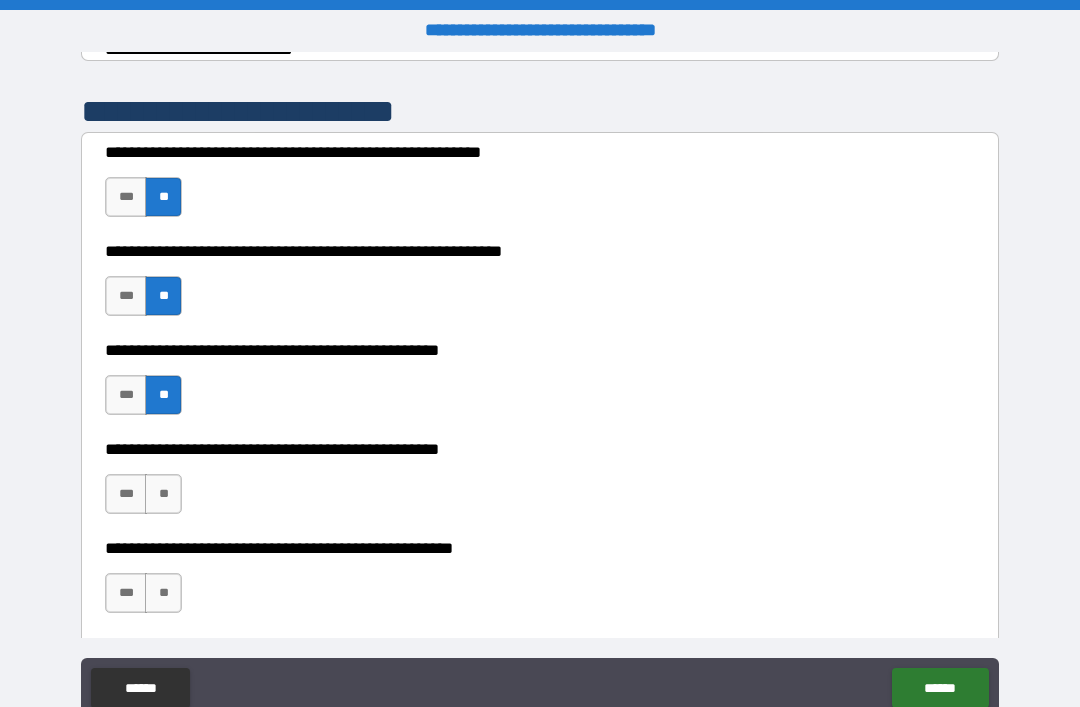 click on "**" at bounding box center [163, 494] 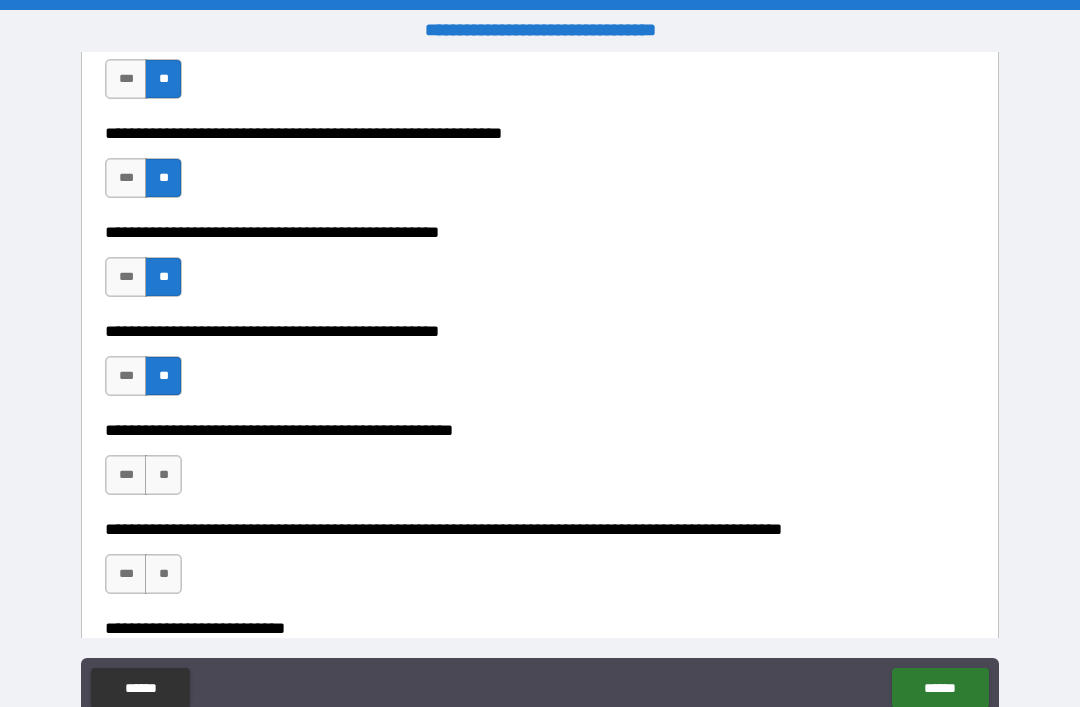 scroll, scrollTop: 512, scrollLeft: 0, axis: vertical 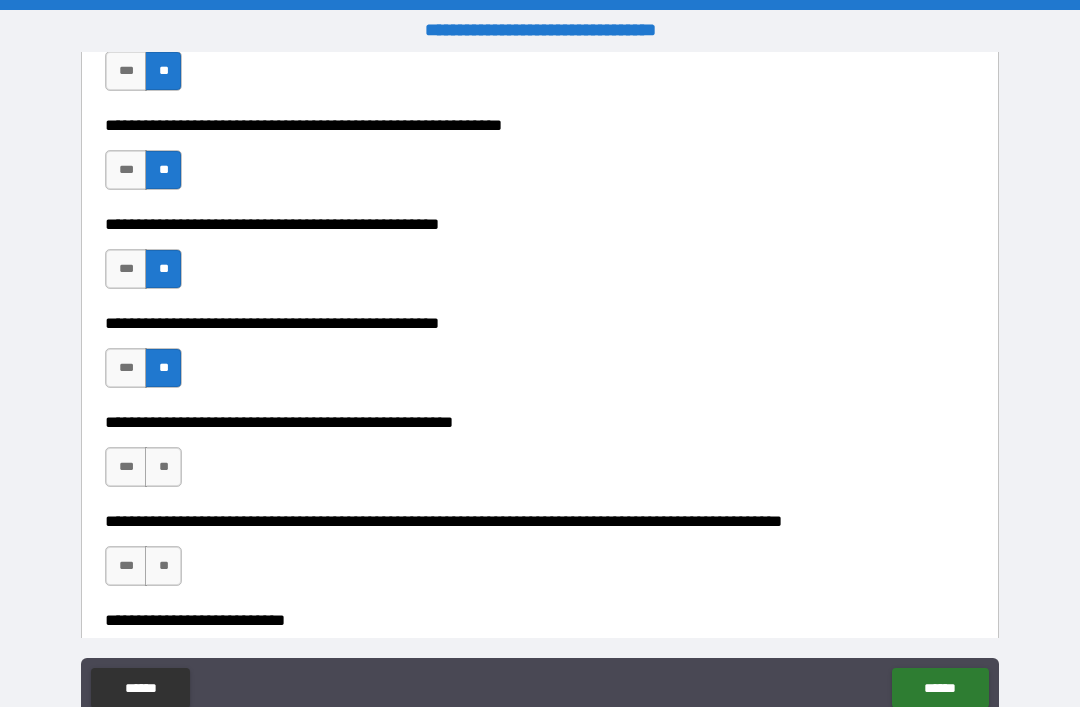 click on "**" at bounding box center (163, 467) 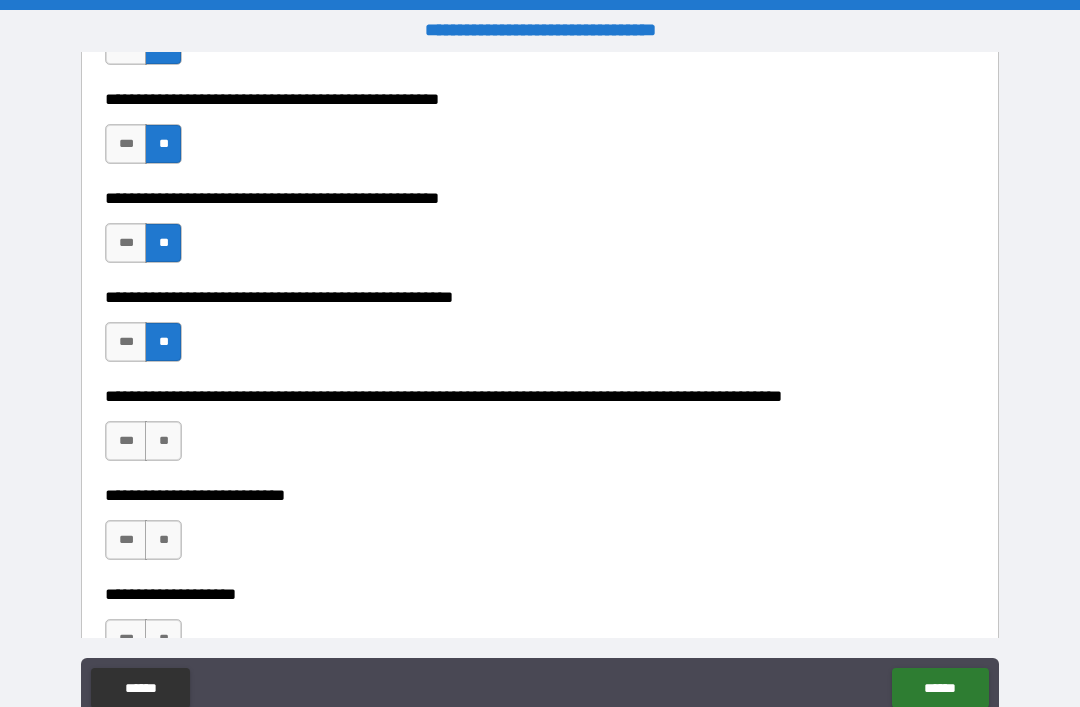 scroll, scrollTop: 649, scrollLeft: 0, axis: vertical 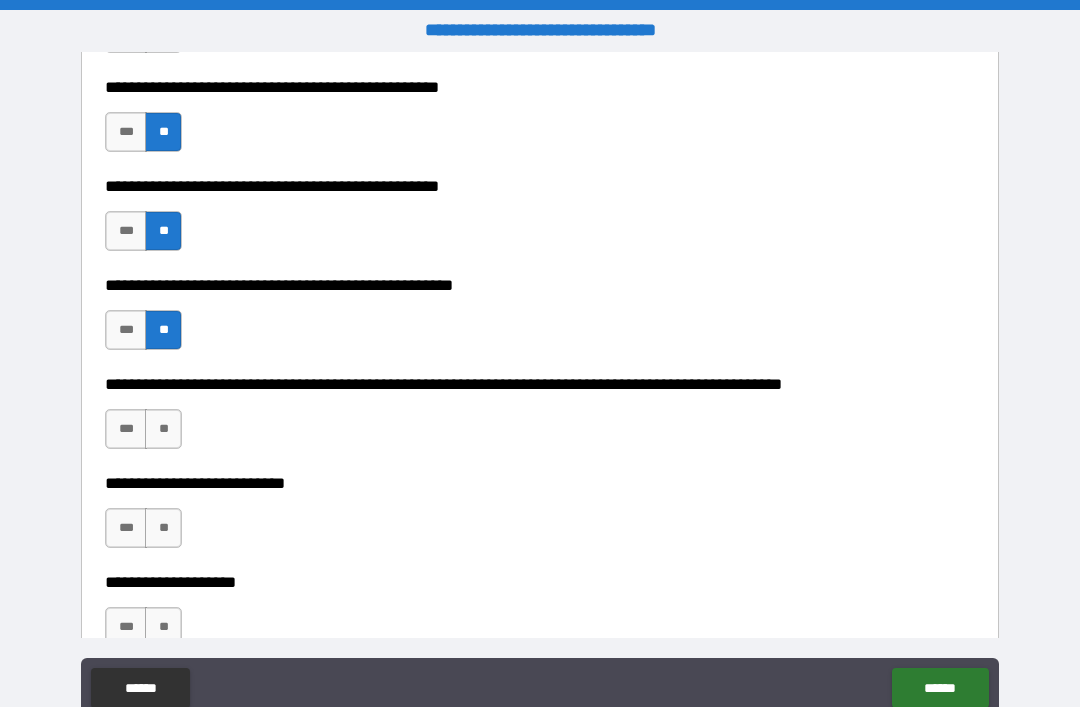 click on "**" at bounding box center (163, 429) 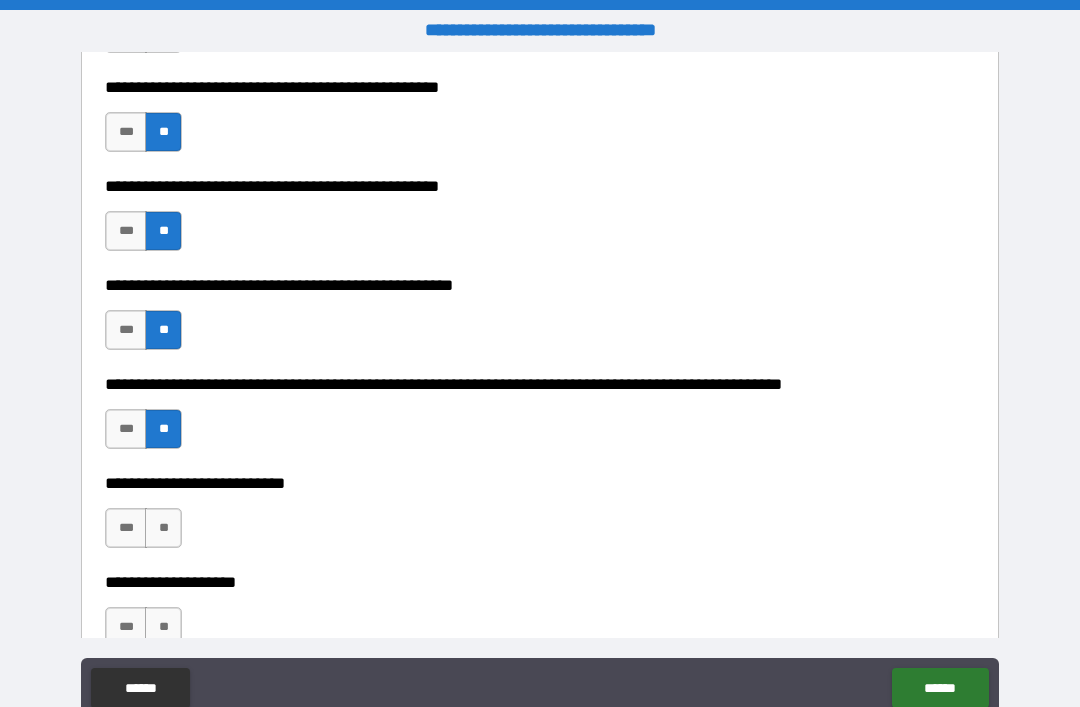 click on "**********" at bounding box center [540, 518] 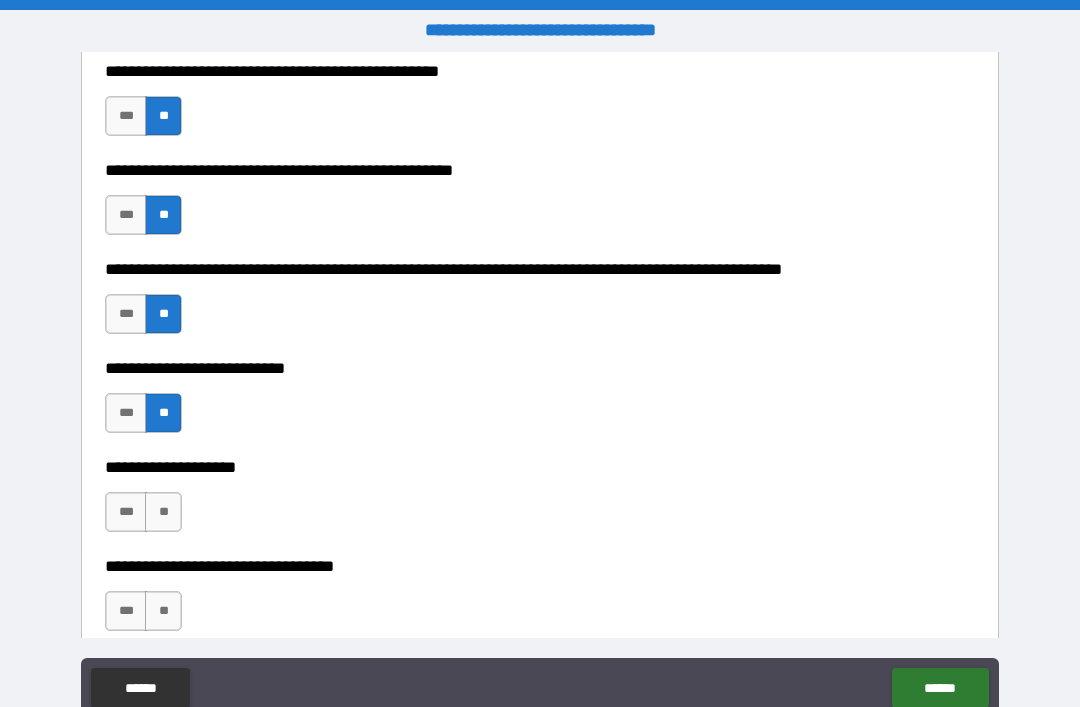 scroll, scrollTop: 858, scrollLeft: 0, axis: vertical 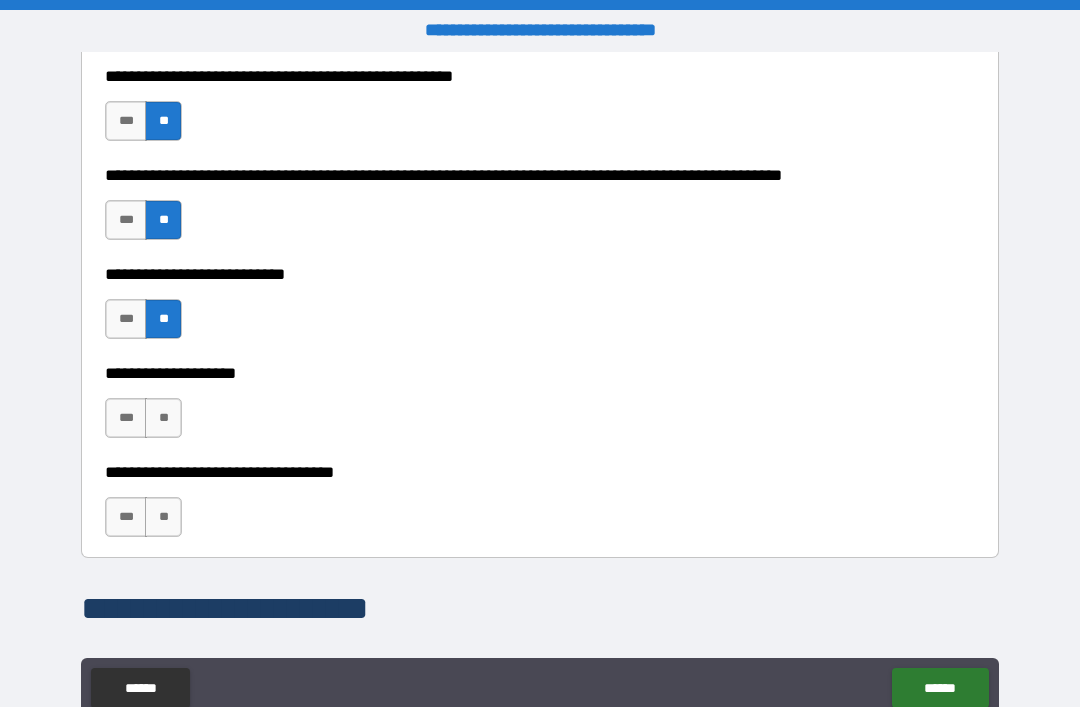 click on "**" at bounding box center (163, 418) 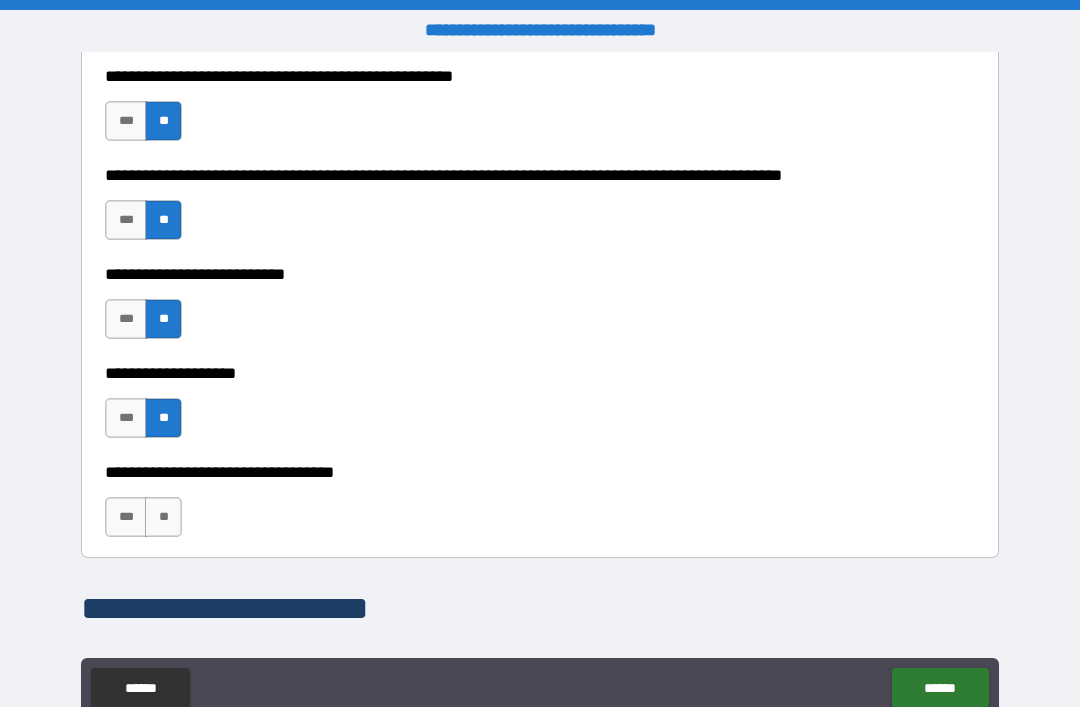 click on "**" at bounding box center [163, 517] 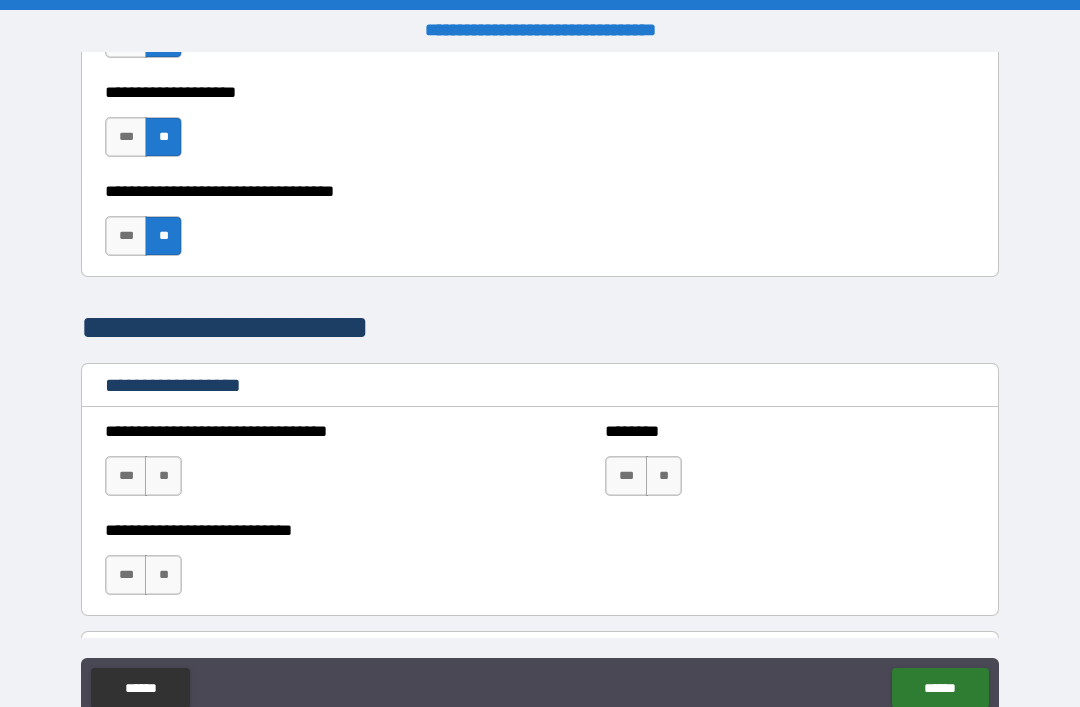 scroll, scrollTop: 1141, scrollLeft: 0, axis: vertical 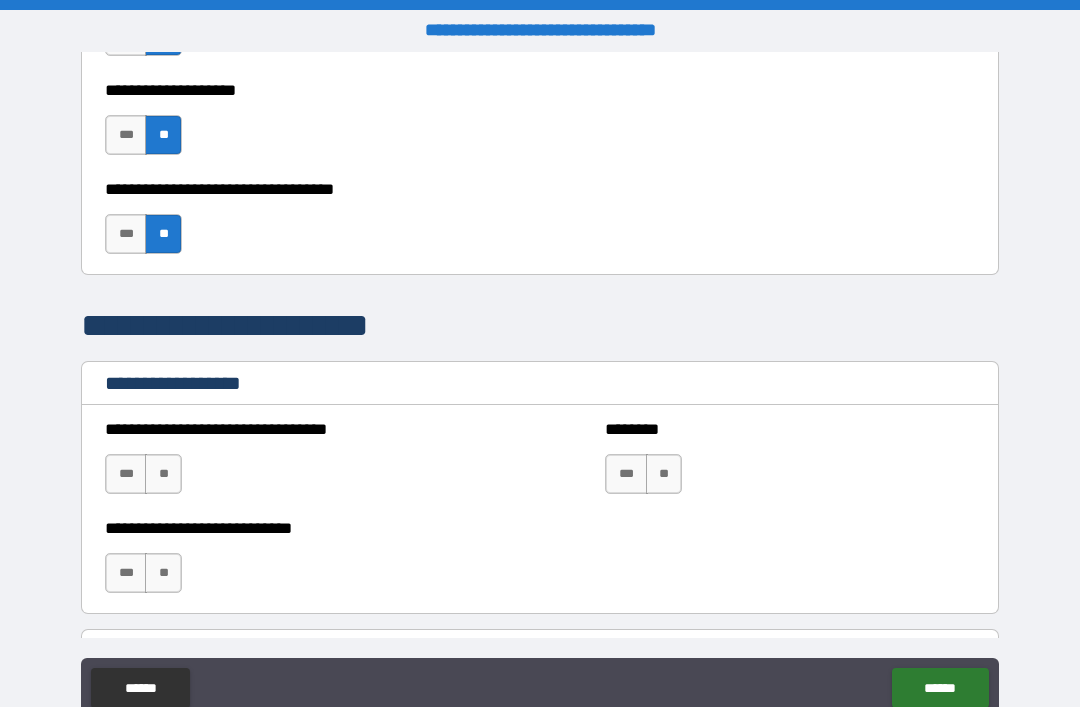 click on "**" at bounding box center [163, 474] 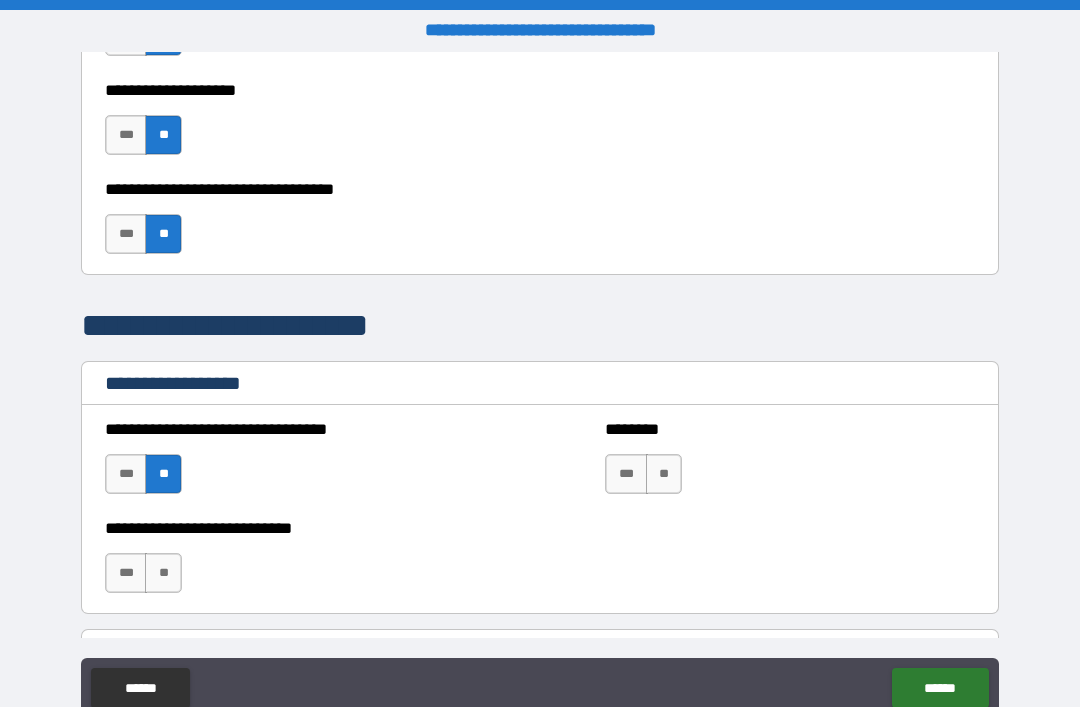 click on "**" at bounding box center (163, 573) 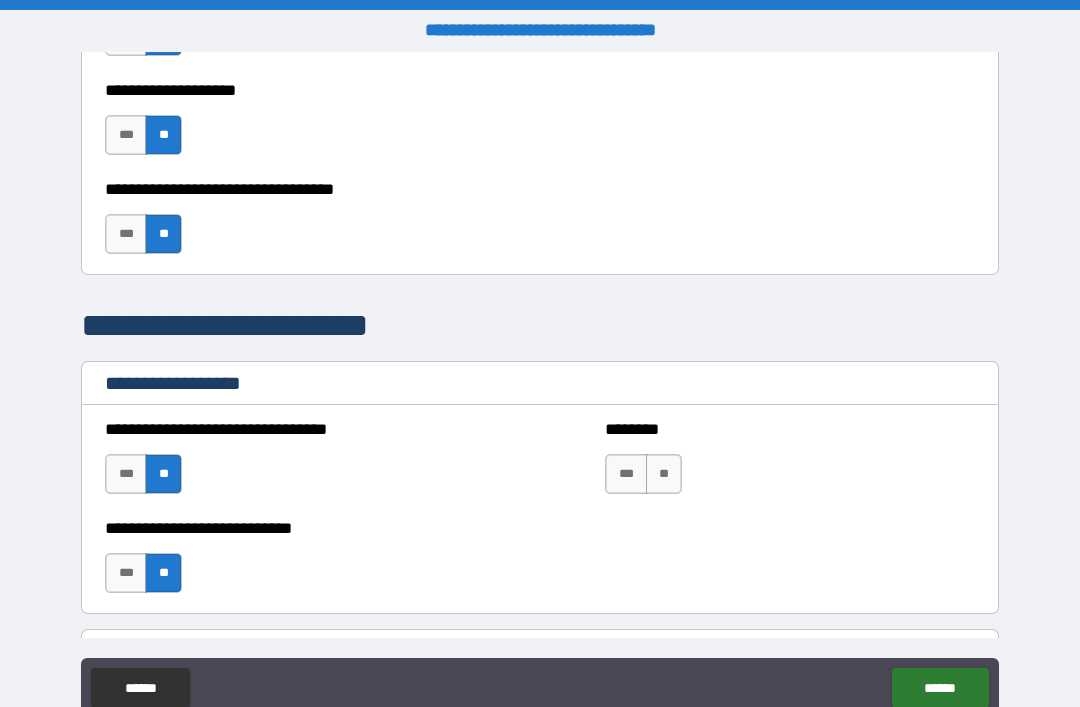 click on "**" at bounding box center [664, 474] 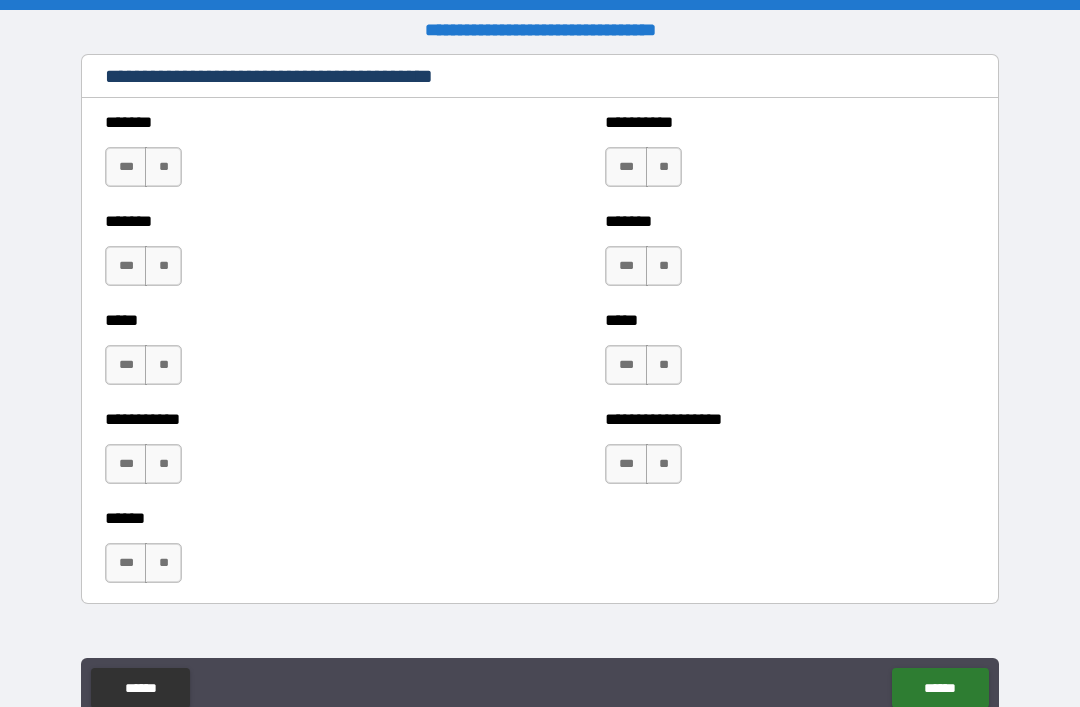 scroll, scrollTop: 1714, scrollLeft: 0, axis: vertical 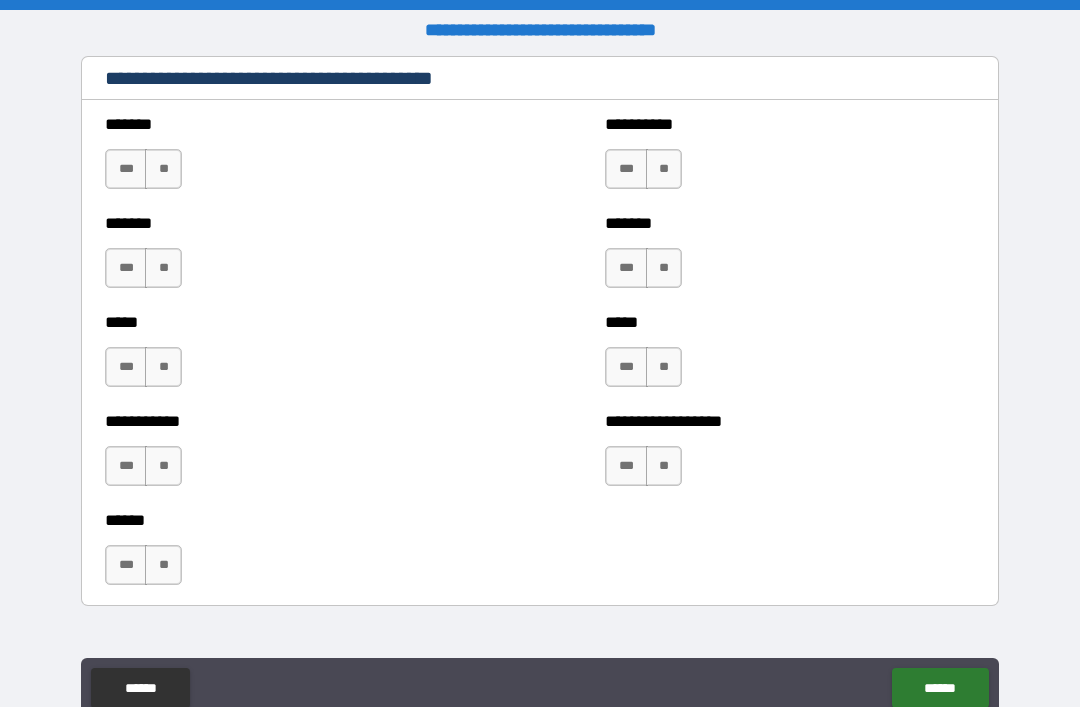 click on "***" at bounding box center (126, 466) 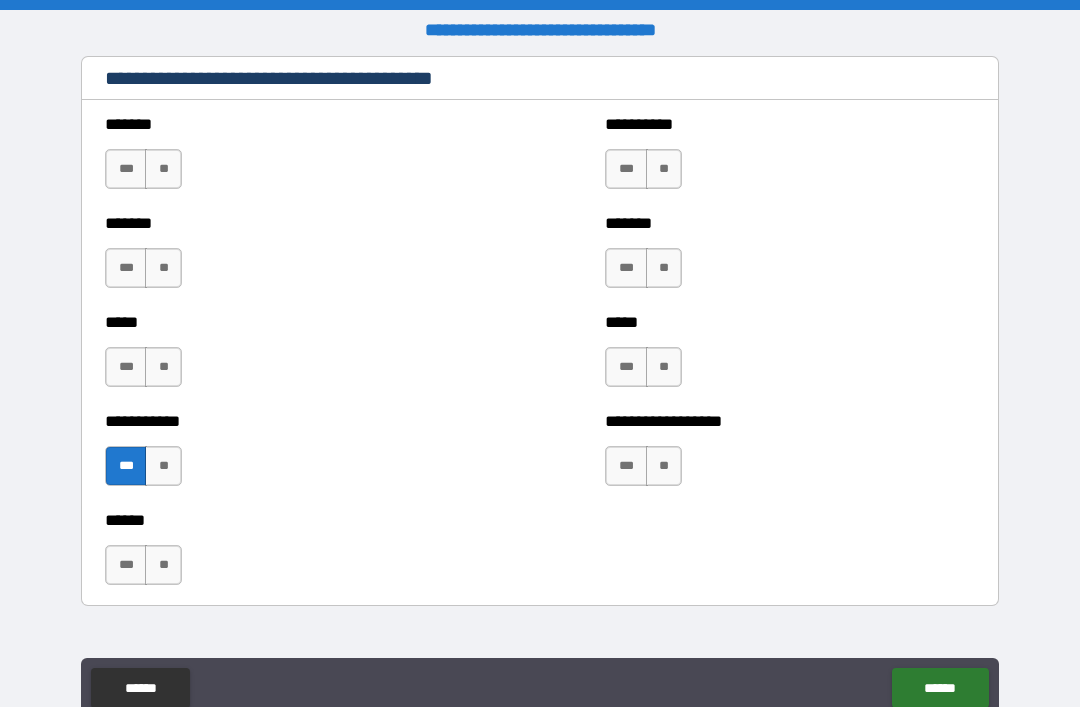 click on "**" at bounding box center [163, 169] 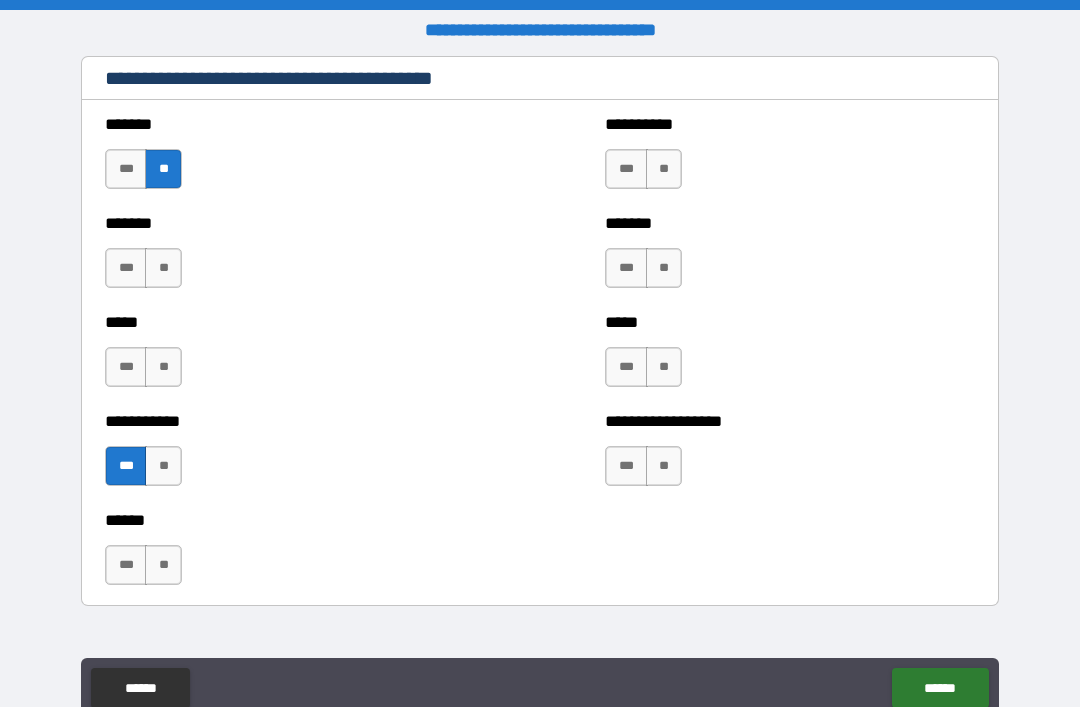 click on "**" at bounding box center (163, 268) 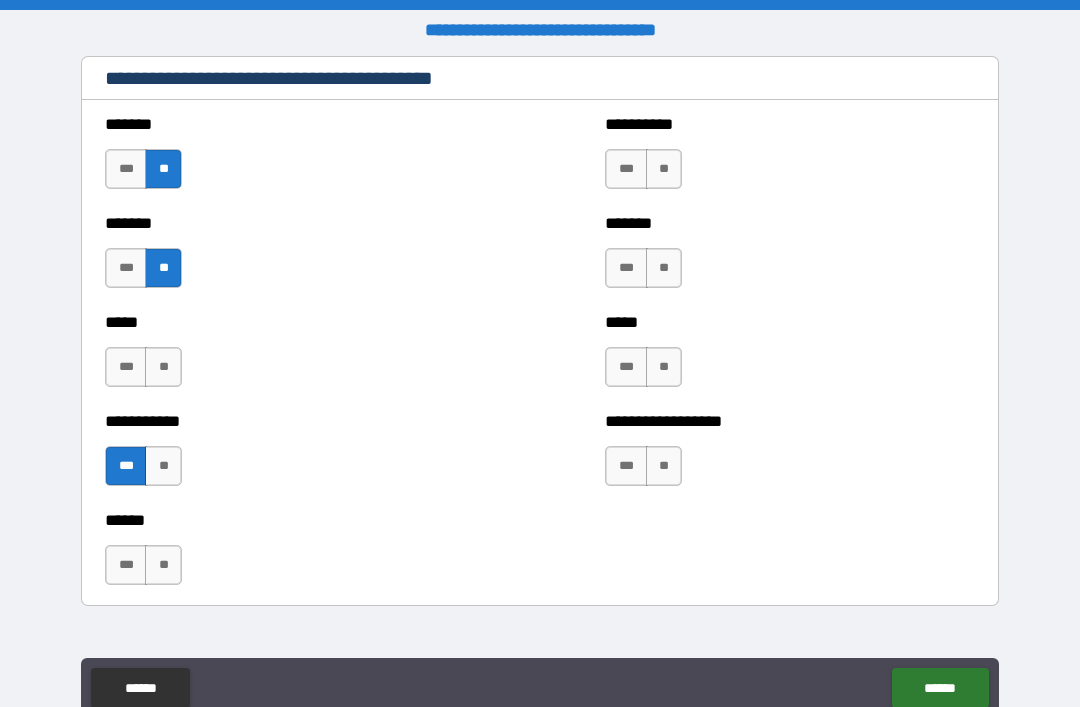 click on "**" at bounding box center (163, 367) 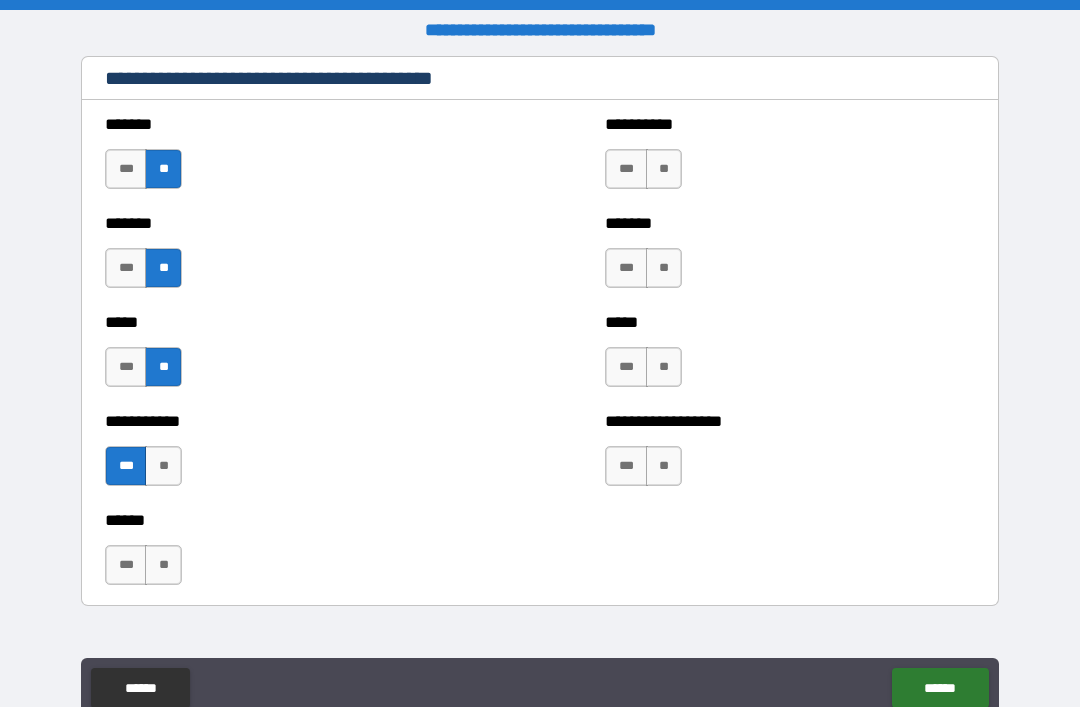 click on "**" at bounding box center (664, 169) 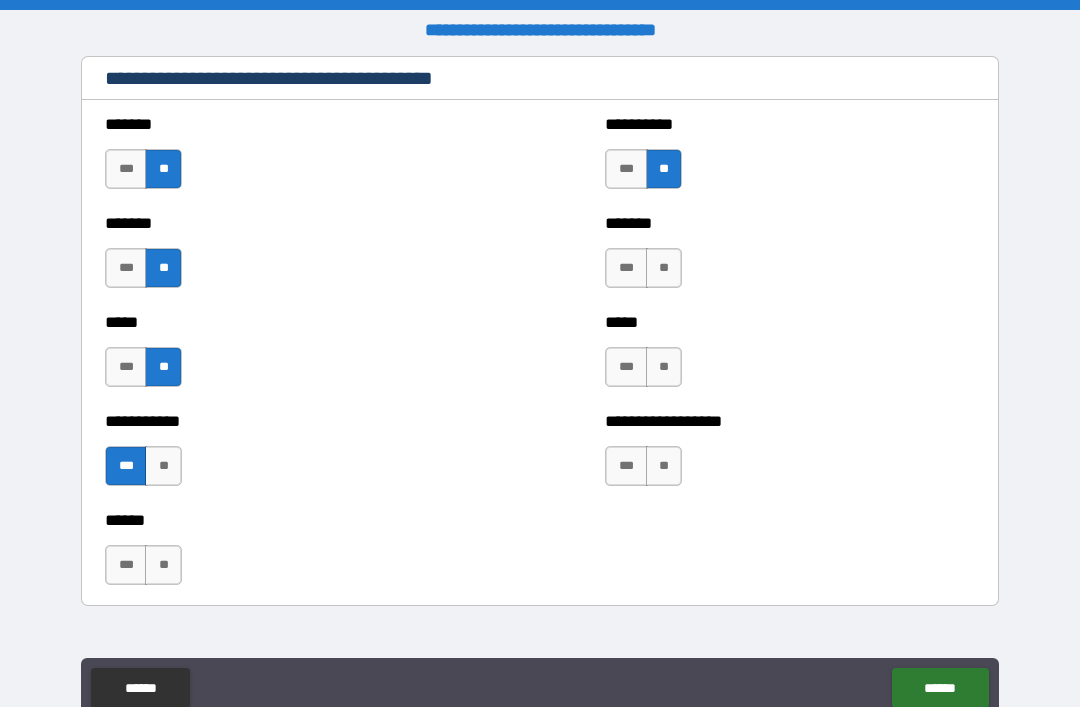 click on "**" at bounding box center (664, 268) 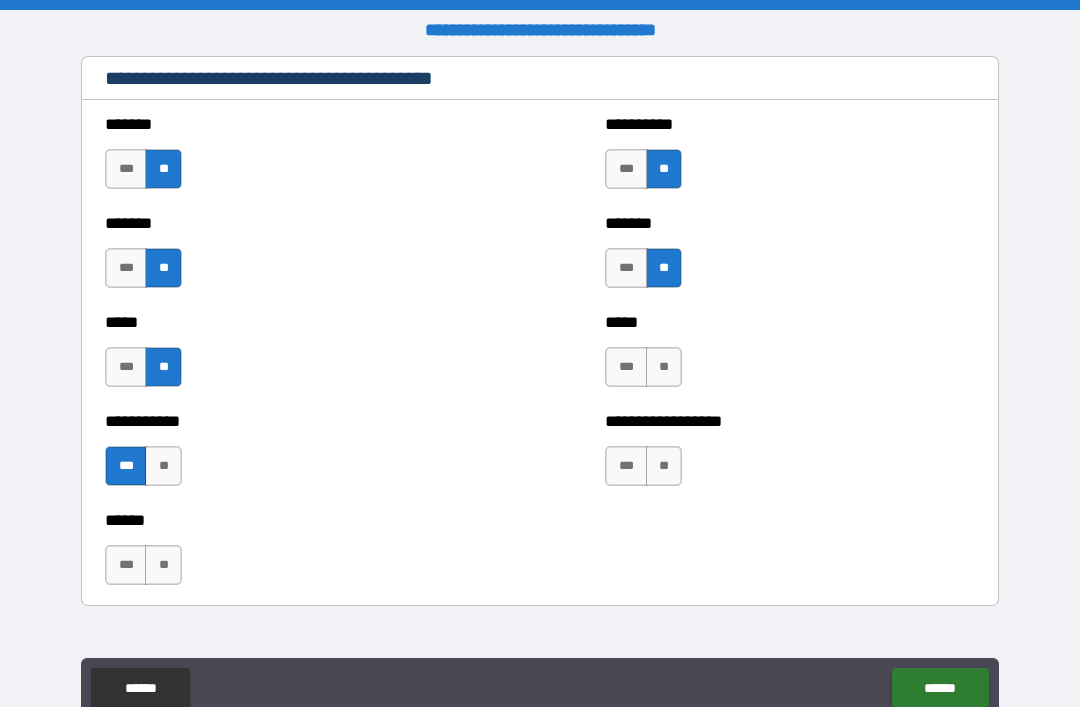 click on "**" at bounding box center (664, 367) 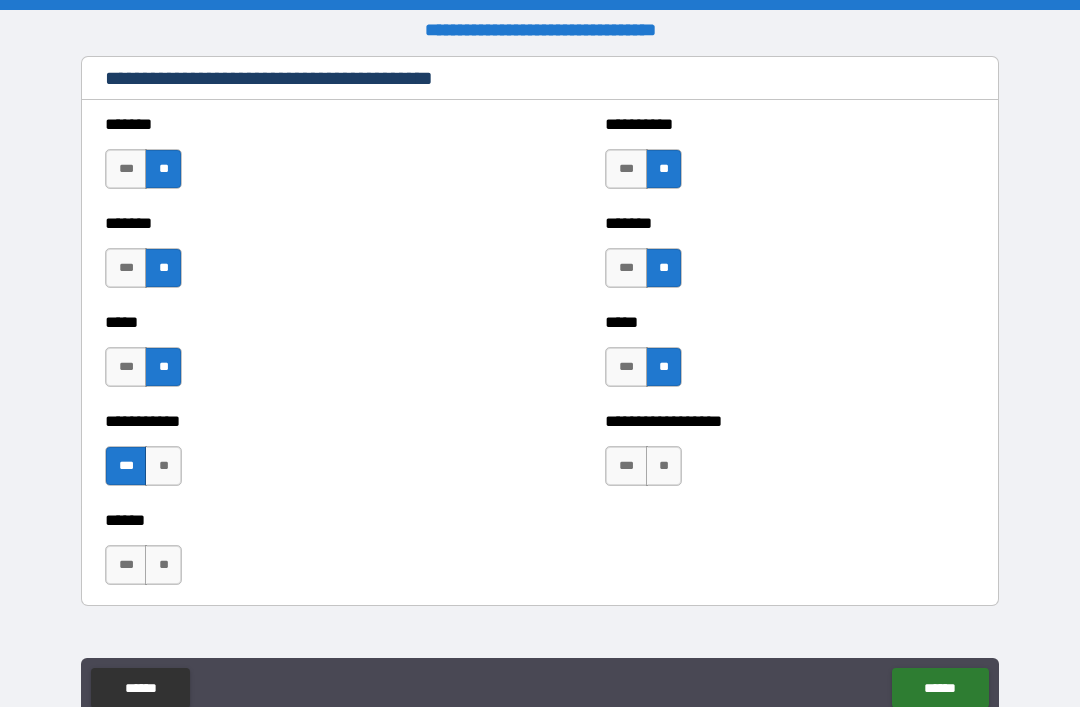 click on "**" at bounding box center [664, 466] 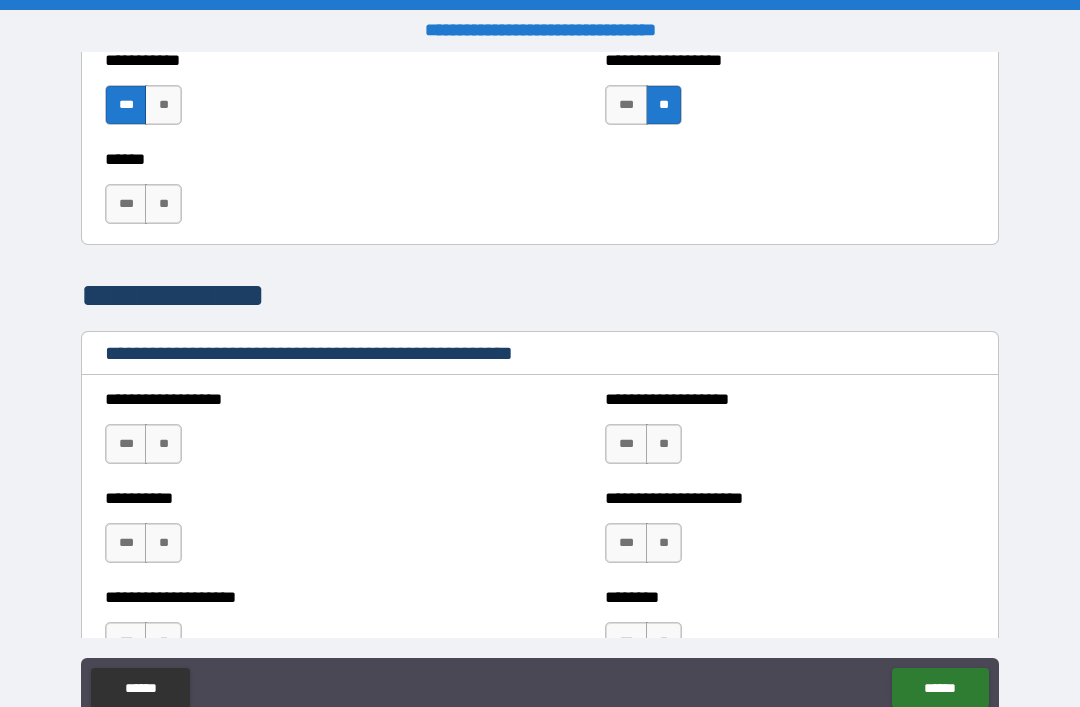 scroll, scrollTop: 2077, scrollLeft: 0, axis: vertical 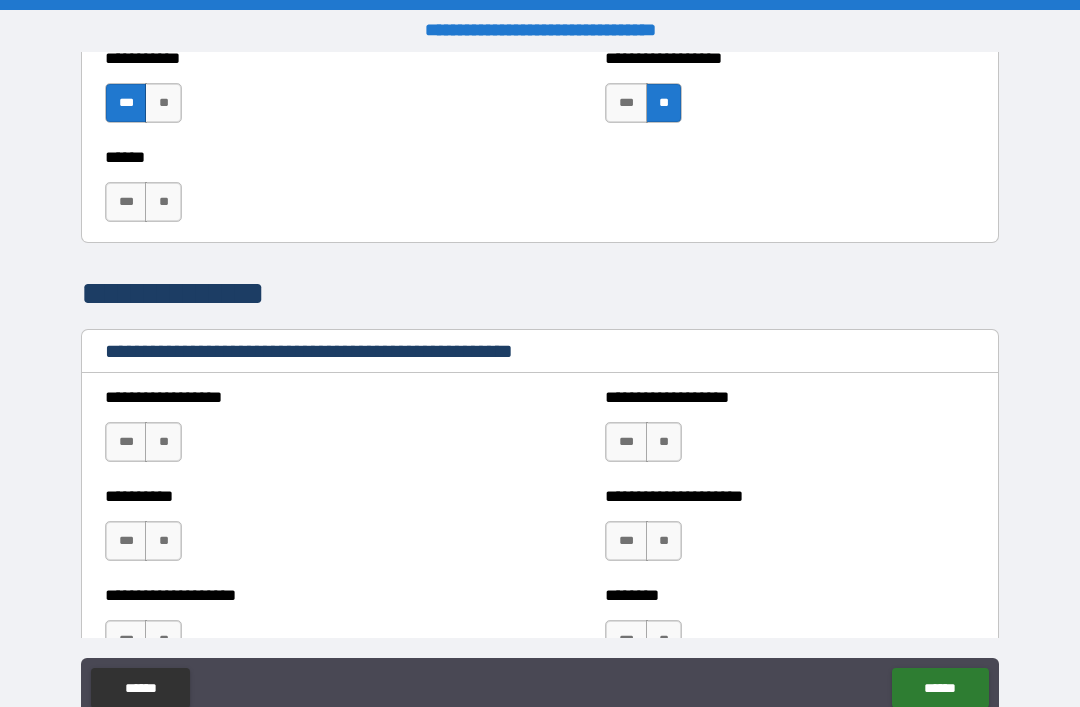 click on "**" at bounding box center [163, 442] 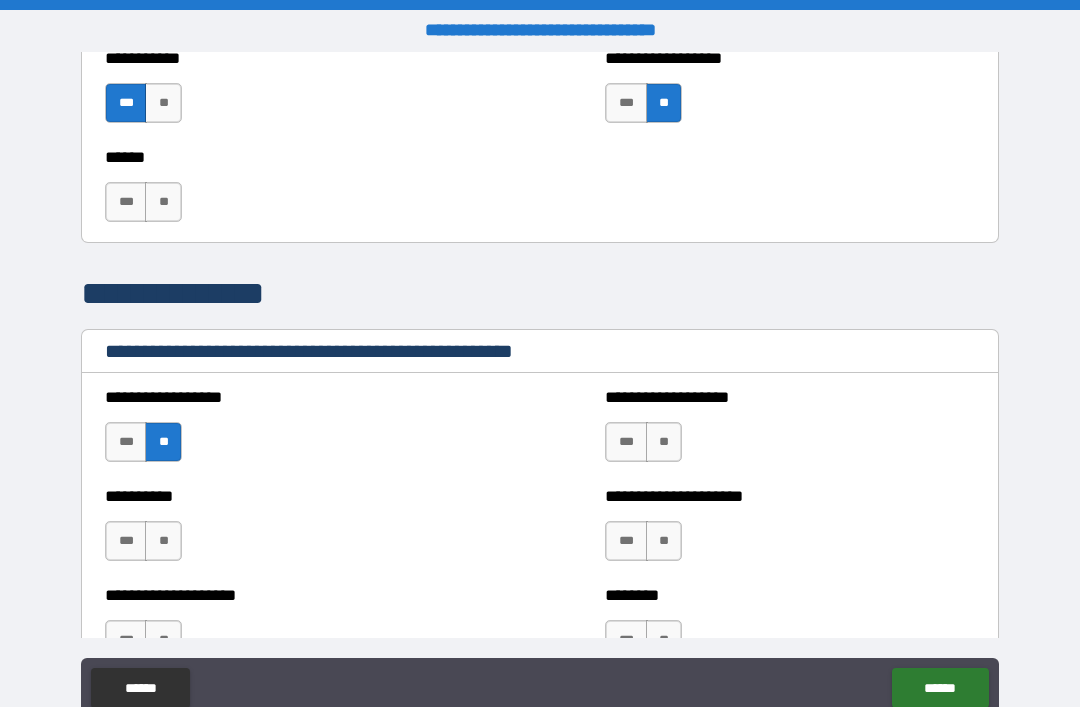 click on "**" at bounding box center (163, 541) 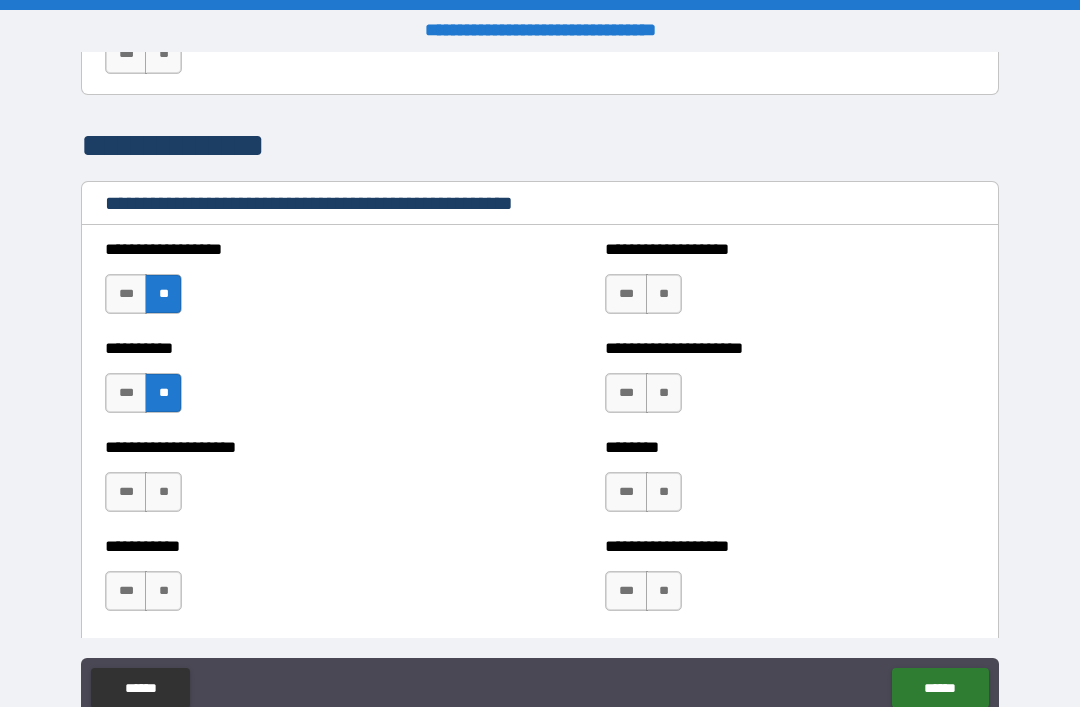 scroll, scrollTop: 2221, scrollLeft: 0, axis: vertical 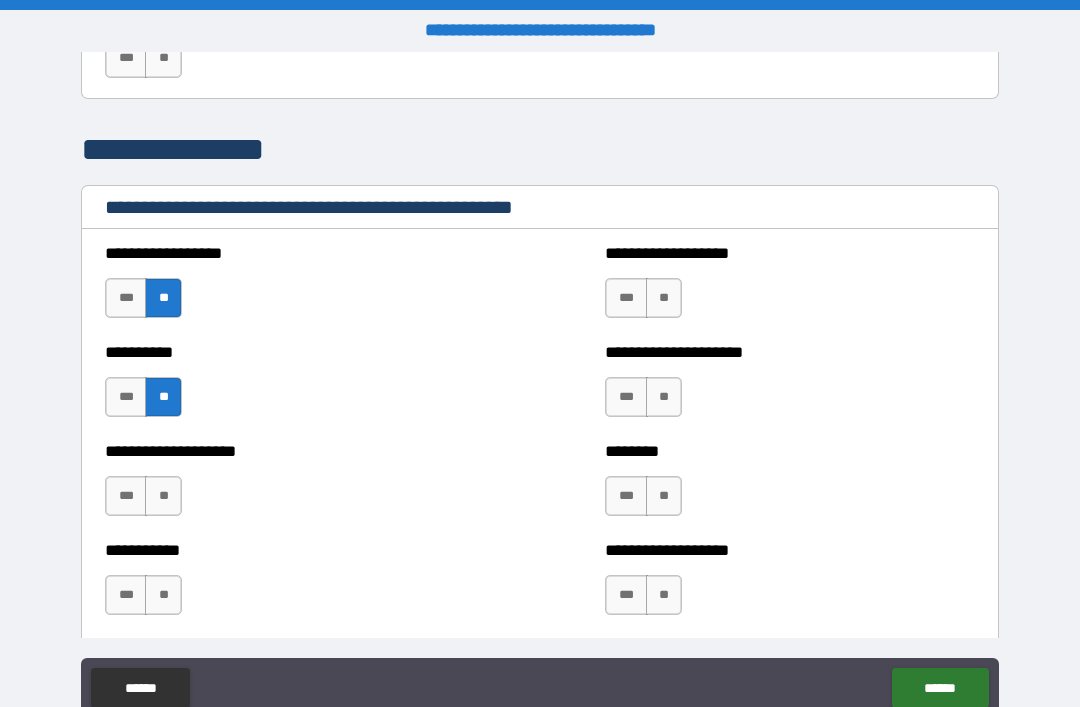 click on "**" at bounding box center (664, 298) 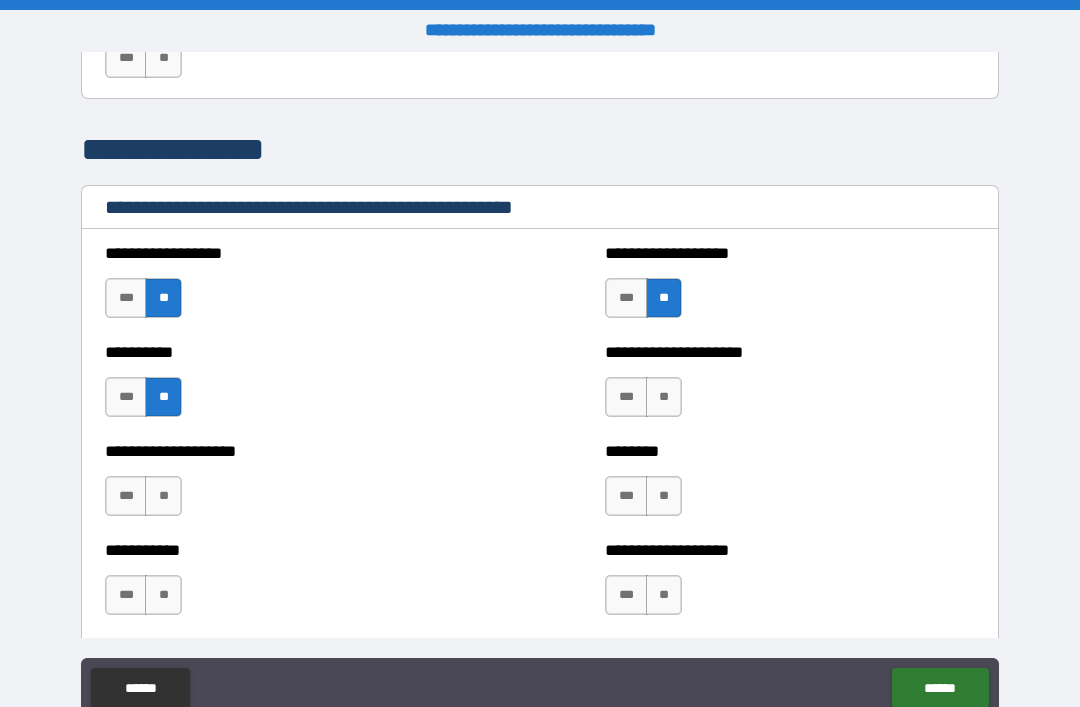 click on "**" at bounding box center [664, 397] 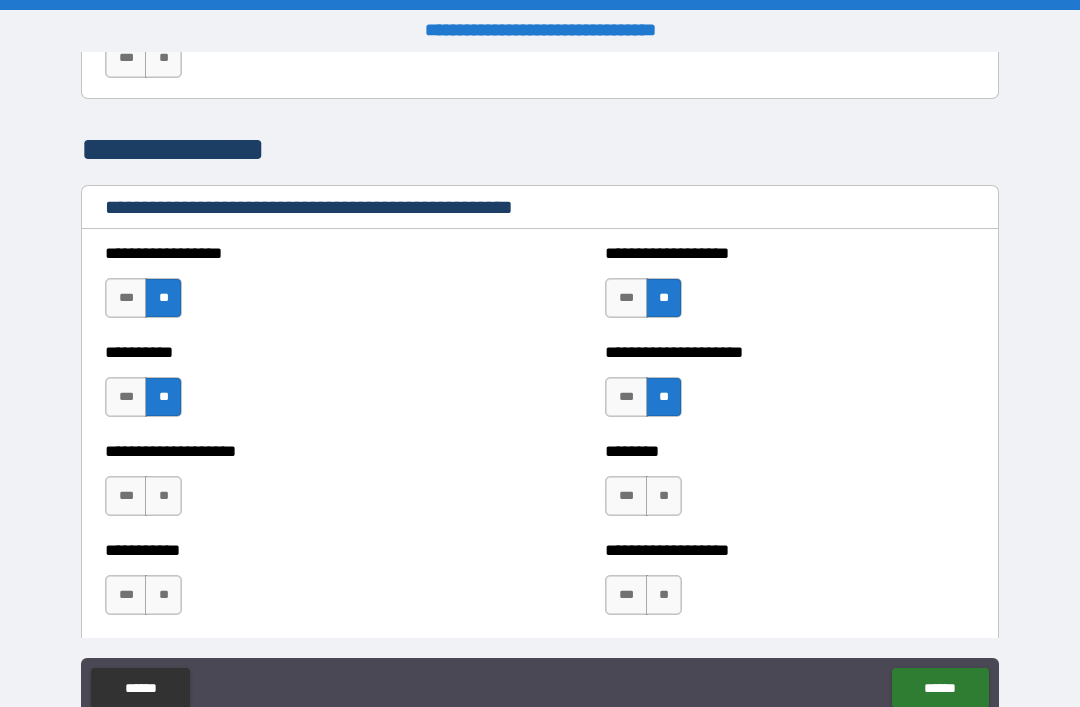 click on "**" at bounding box center (163, 496) 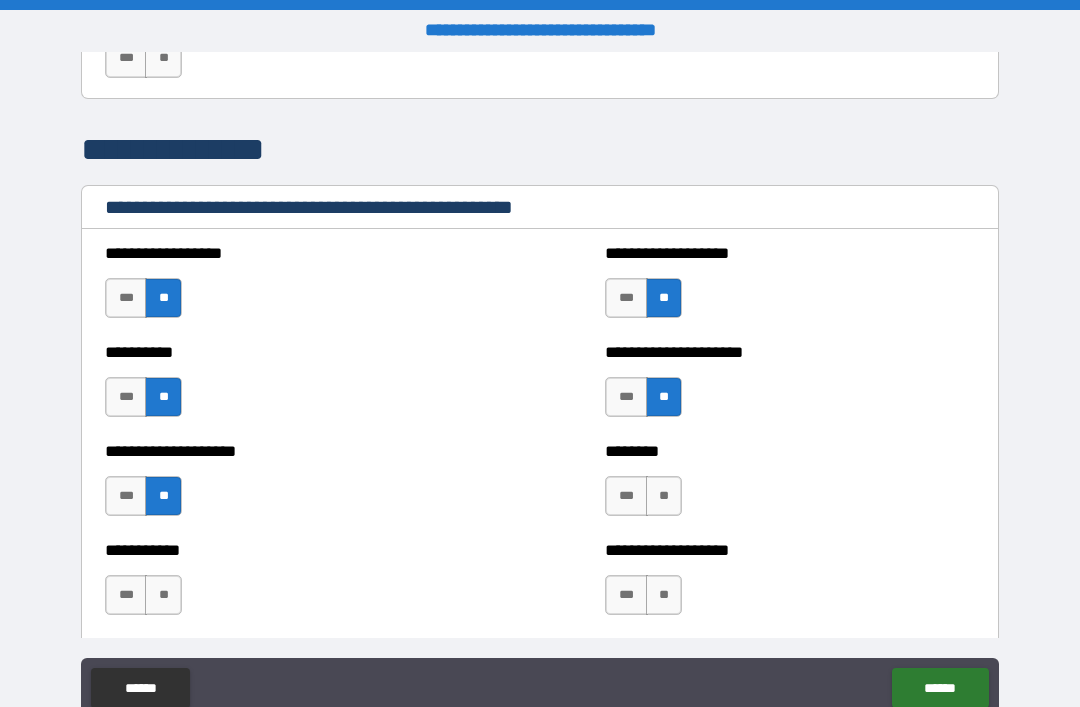 click on "**" at bounding box center (163, 595) 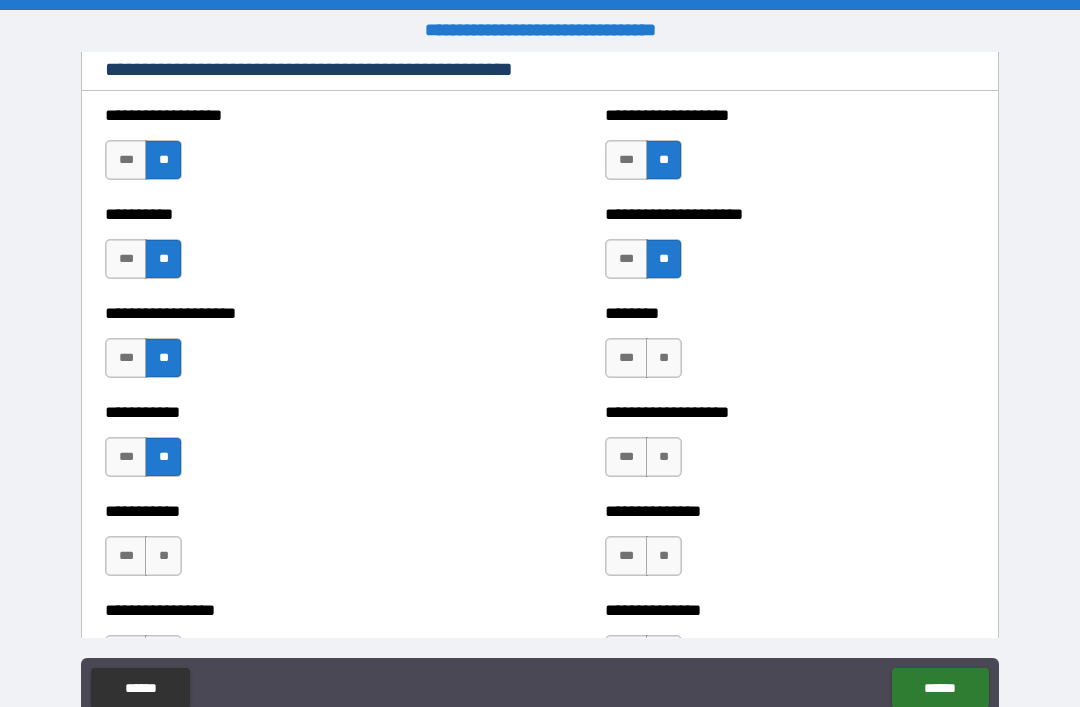 scroll, scrollTop: 2361, scrollLeft: 0, axis: vertical 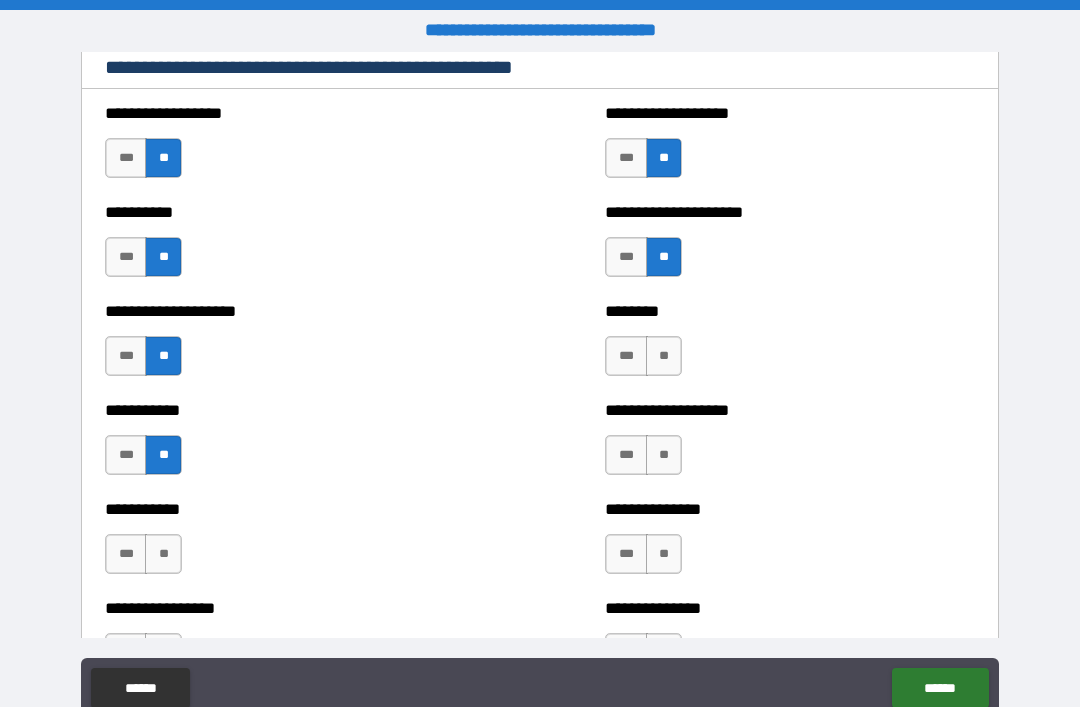 click on "**" at bounding box center (664, 455) 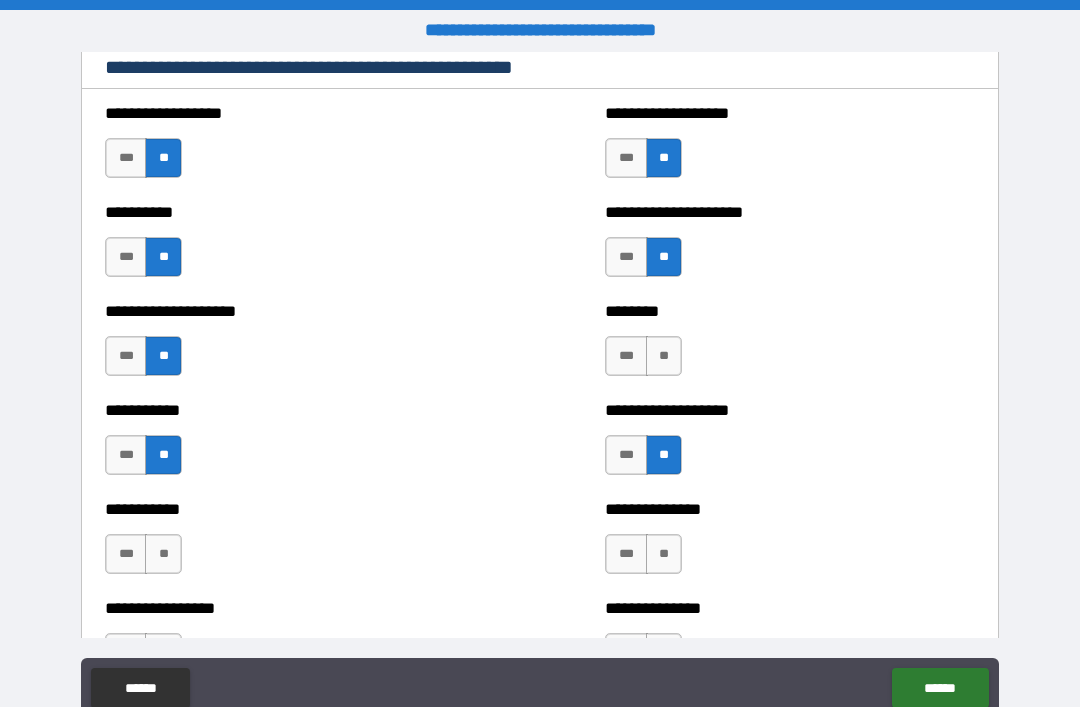 click on "**" at bounding box center (664, 356) 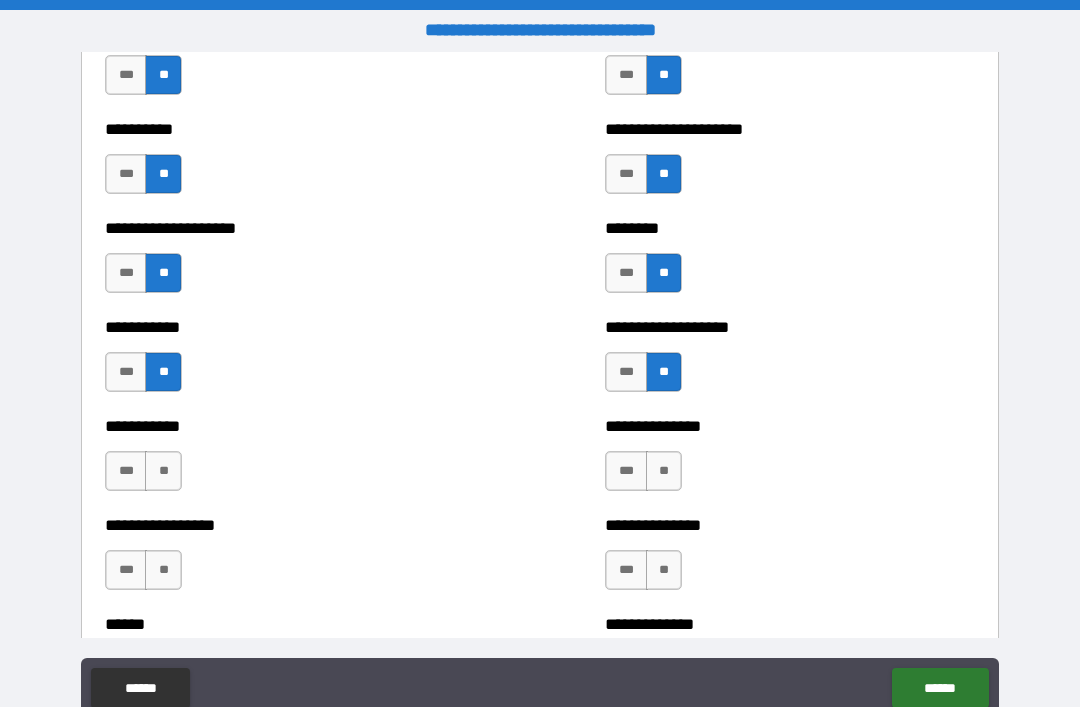 scroll, scrollTop: 2480, scrollLeft: 0, axis: vertical 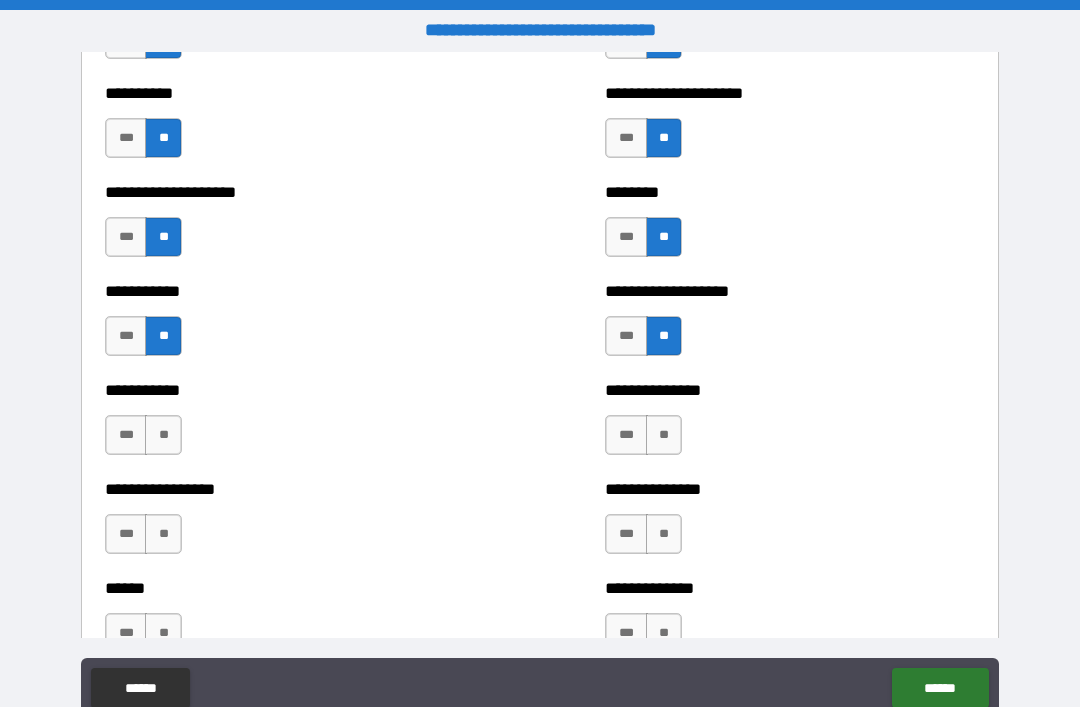click on "**********" at bounding box center (790, 425) 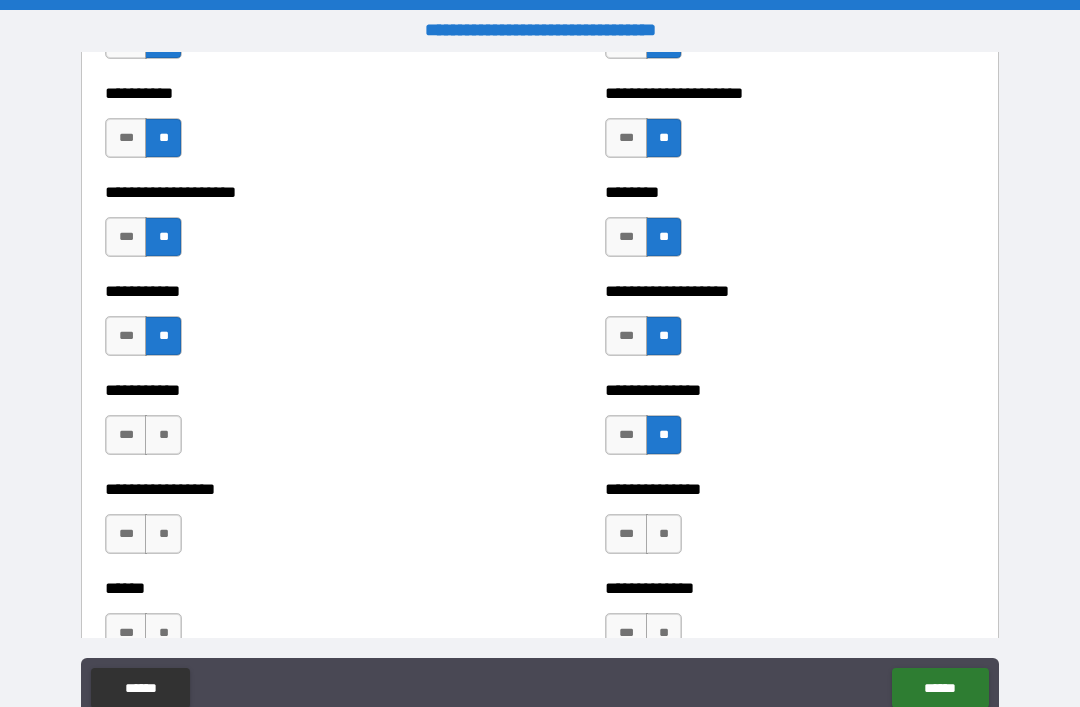 click on "**" at bounding box center (163, 435) 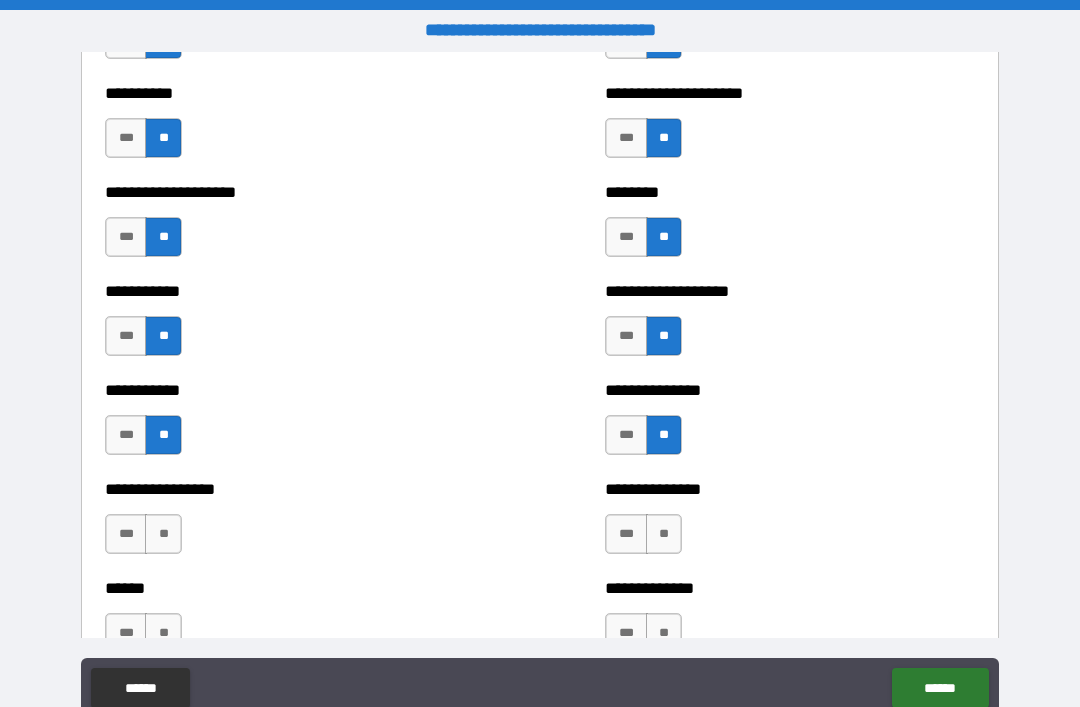 click on "**" at bounding box center (163, 534) 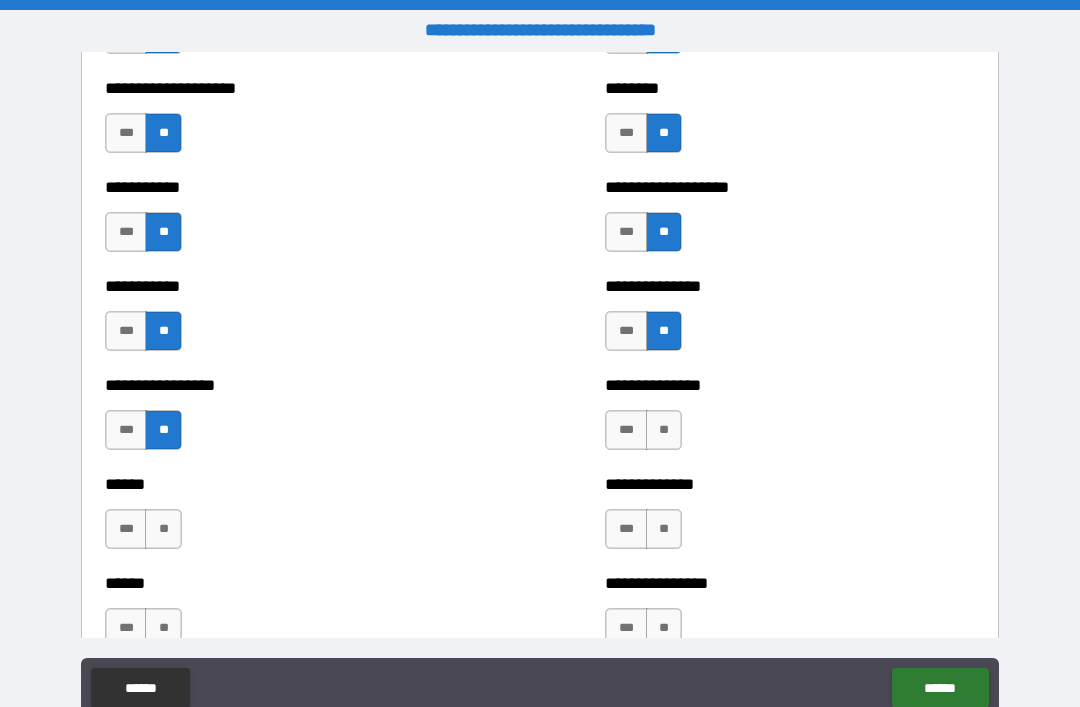 scroll, scrollTop: 2626, scrollLeft: 0, axis: vertical 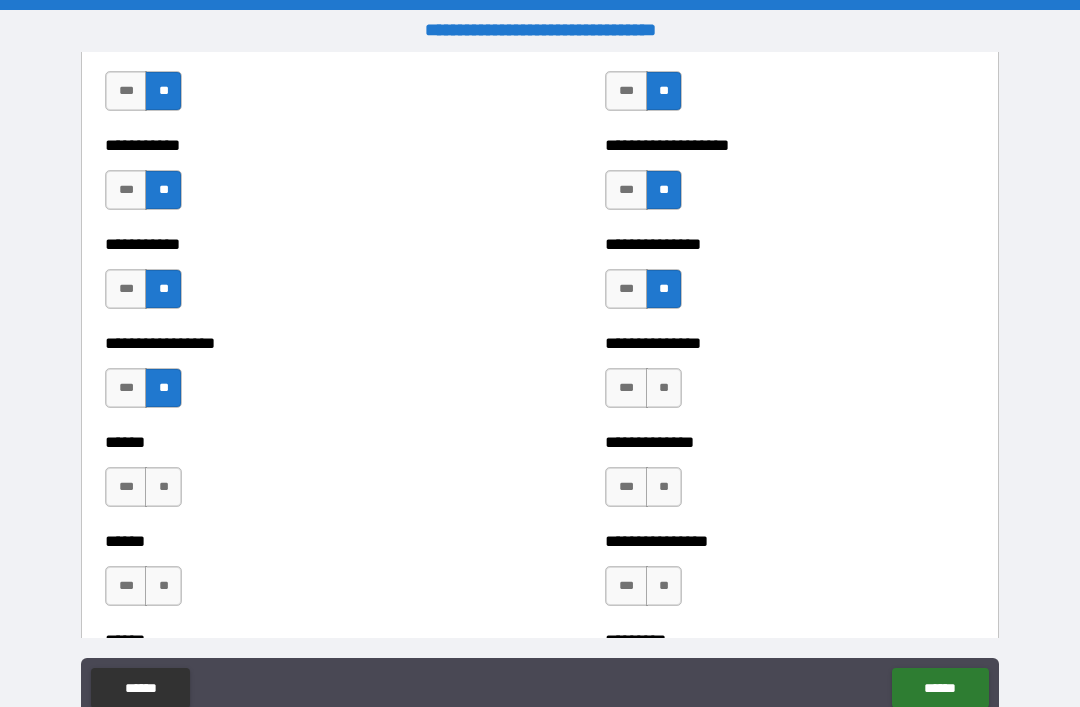 click on "**" at bounding box center (664, 388) 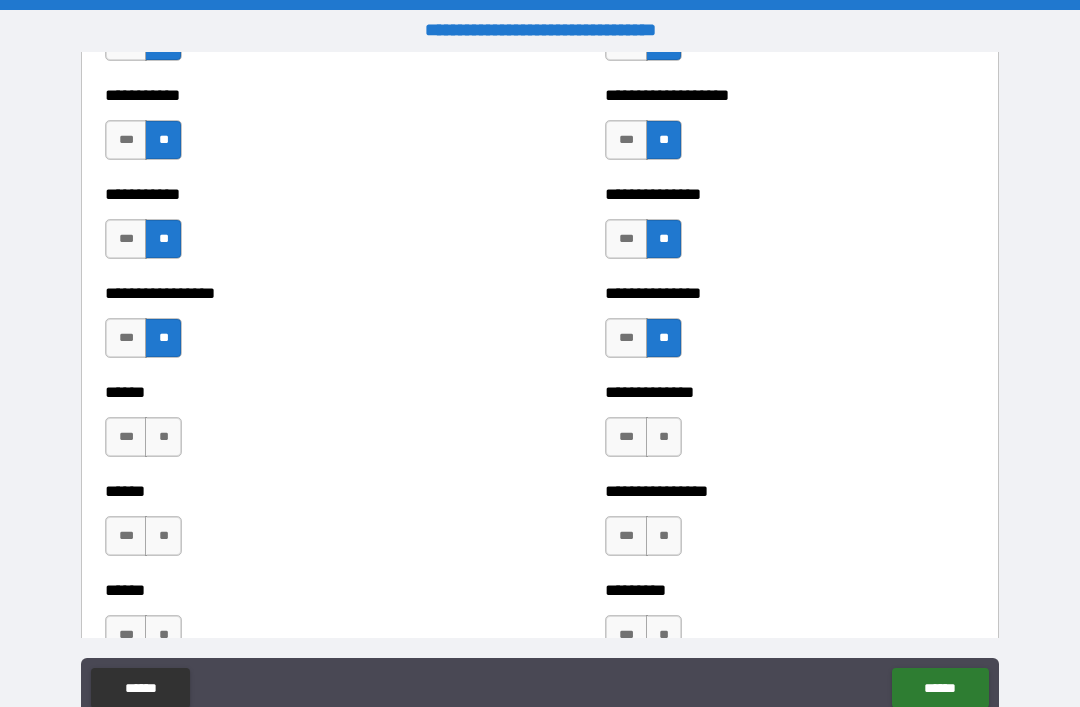 scroll, scrollTop: 2679, scrollLeft: 0, axis: vertical 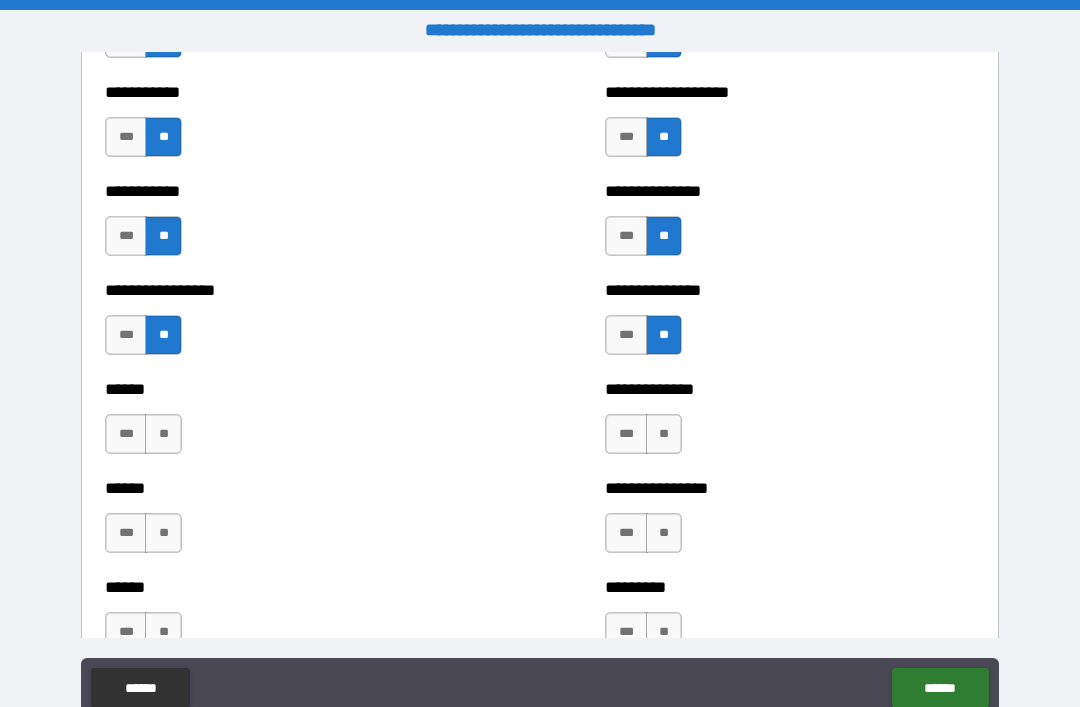 click on "**" at bounding box center [664, 434] 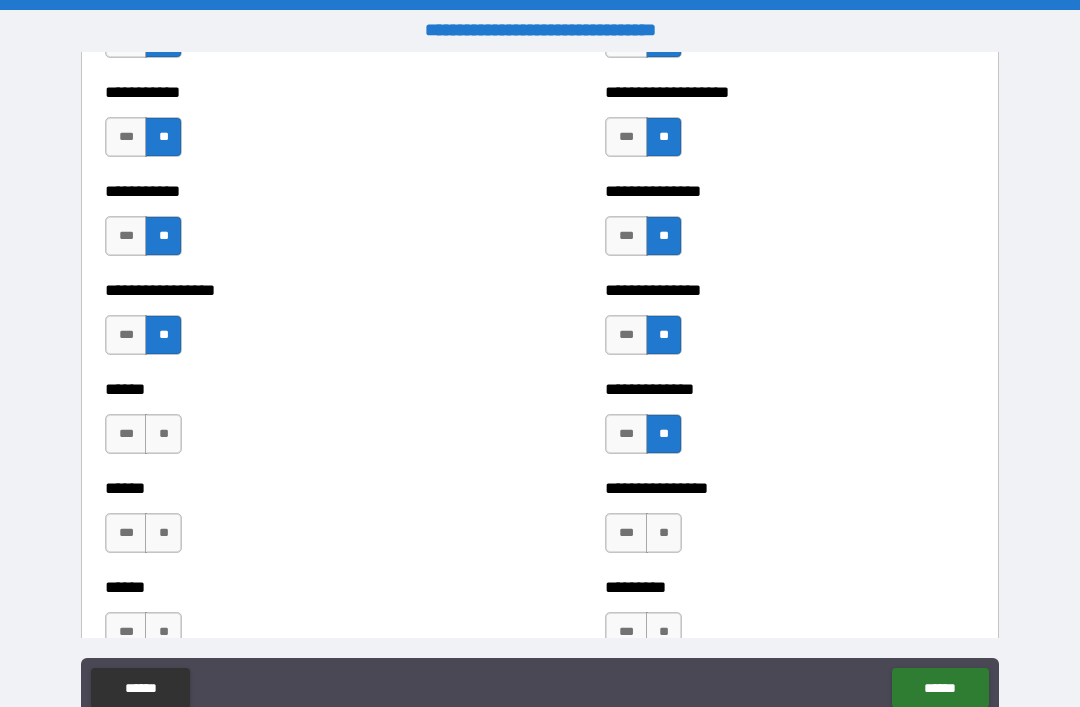 click on "**" at bounding box center (664, 533) 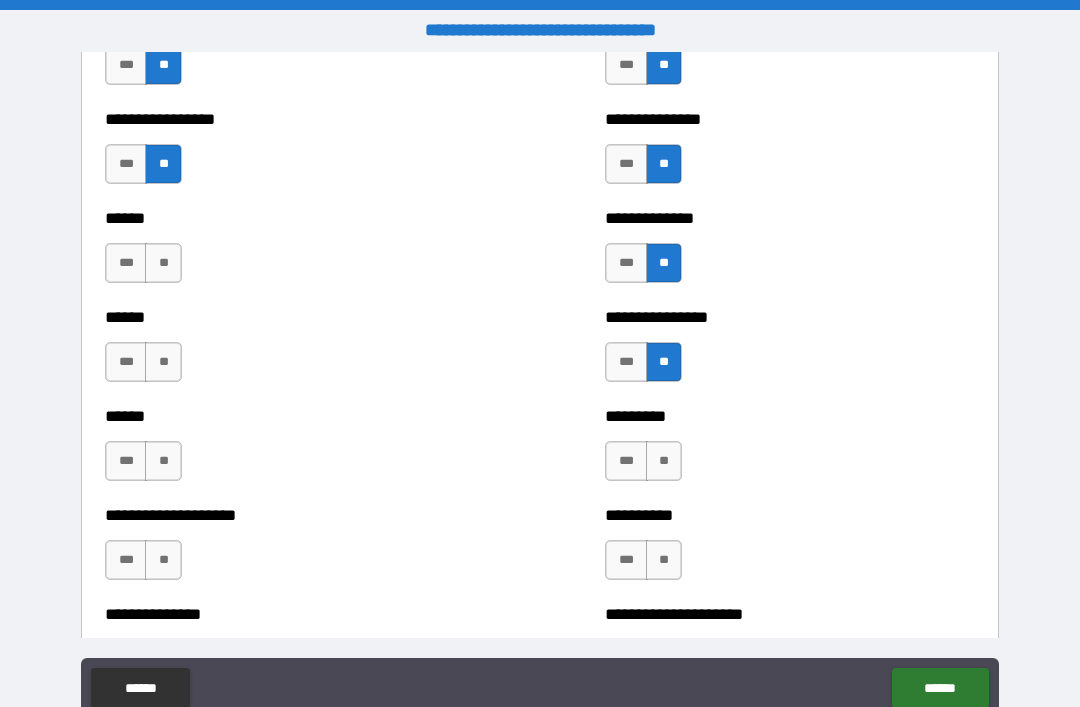 scroll, scrollTop: 2852, scrollLeft: 0, axis: vertical 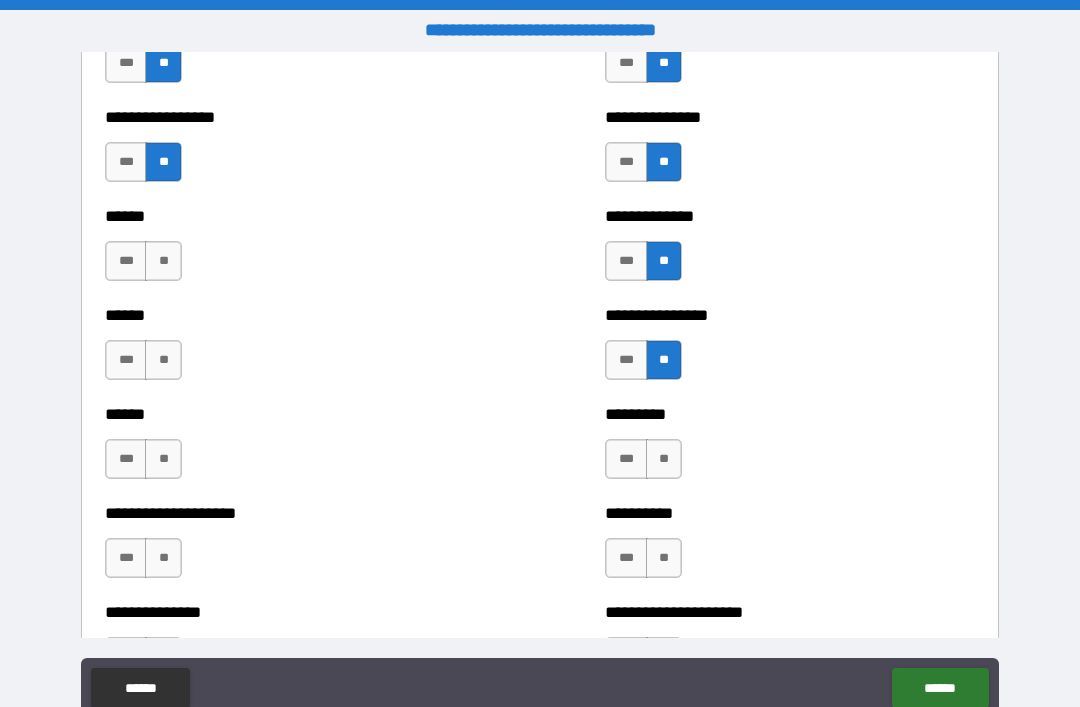 click on "**" at bounding box center [664, 459] 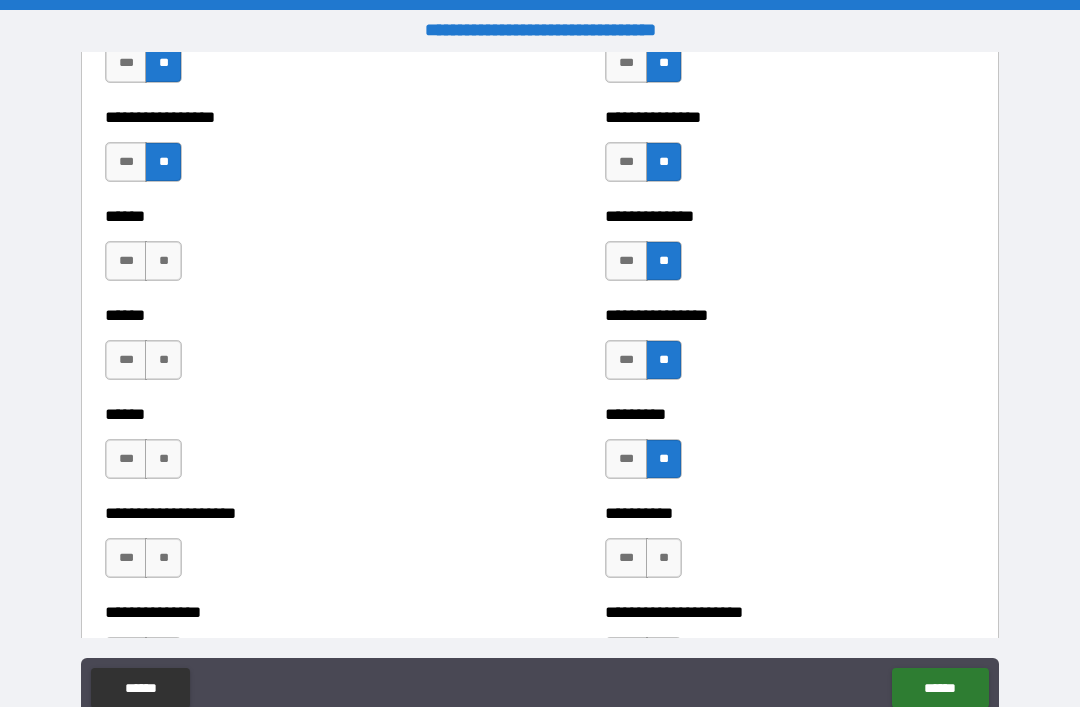 click on "**" at bounding box center [664, 558] 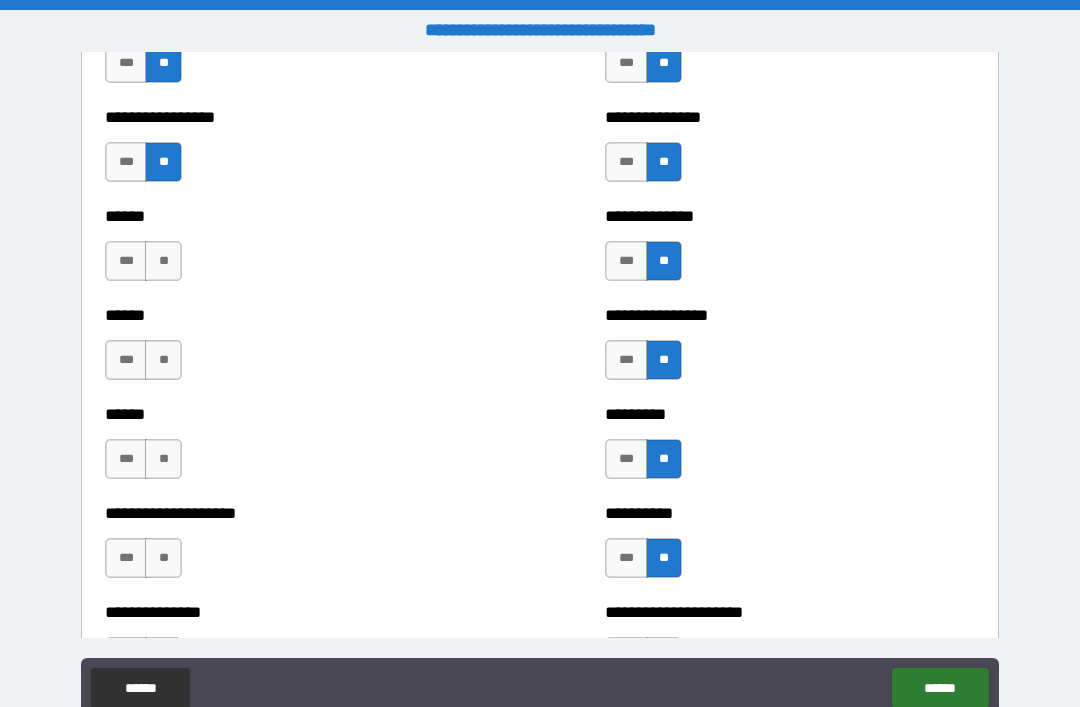 click on "**" at bounding box center (163, 558) 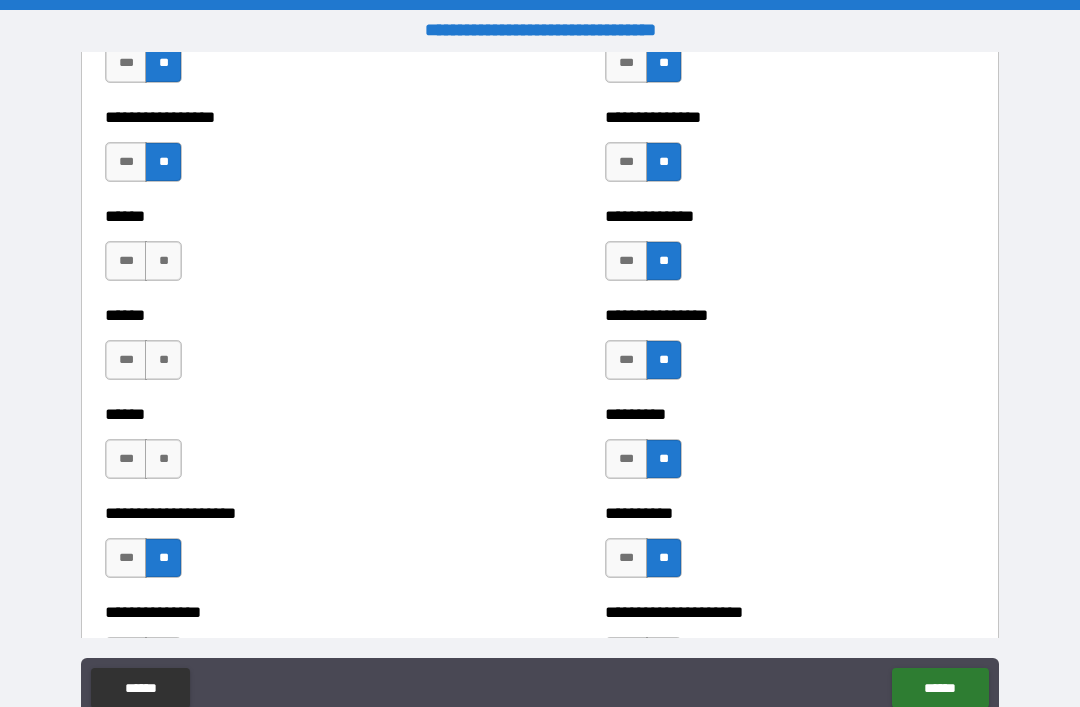 click on "**" at bounding box center [163, 459] 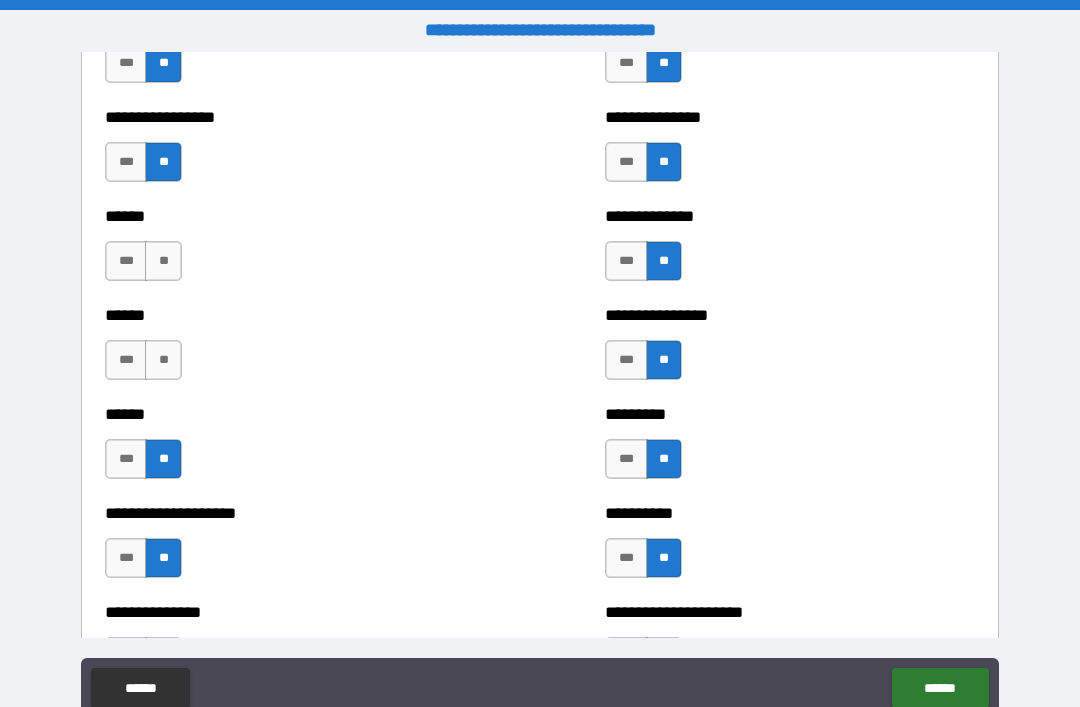 click on "**" at bounding box center [163, 360] 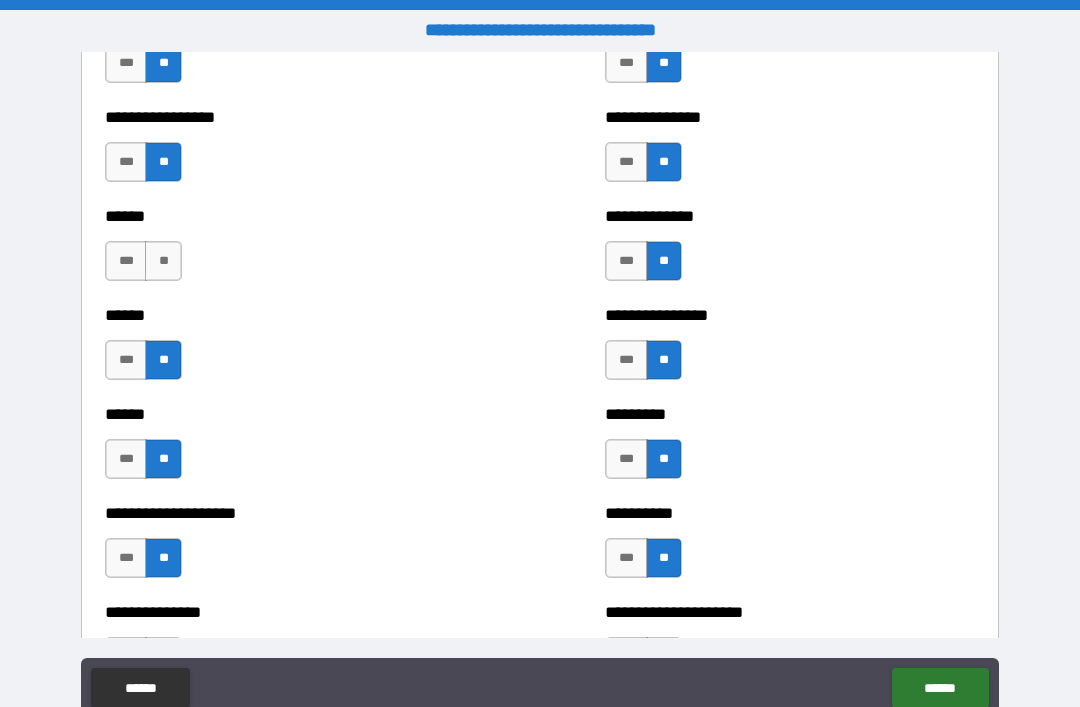 scroll, scrollTop: 2842, scrollLeft: 0, axis: vertical 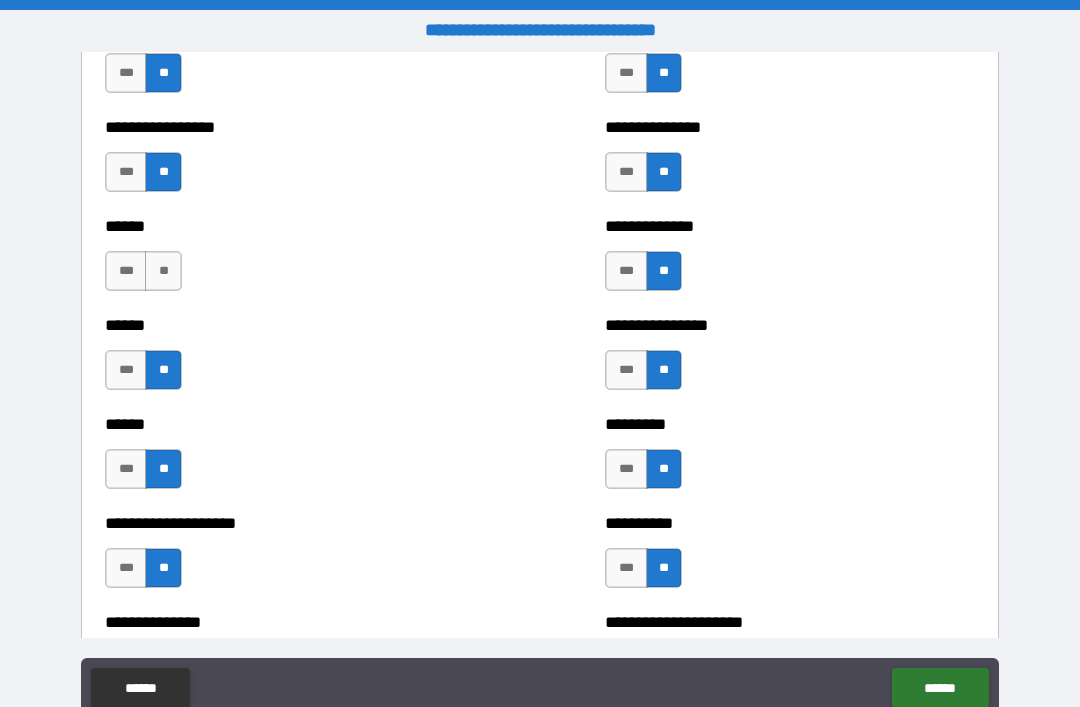 click on "****** *** **" at bounding box center [290, 261] 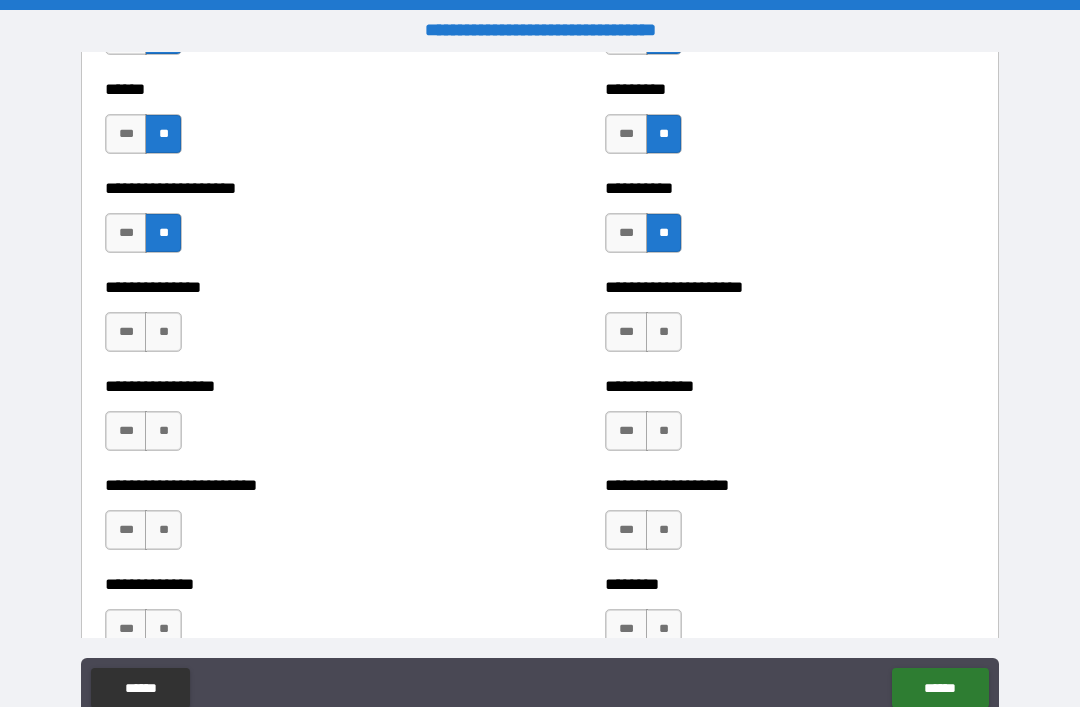 scroll, scrollTop: 3184, scrollLeft: 0, axis: vertical 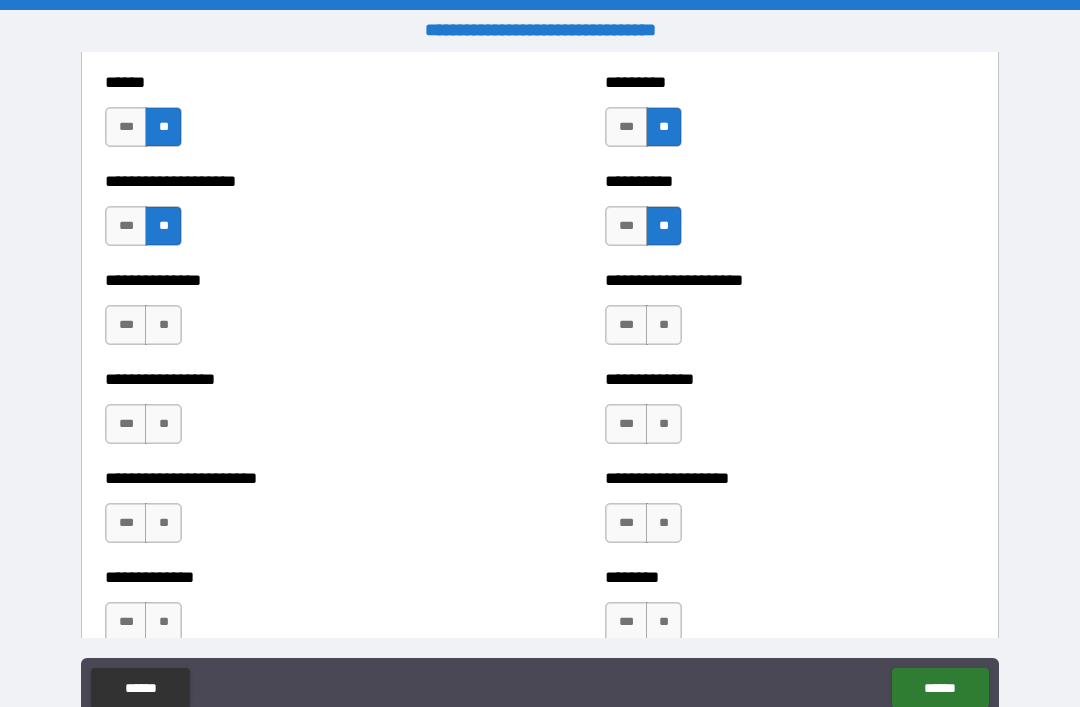 click on "**" at bounding box center [163, 325] 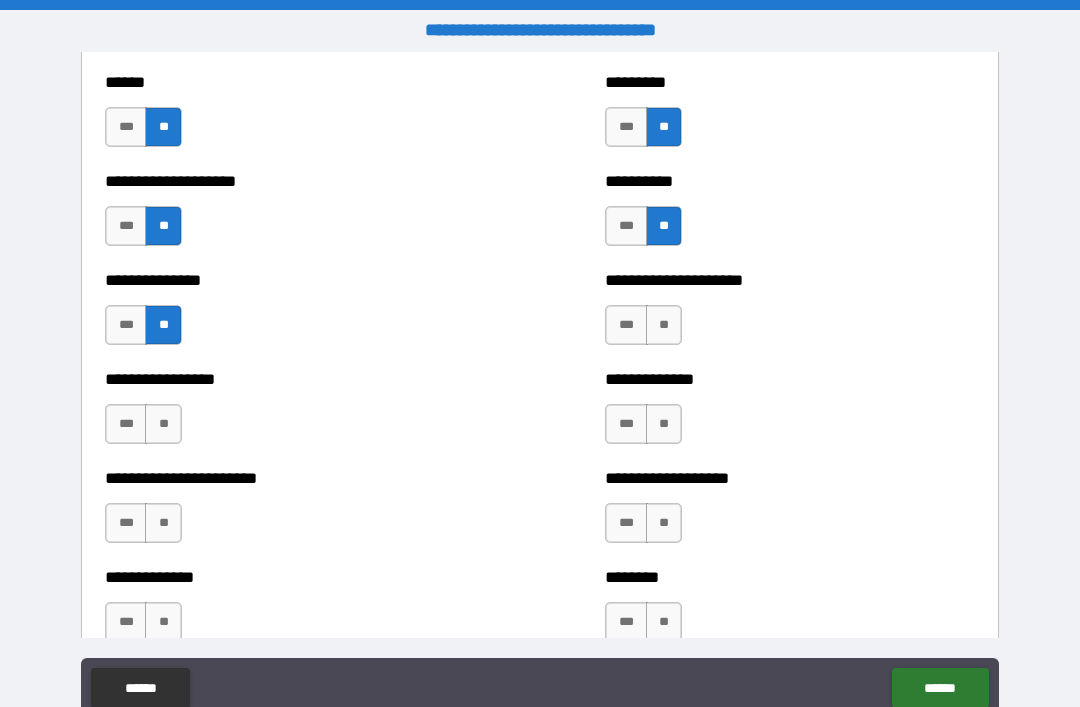 click on "**" at bounding box center (163, 424) 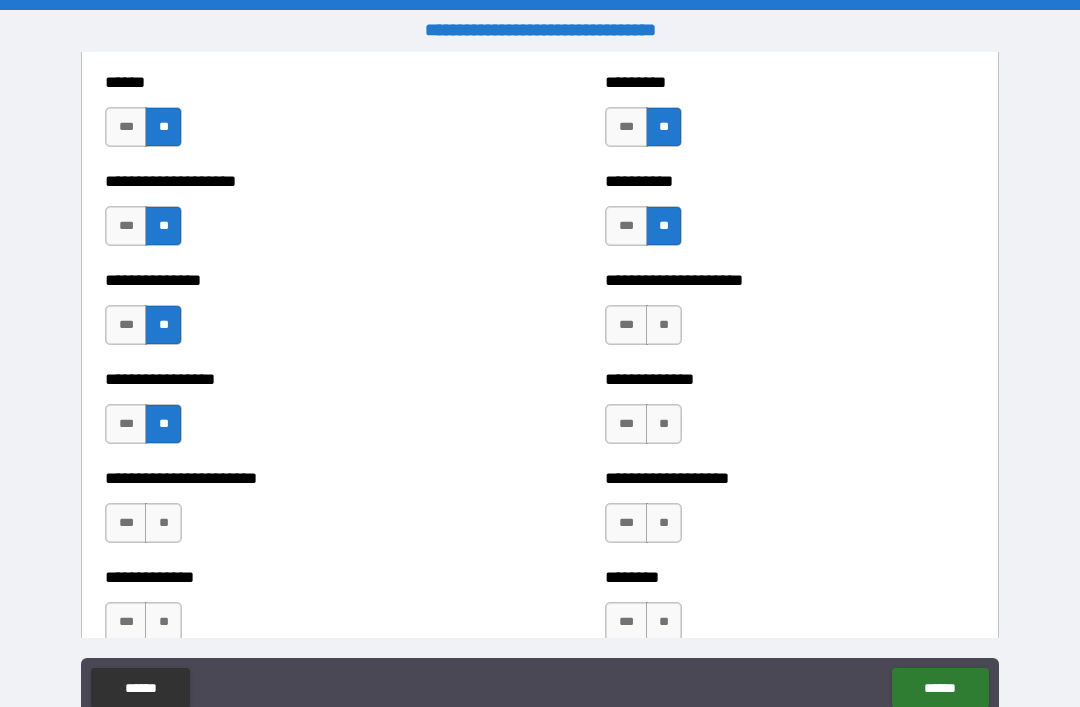 click on "**" at bounding box center [163, 523] 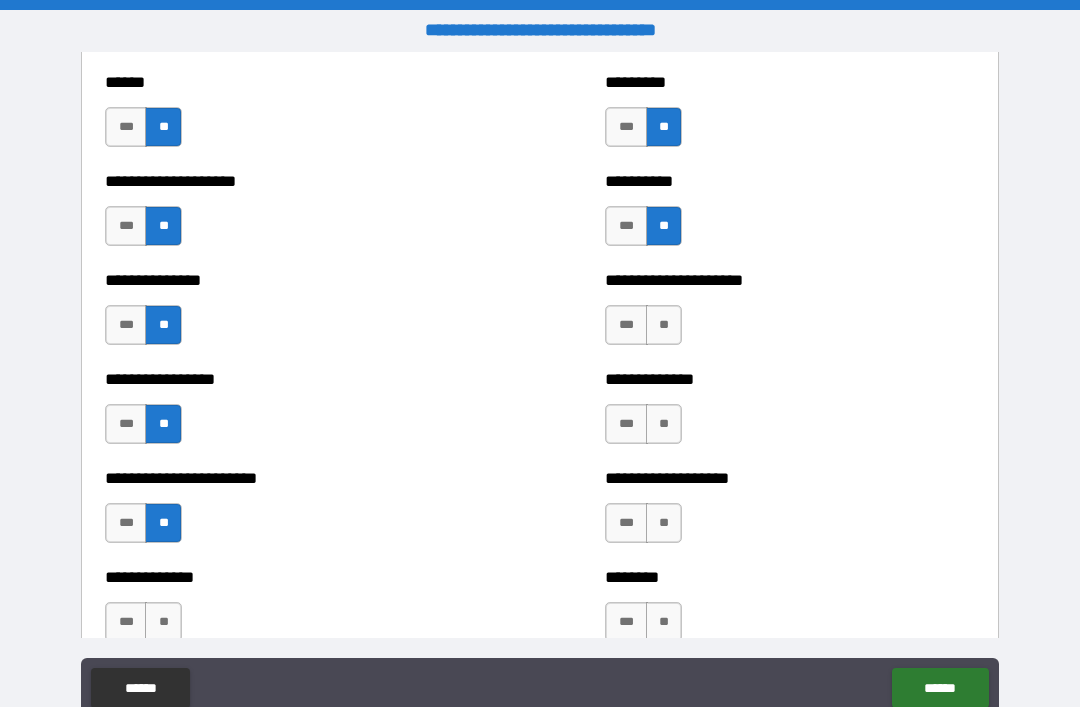 scroll, scrollTop: 3307, scrollLeft: 0, axis: vertical 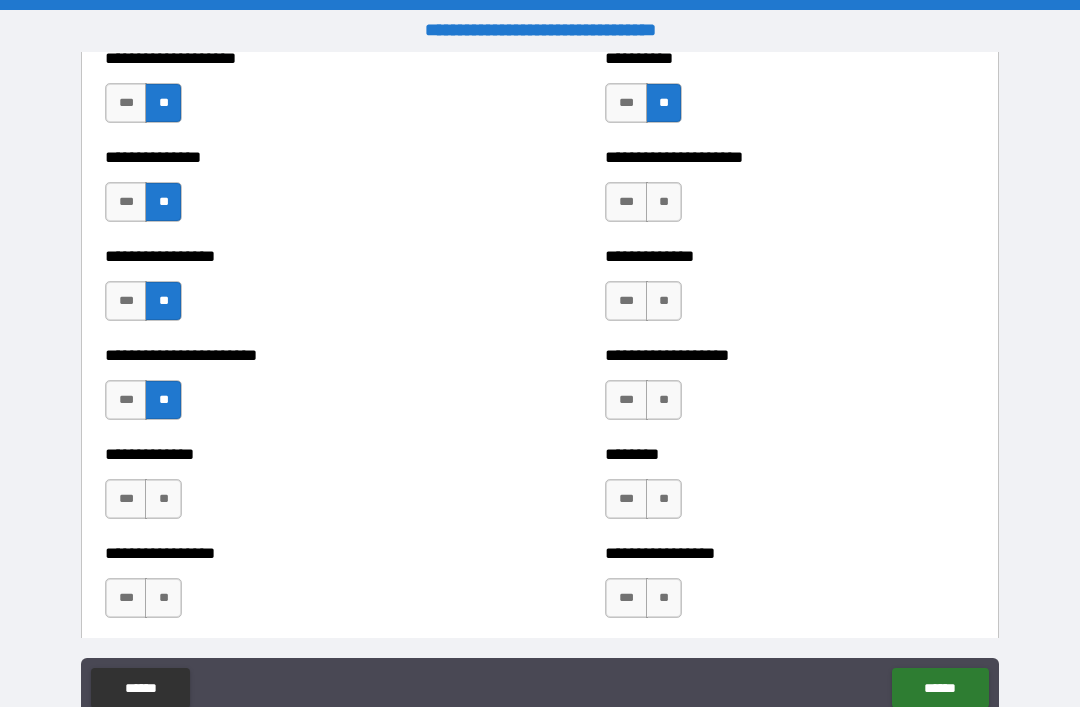 click on "**" at bounding box center (163, 499) 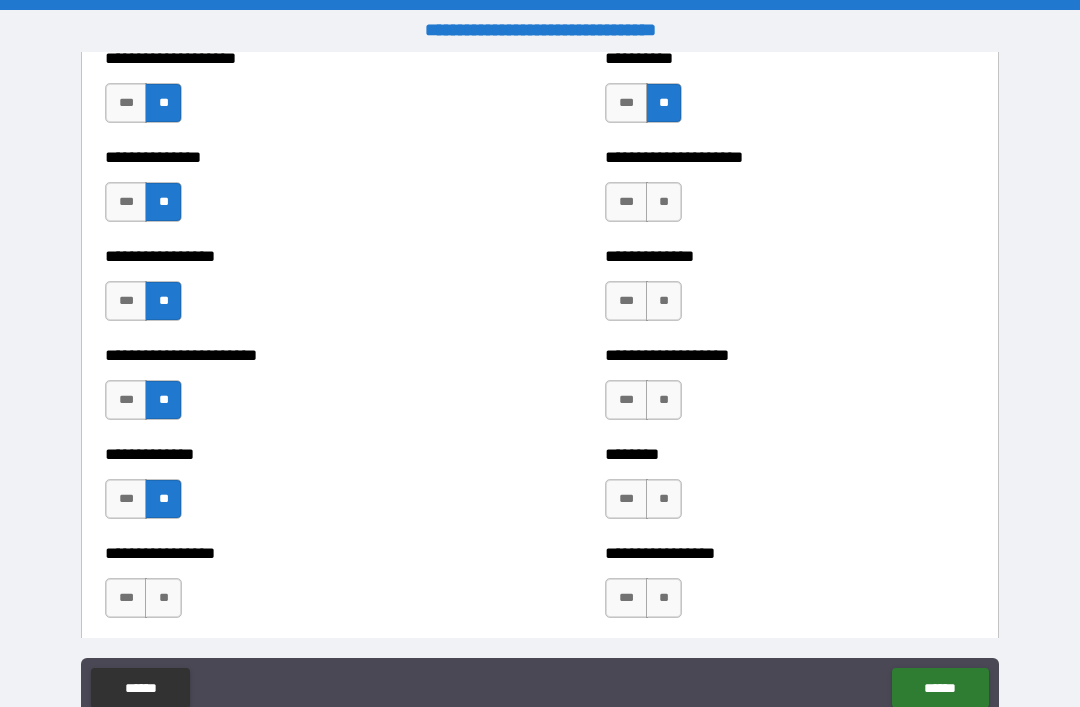 click on "**" at bounding box center [163, 598] 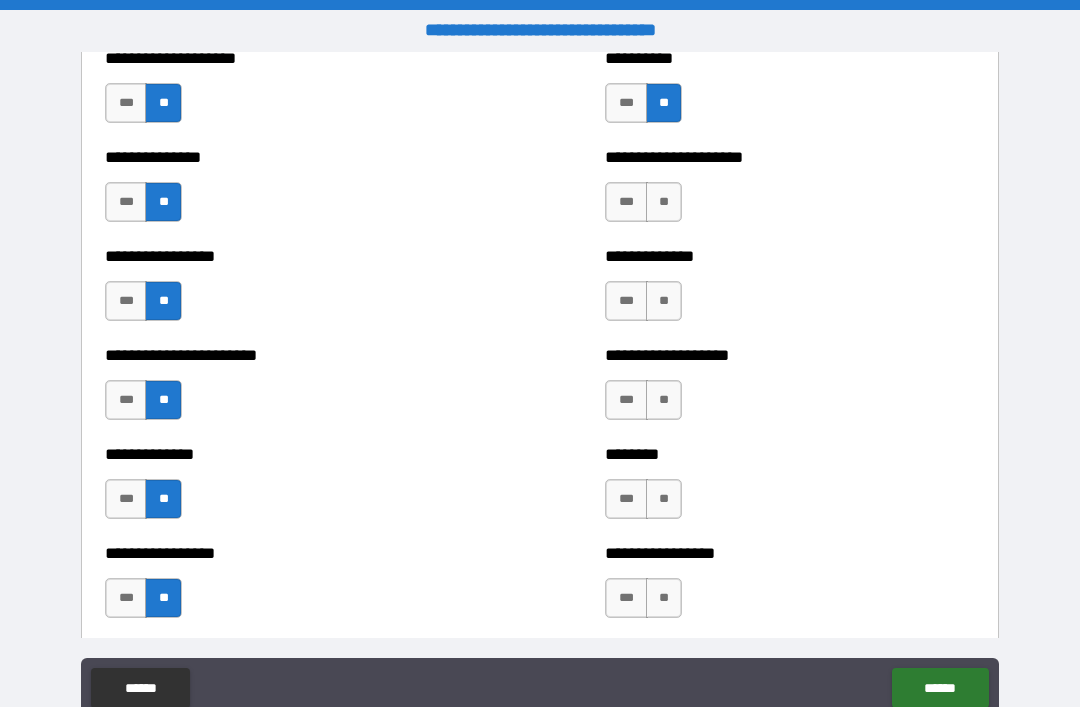 click on "**" at bounding box center [664, 598] 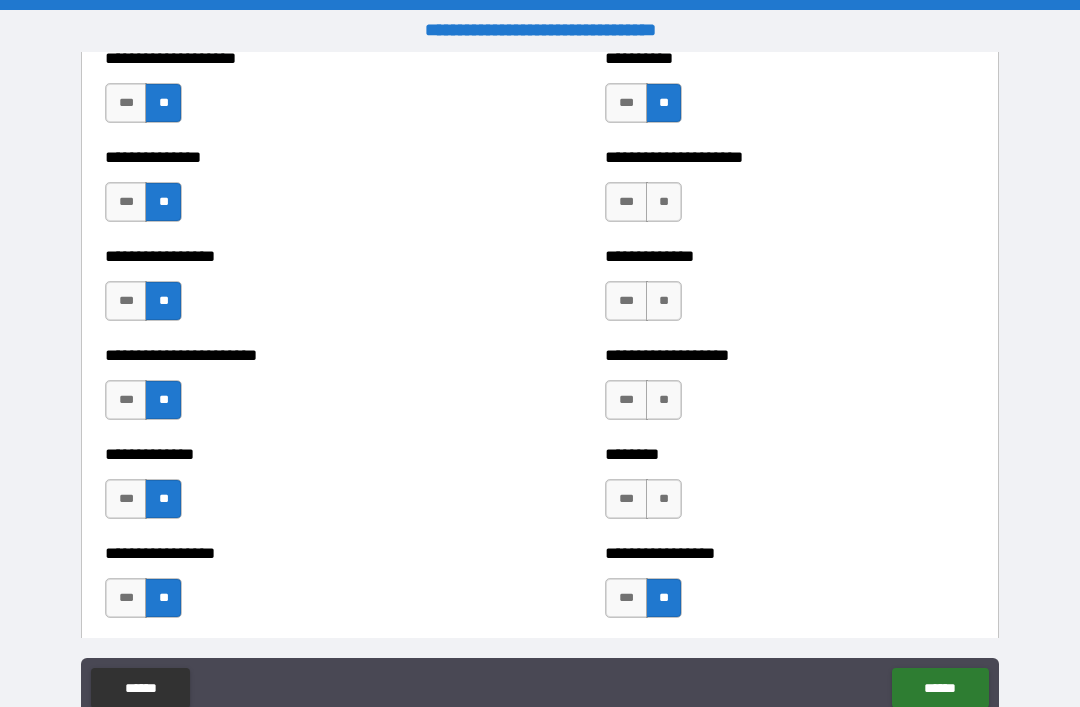 click on "**" at bounding box center [664, 499] 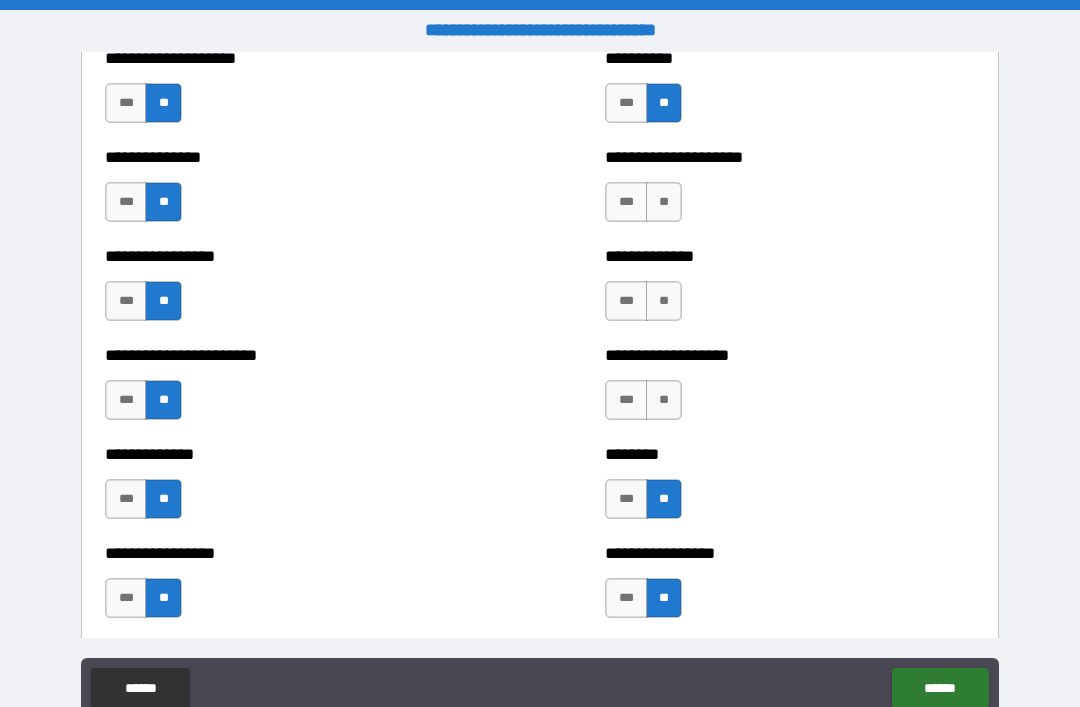 click on "**" at bounding box center [664, 400] 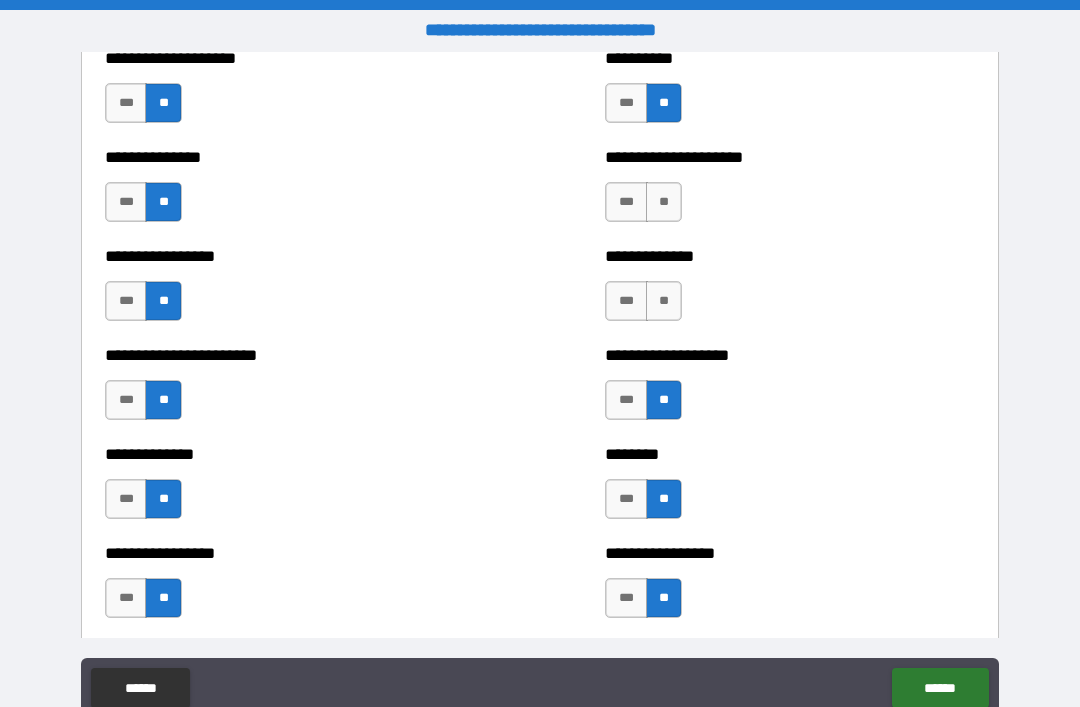 click on "**" at bounding box center [664, 301] 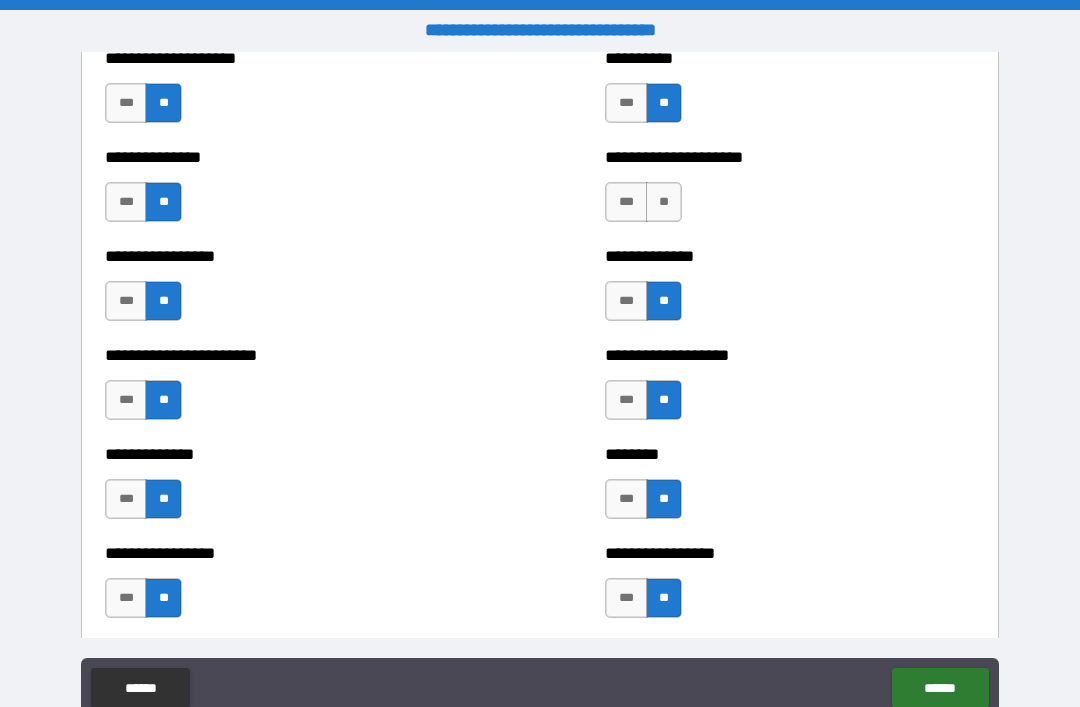 click on "**" at bounding box center (664, 202) 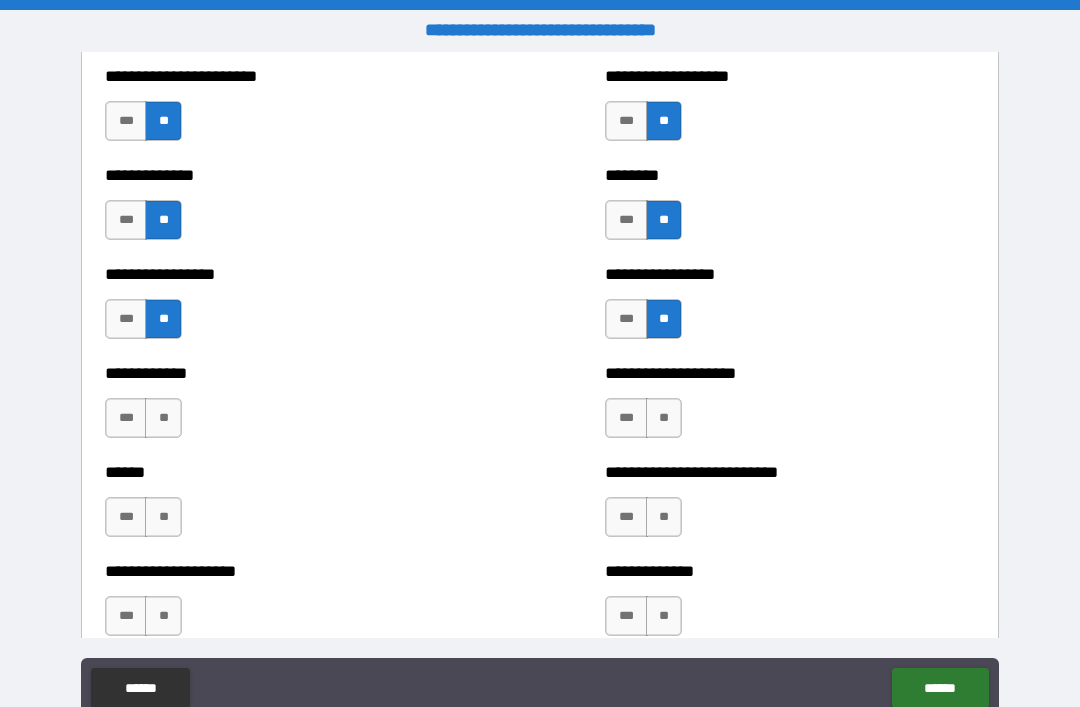 scroll, scrollTop: 3768, scrollLeft: 0, axis: vertical 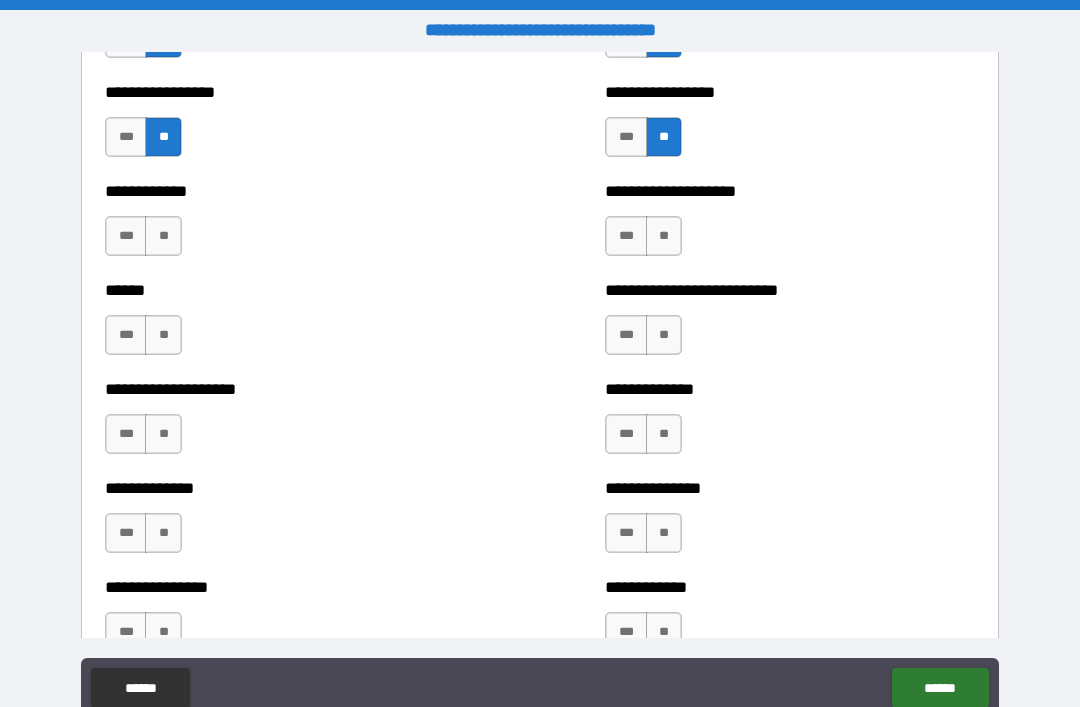 click on "**" at bounding box center (163, 236) 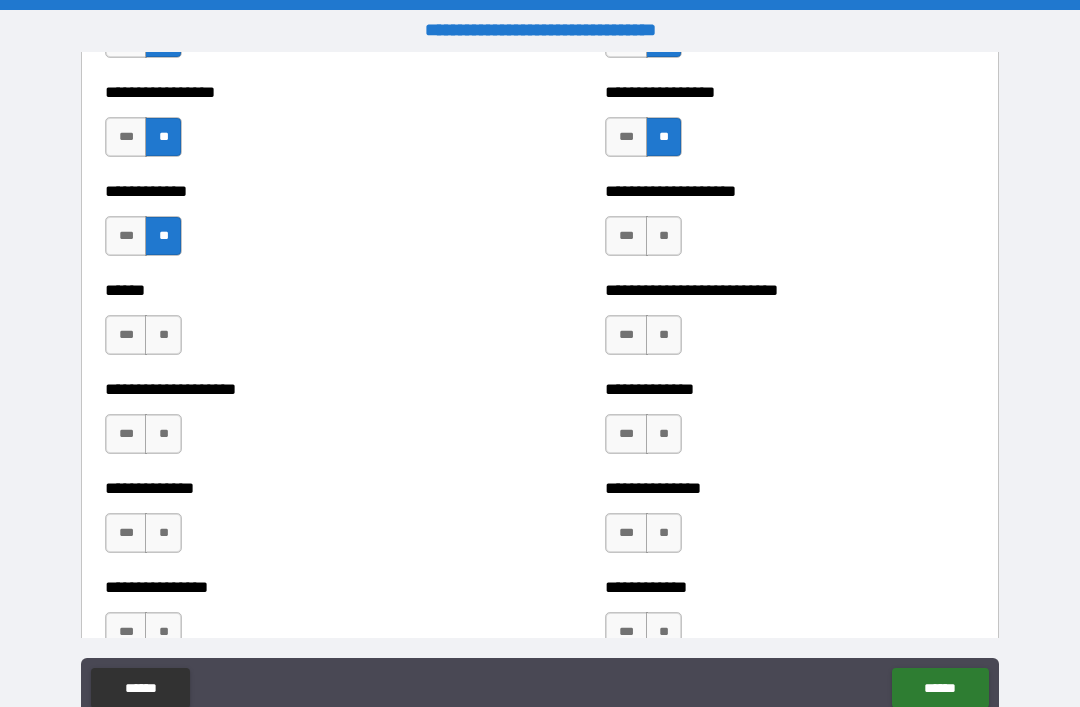 click on "**" at bounding box center (163, 335) 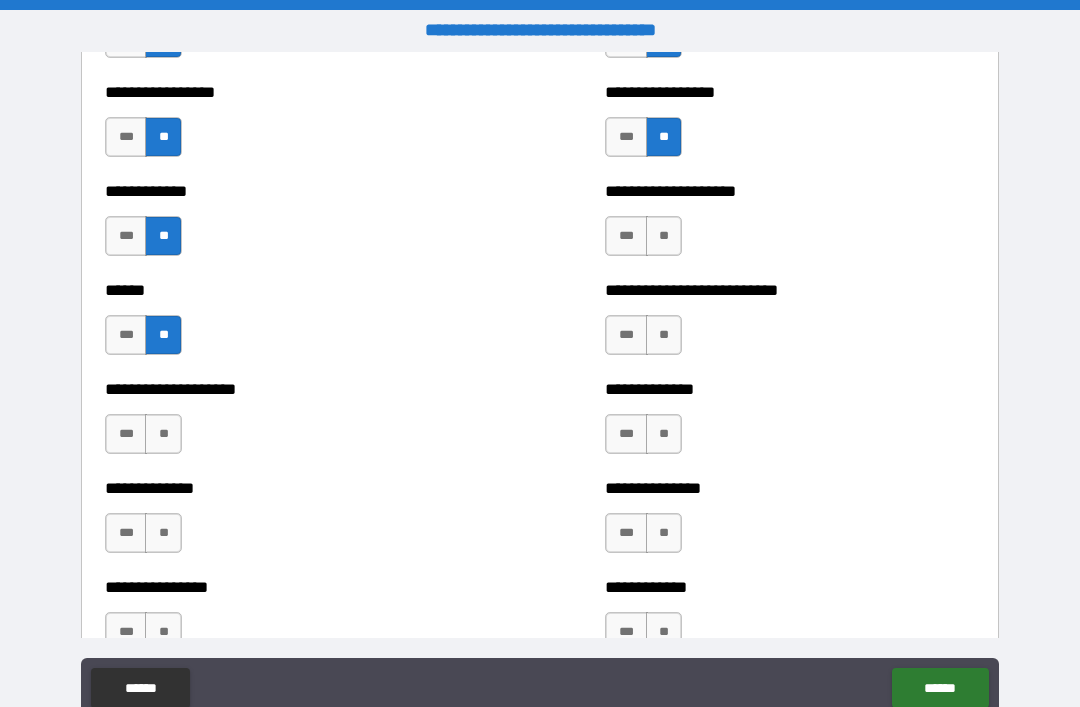 click on "**" at bounding box center [163, 434] 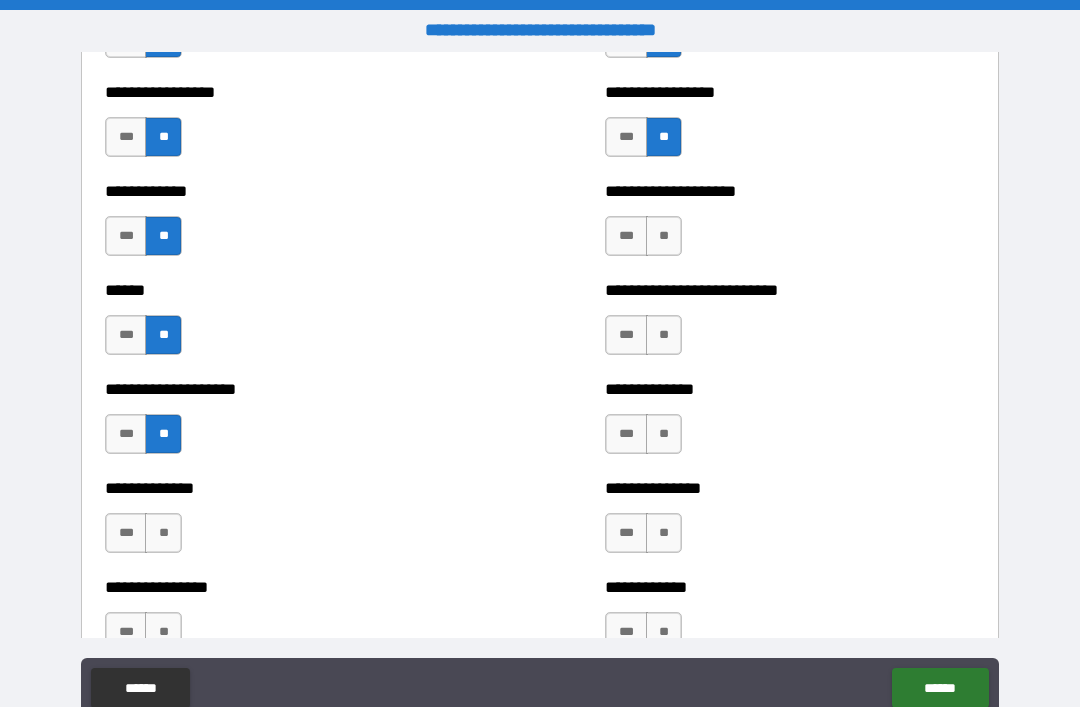 click on "**" at bounding box center [163, 533] 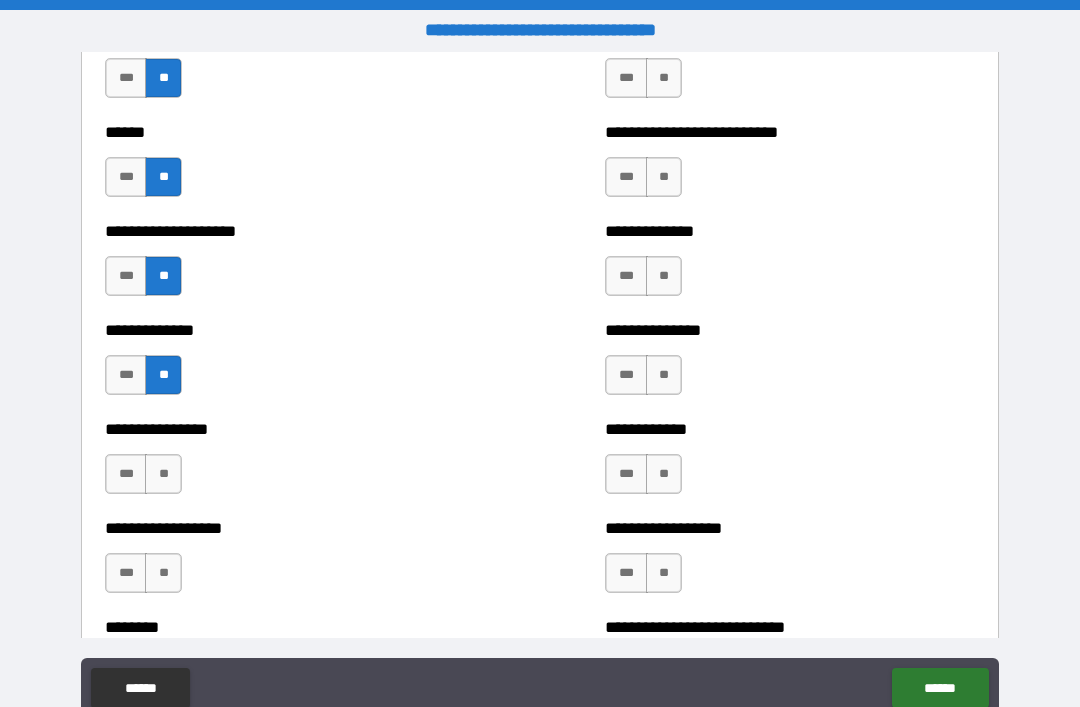scroll, scrollTop: 3927, scrollLeft: 0, axis: vertical 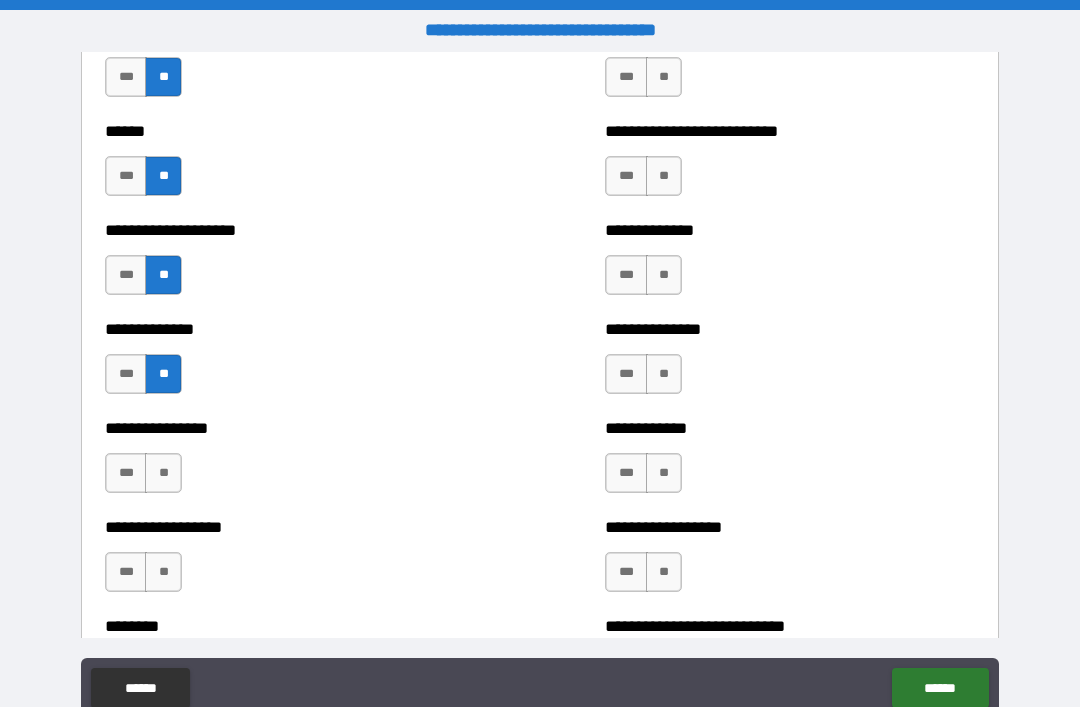 click on "**" at bounding box center (163, 473) 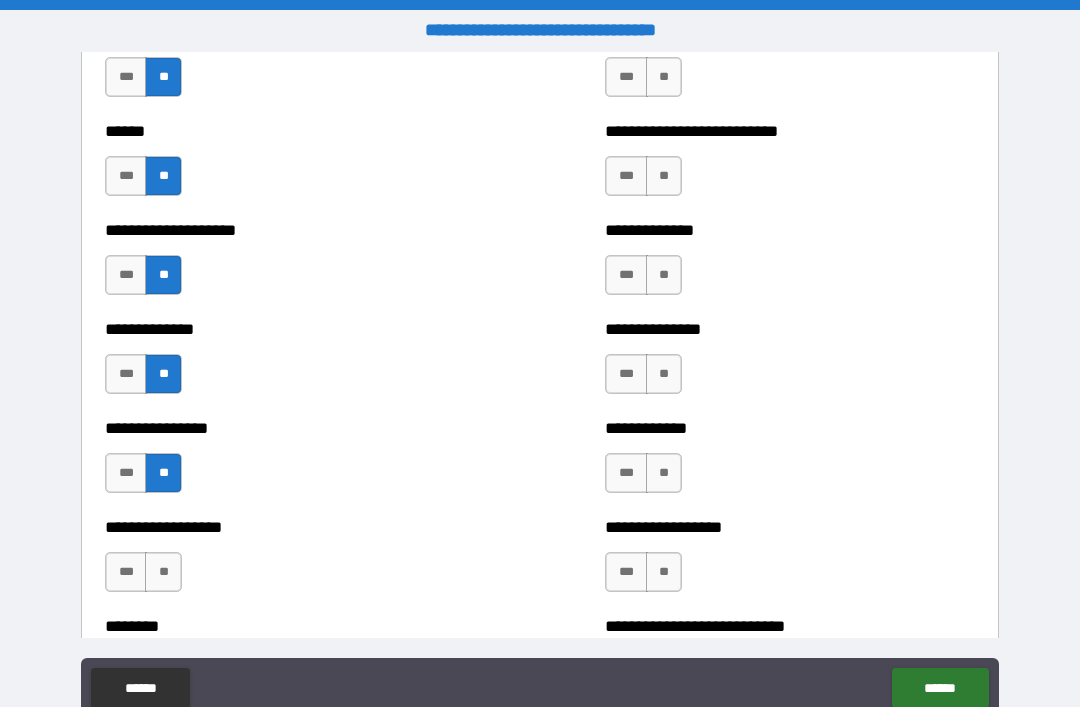 click on "**" at bounding box center [163, 572] 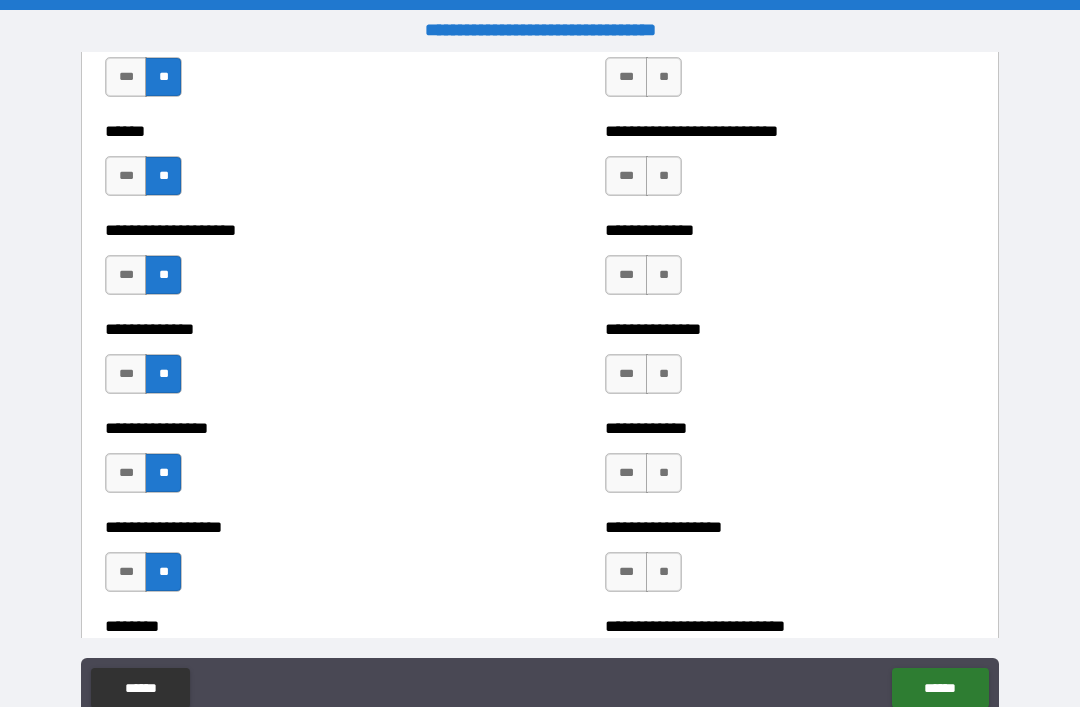click on "**" at bounding box center (664, 572) 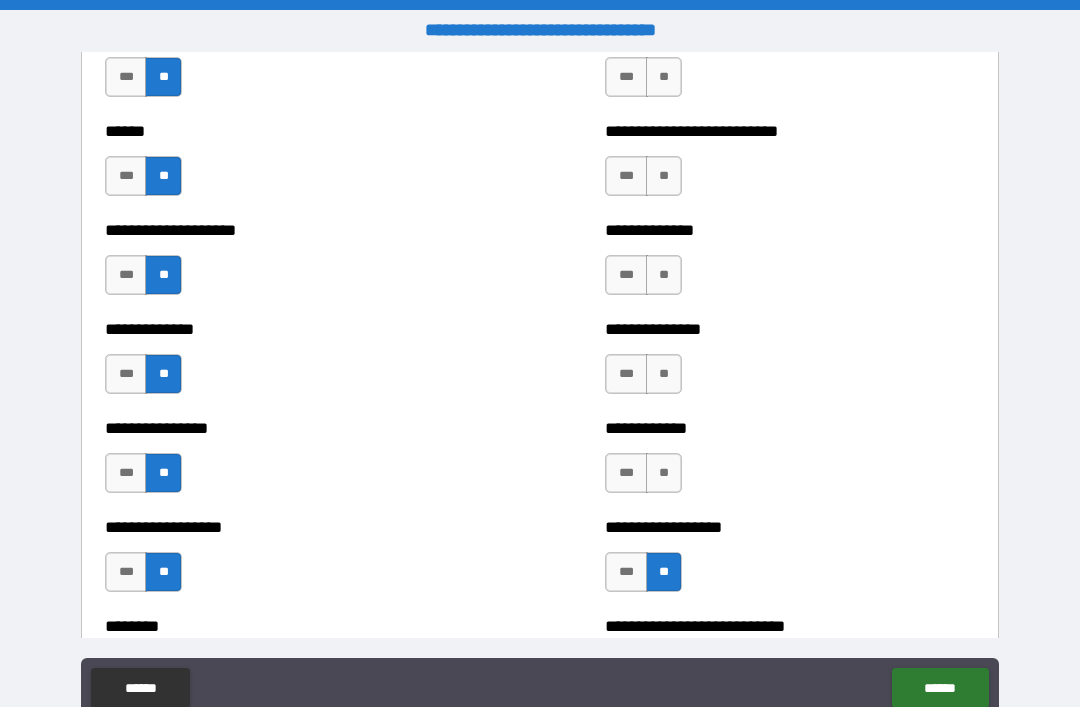 click on "**" at bounding box center (664, 473) 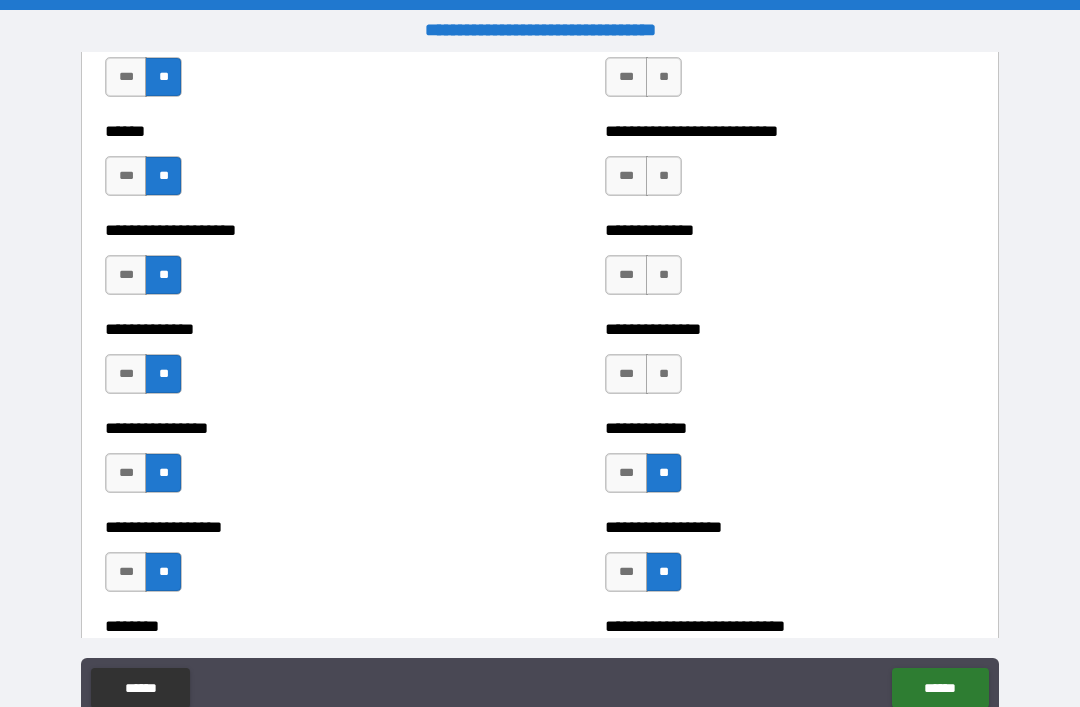click on "**********" at bounding box center [790, 329] 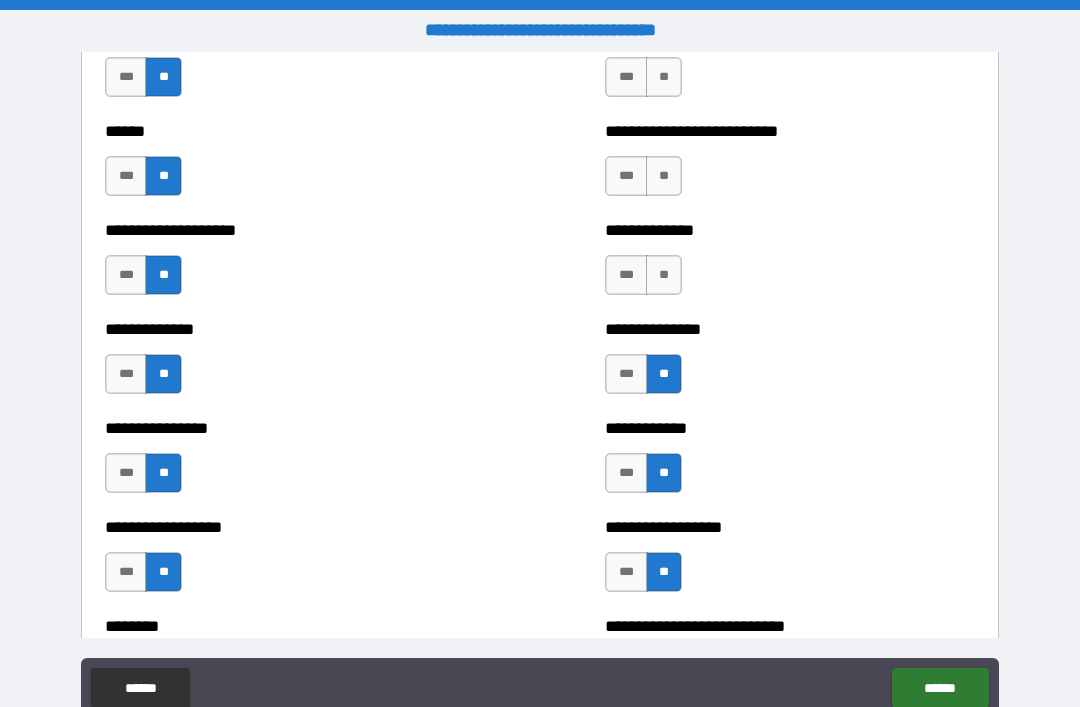 click on "**" at bounding box center [664, 275] 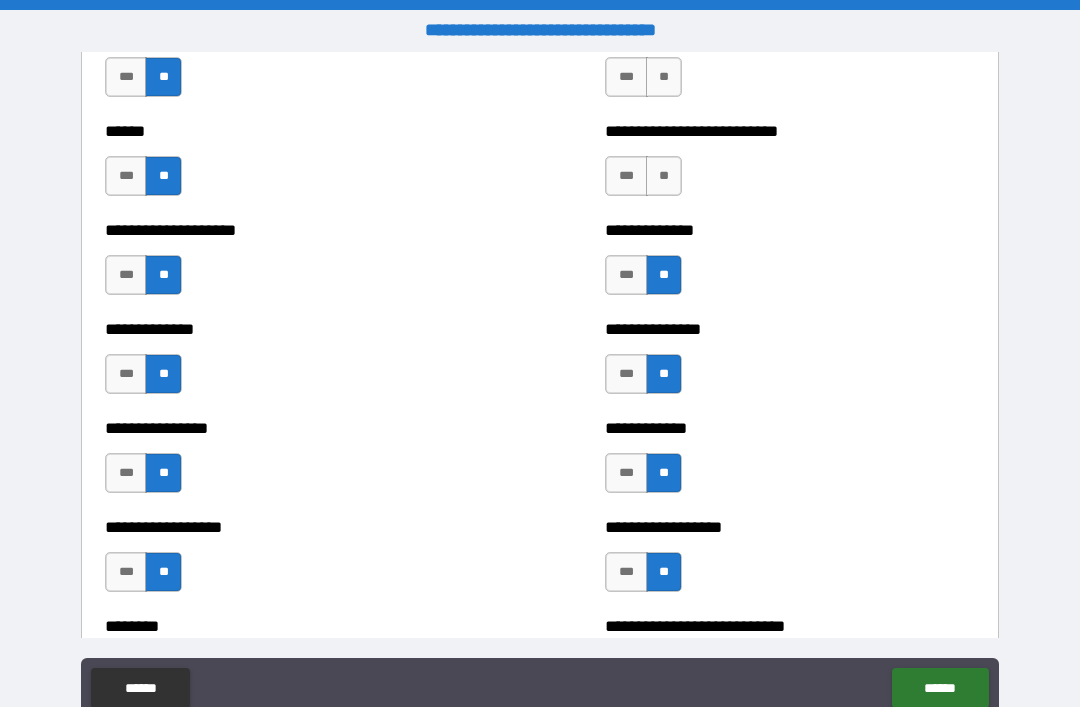 click on "**" at bounding box center (664, 176) 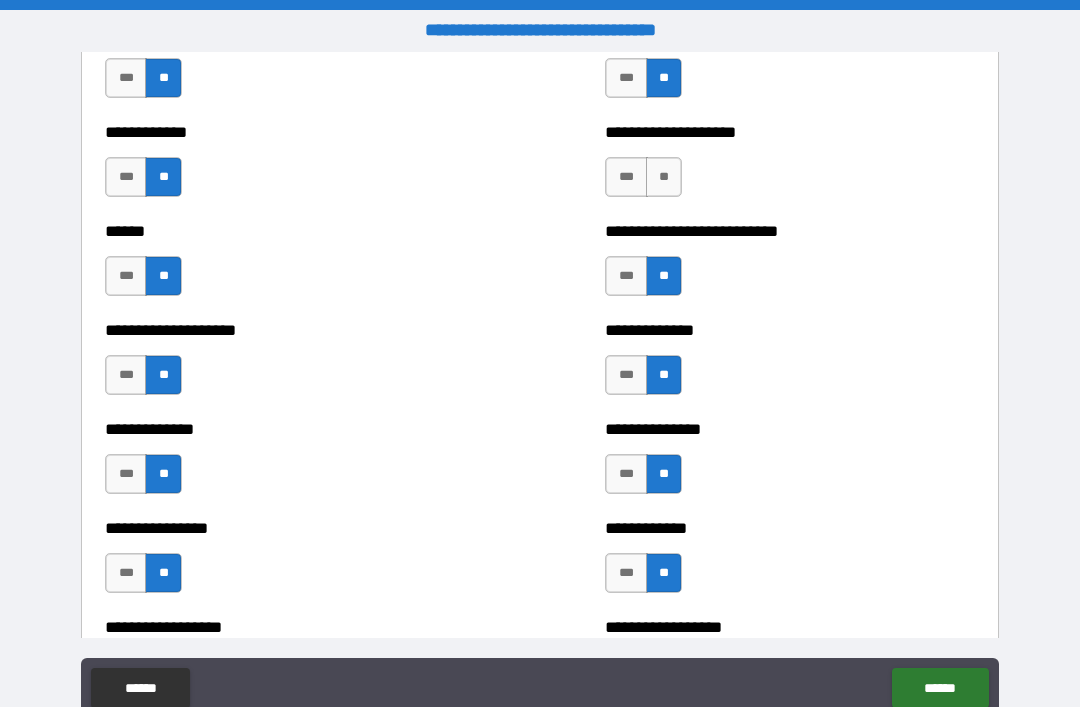 scroll, scrollTop: 3825, scrollLeft: 0, axis: vertical 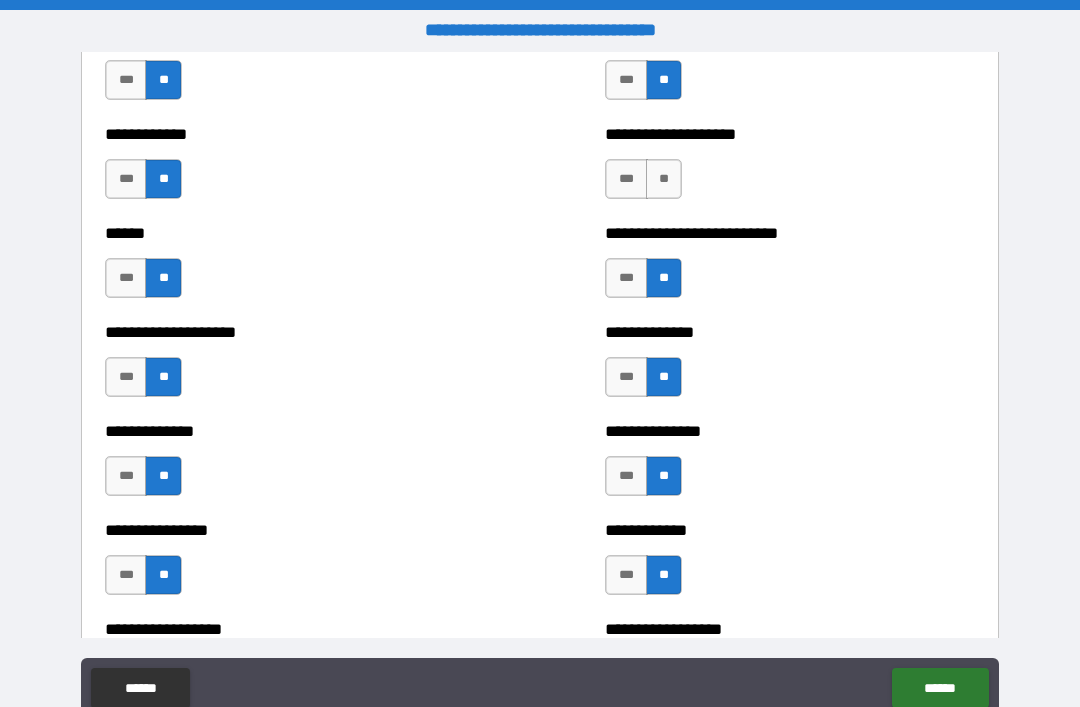 click on "**" at bounding box center (664, 179) 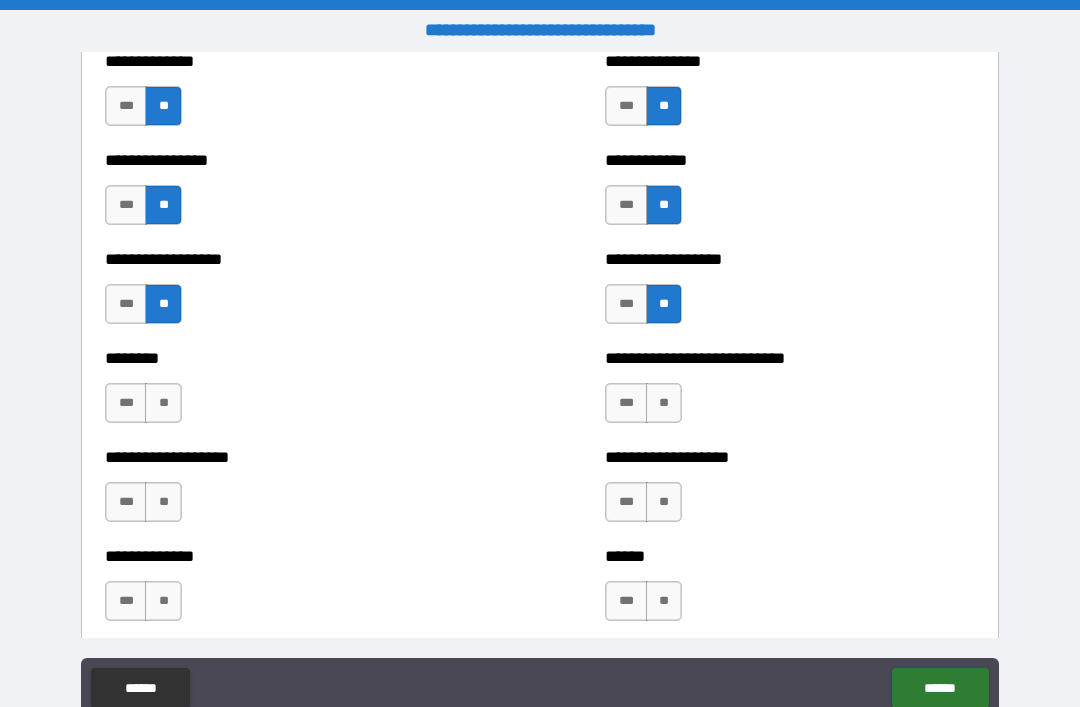 scroll, scrollTop: 4236, scrollLeft: 0, axis: vertical 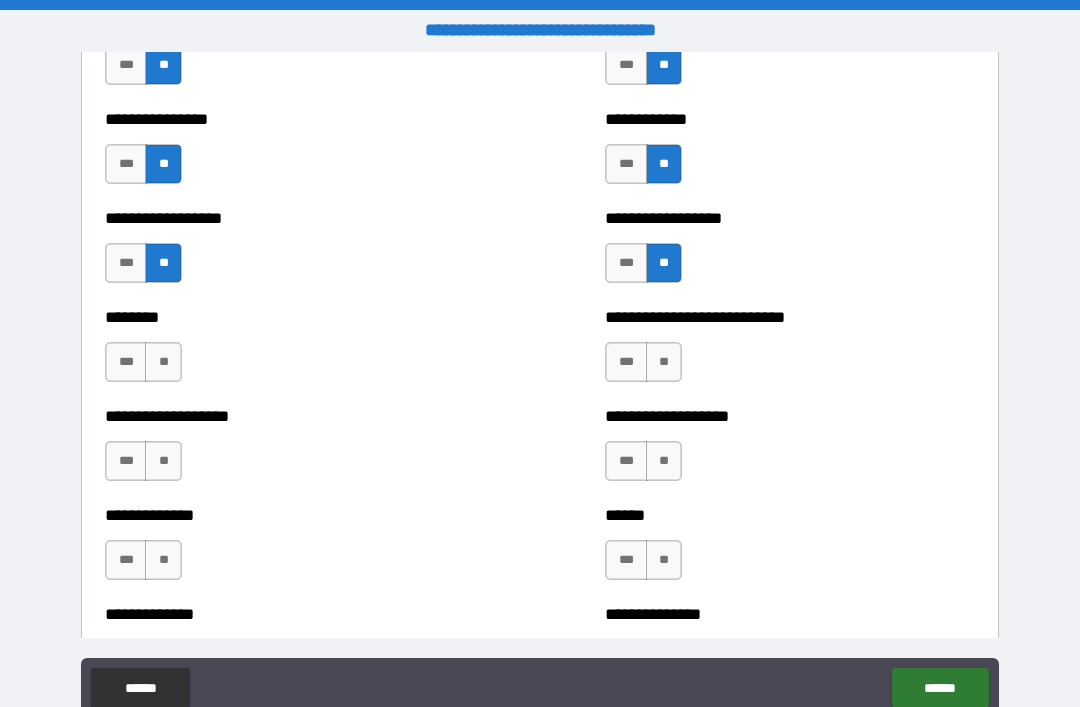 click on "**" at bounding box center [163, 362] 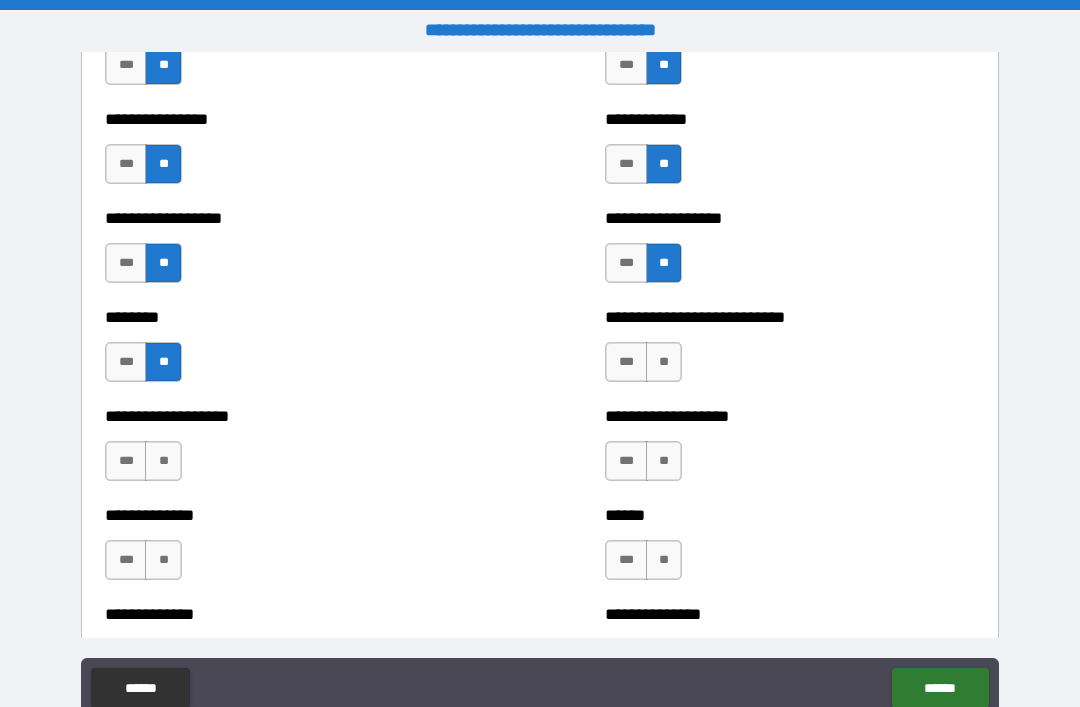 click on "**" at bounding box center [163, 461] 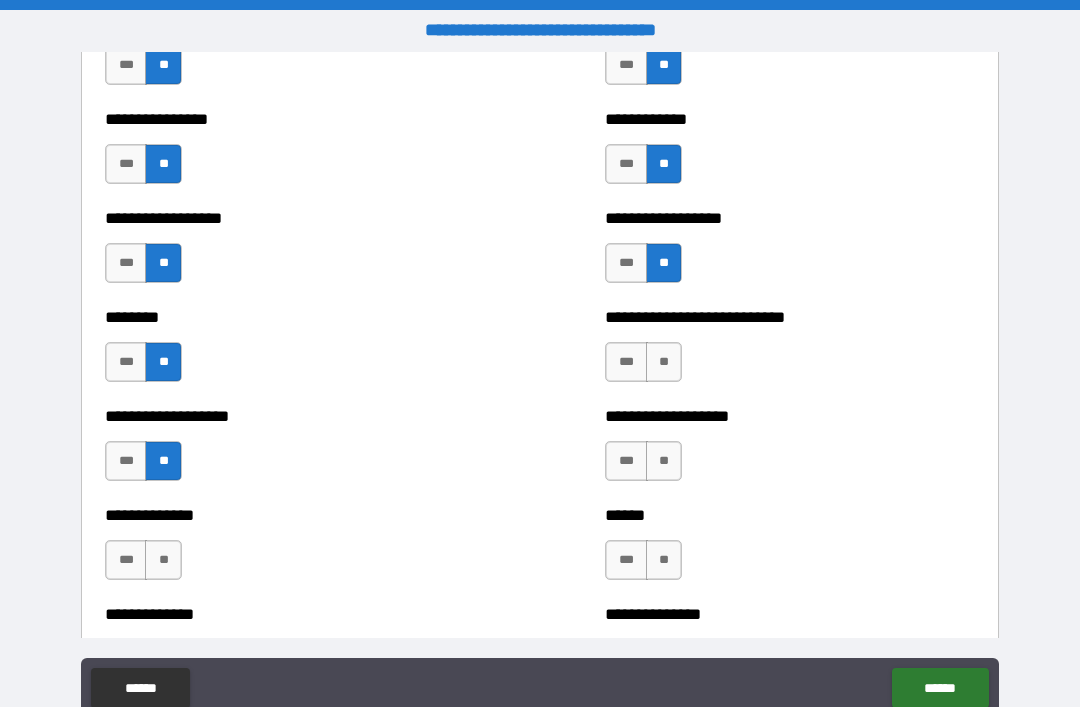 click on "**" at bounding box center [163, 560] 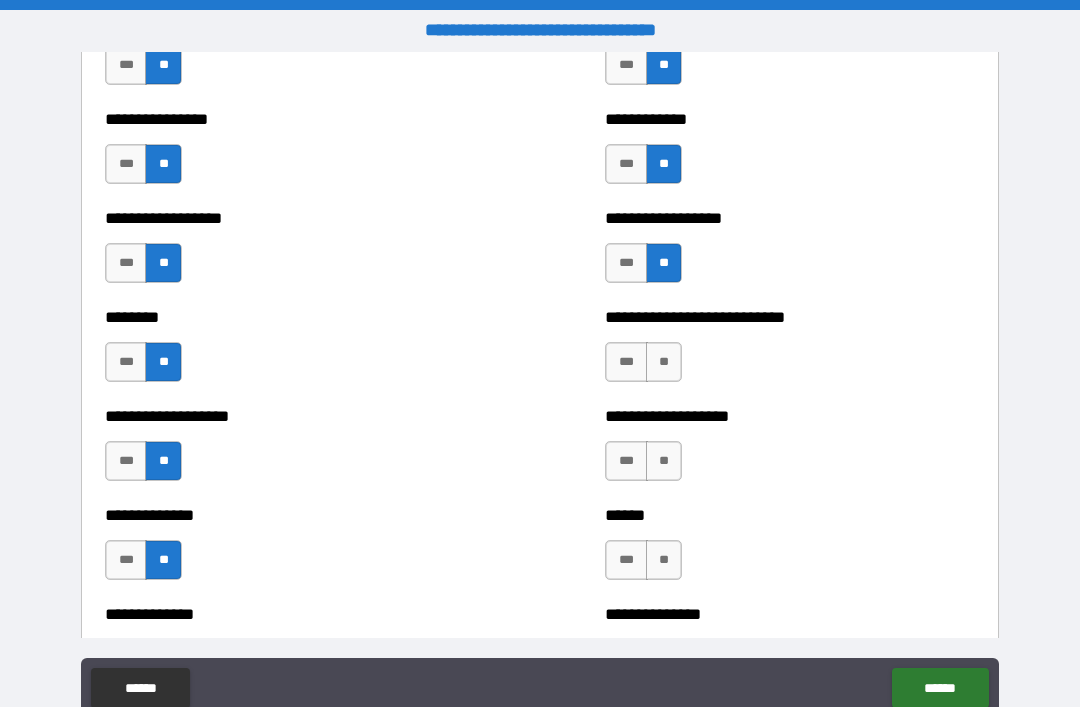 click on "**" at bounding box center (664, 560) 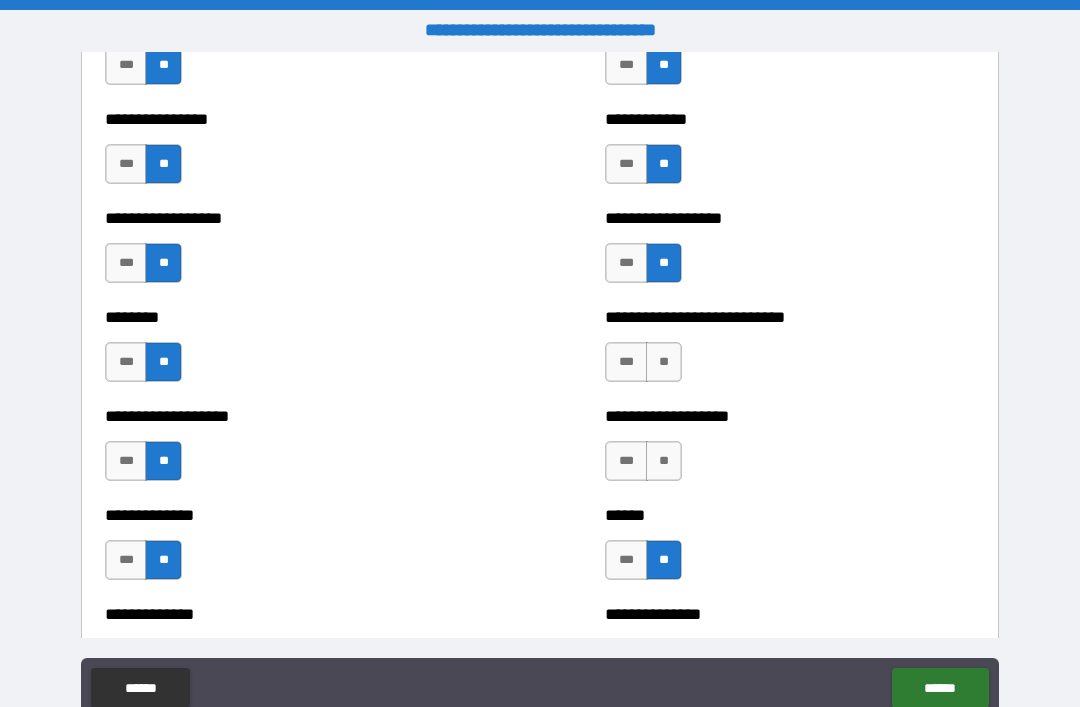 click on "**" at bounding box center (664, 461) 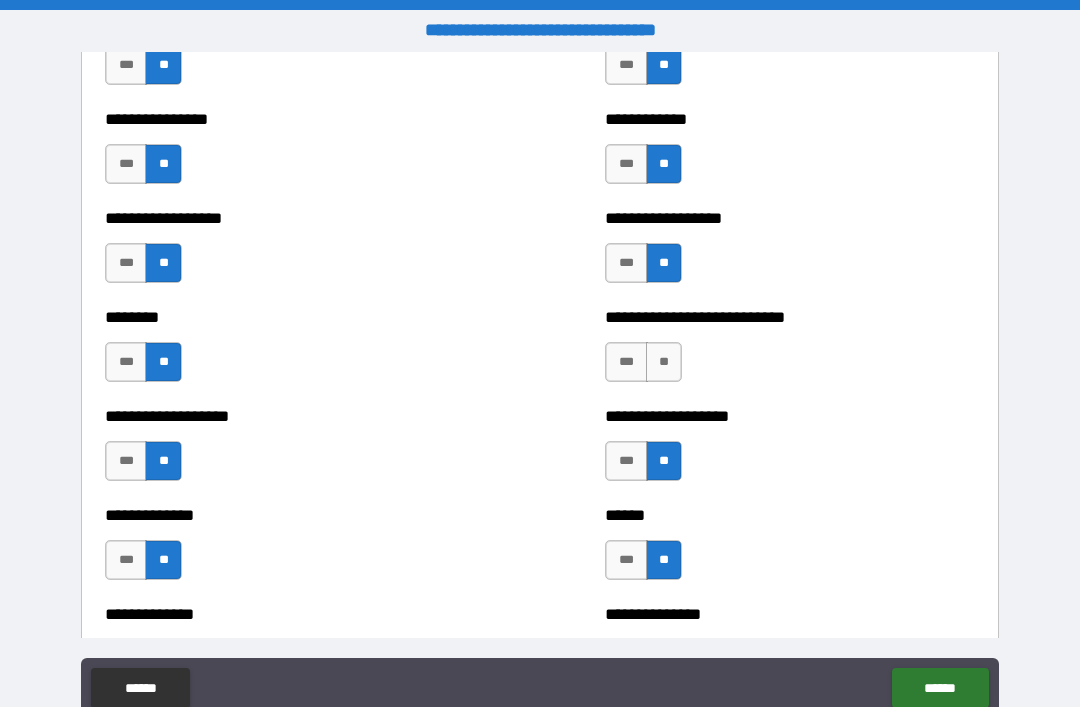click on "**" at bounding box center [664, 362] 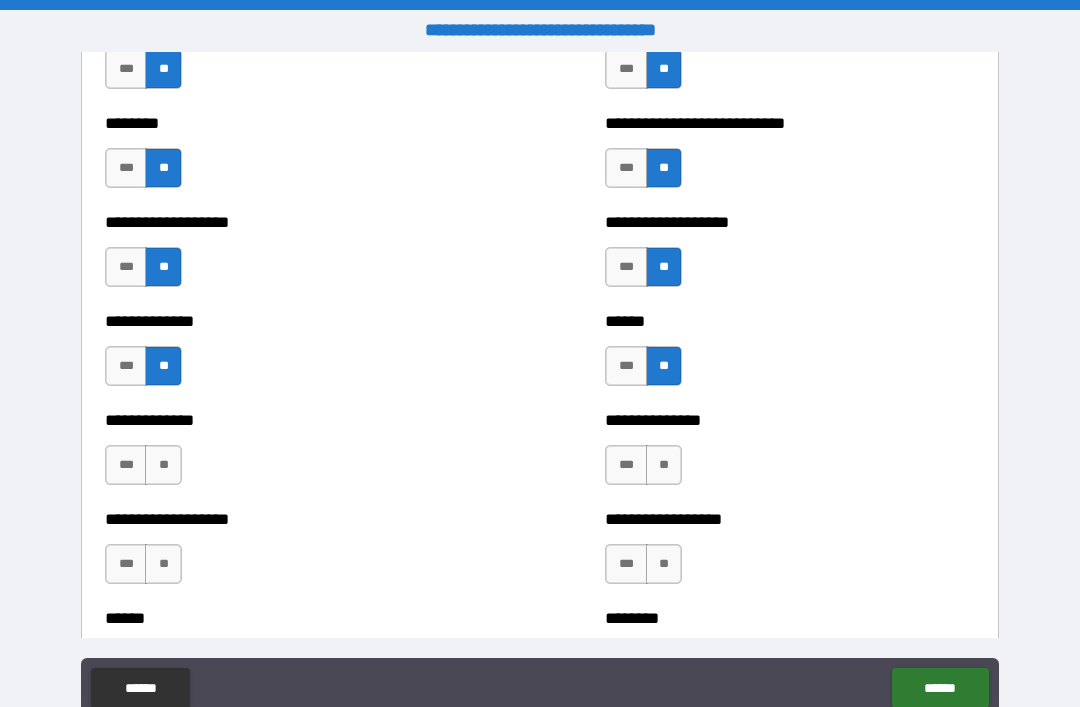 scroll, scrollTop: 4445, scrollLeft: 0, axis: vertical 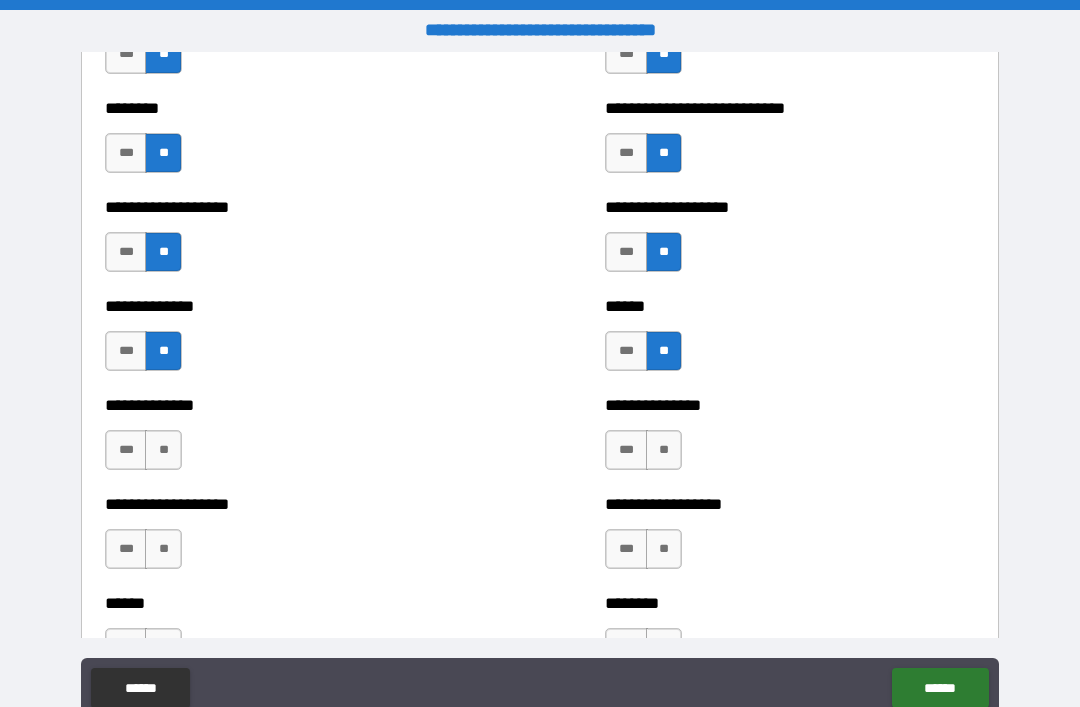 click on "**" at bounding box center (163, 450) 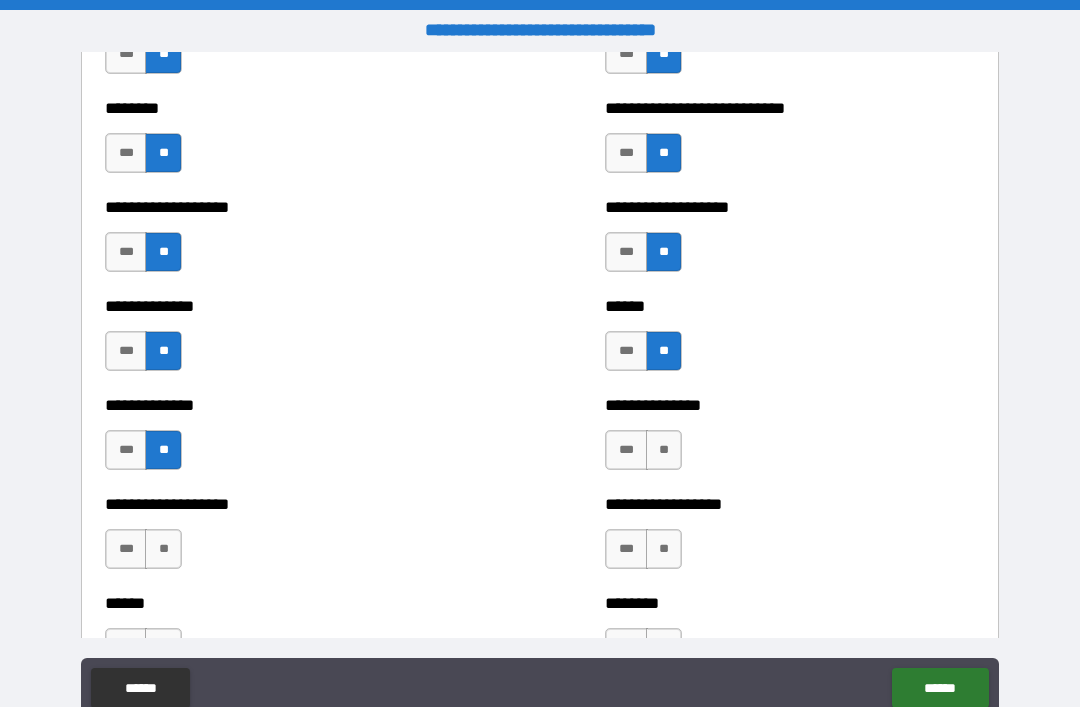 click on "**" at bounding box center [163, 549] 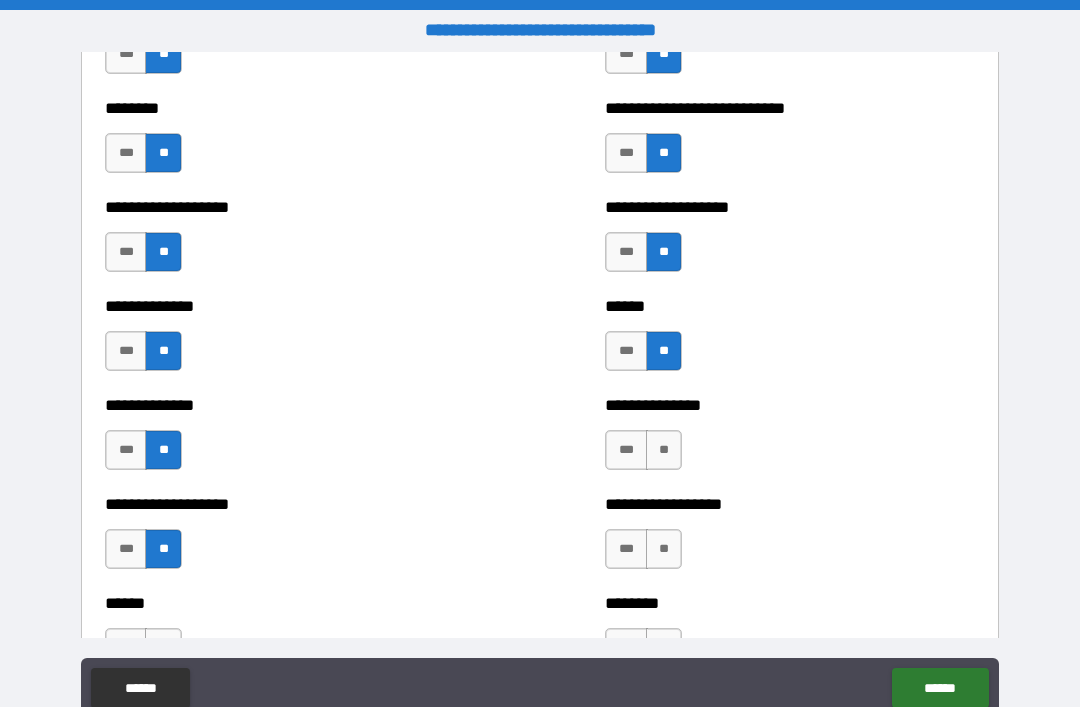click on "**" at bounding box center (664, 450) 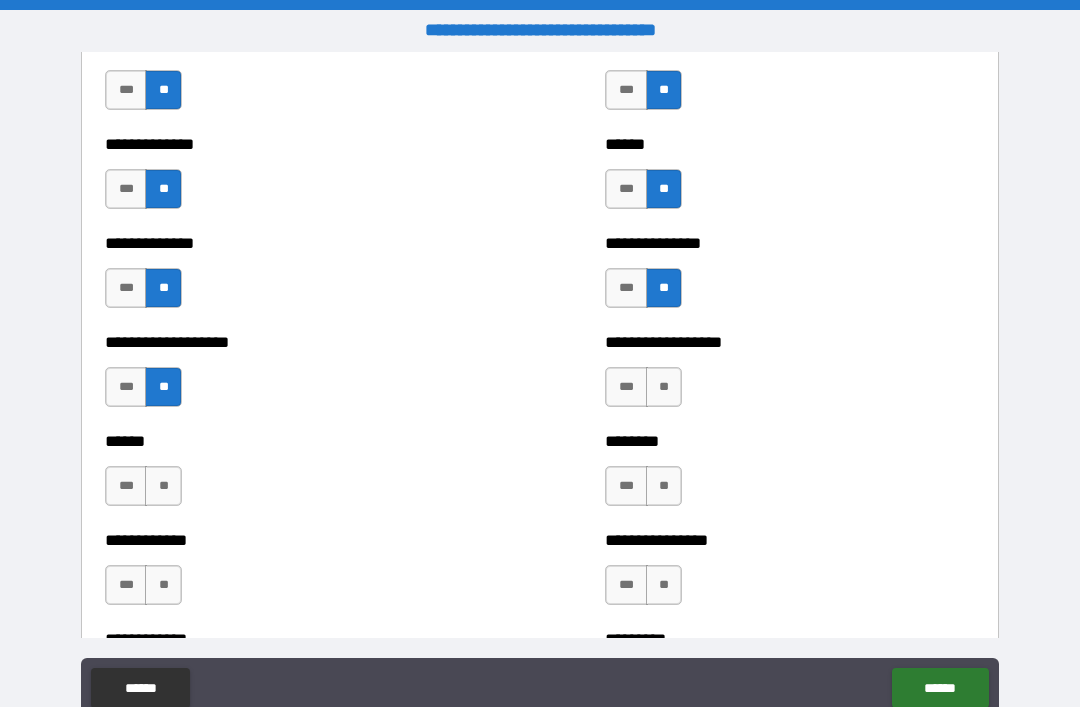scroll, scrollTop: 4609, scrollLeft: 0, axis: vertical 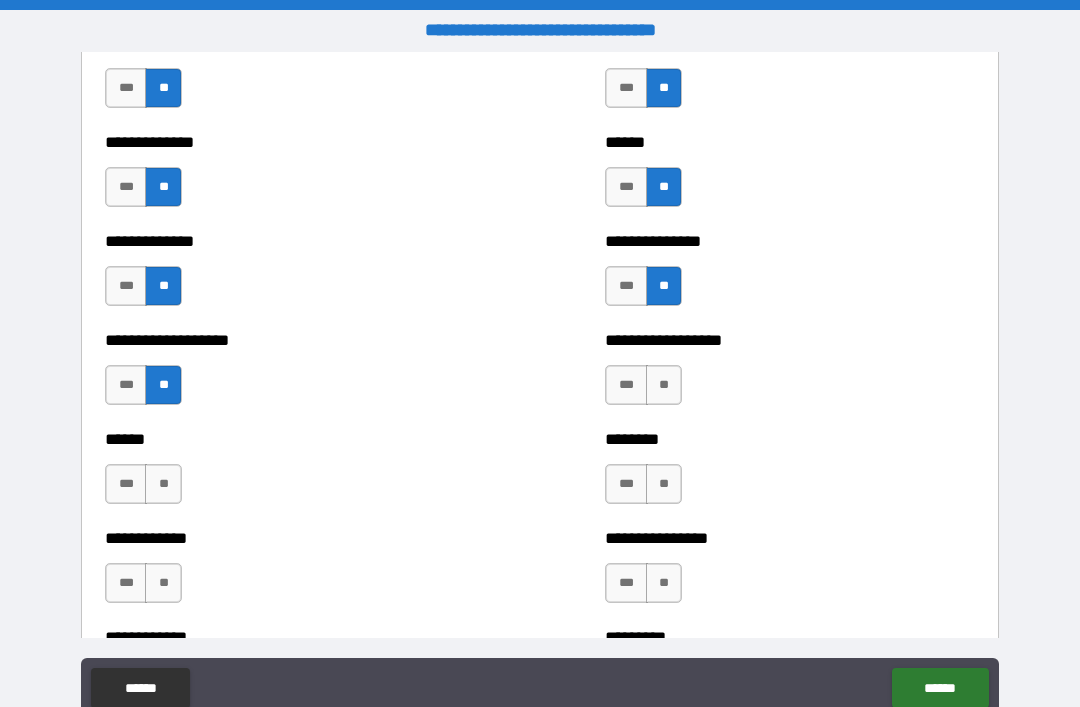 click on "**" at bounding box center [664, 385] 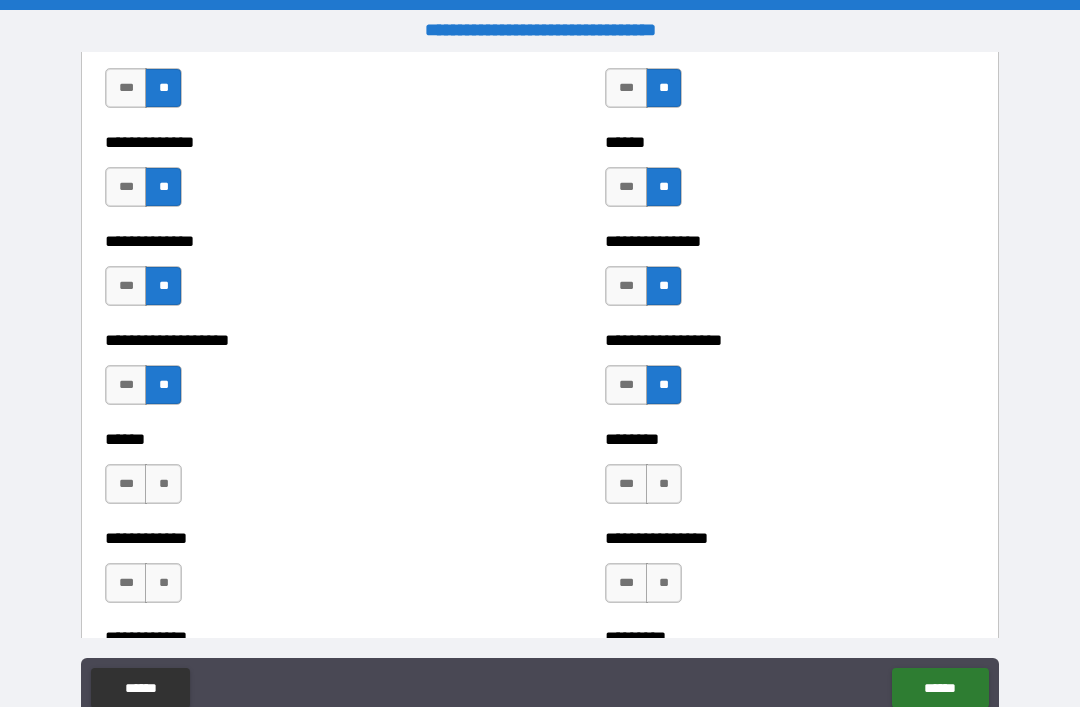click on "**" at bounding box center (664, 484) 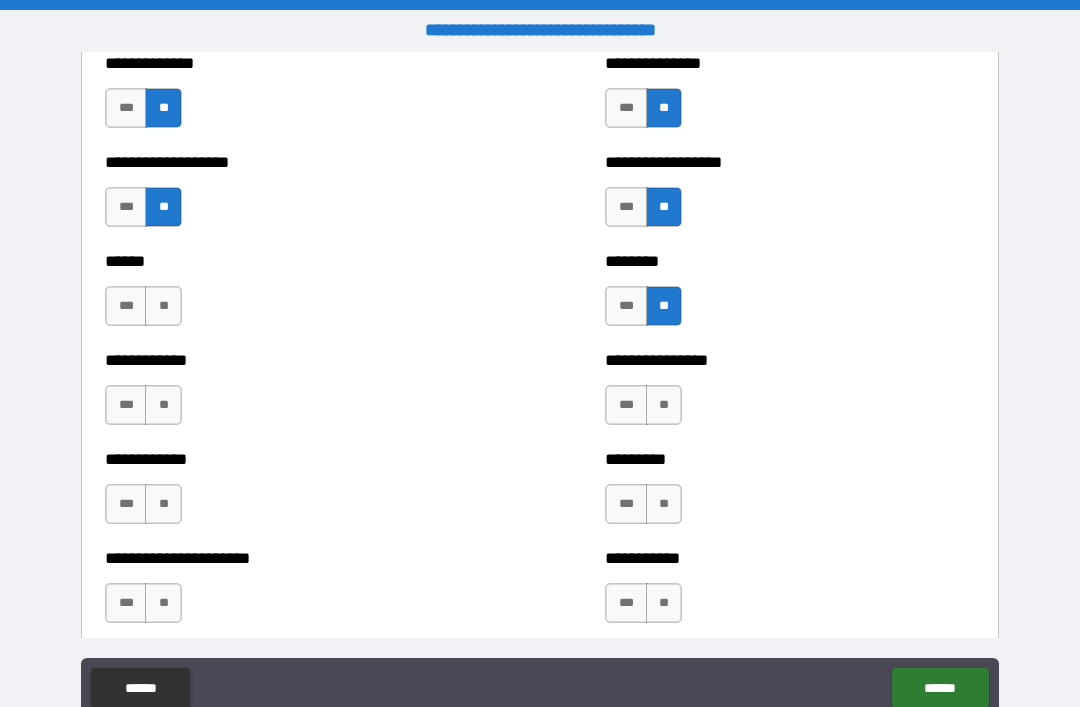 scroll, scrollTop: 4791, scrollLeft: 0, axis: vertical 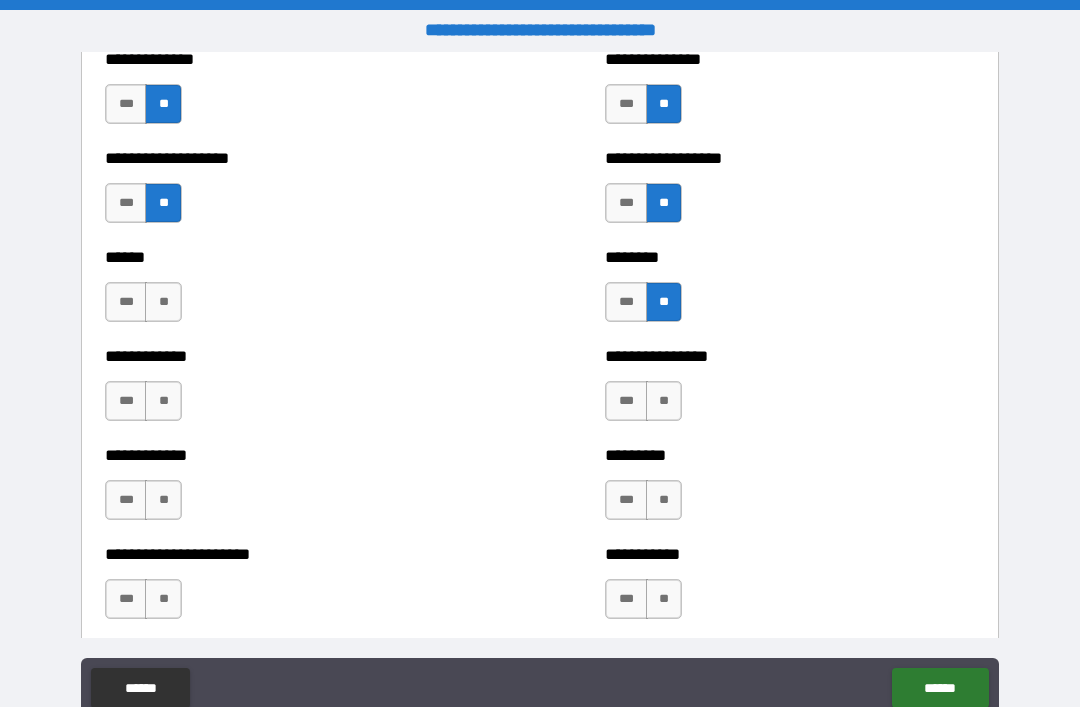 click on "**" at bounding box center [664, 401] 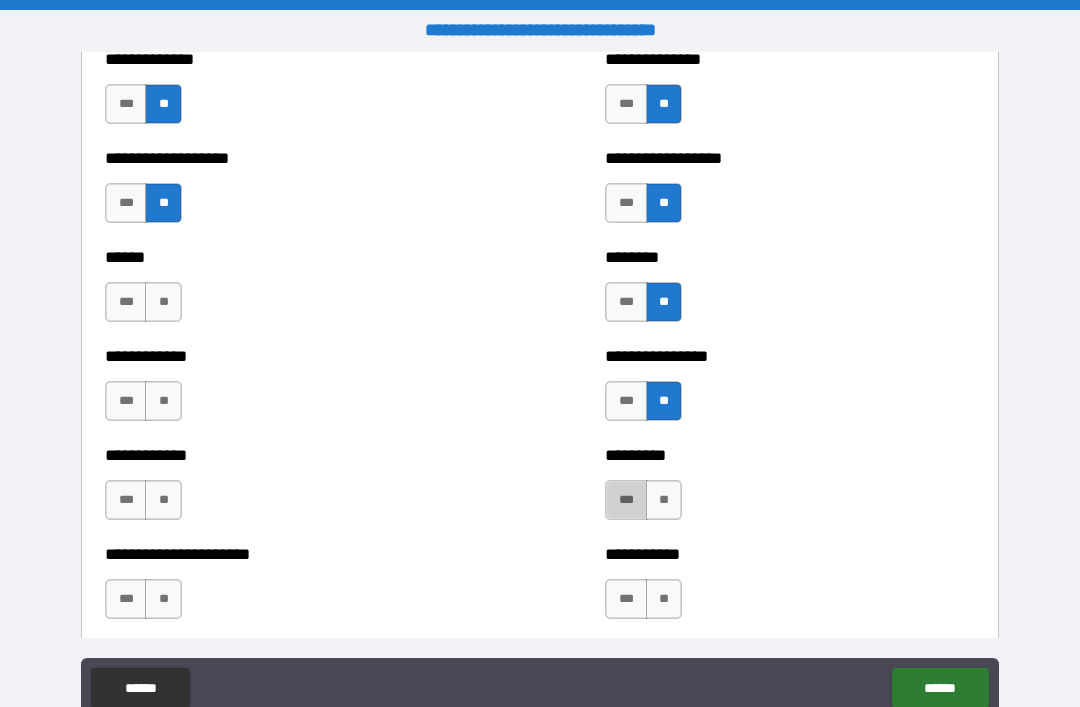 click on "***" at bounding box center [626, 500] 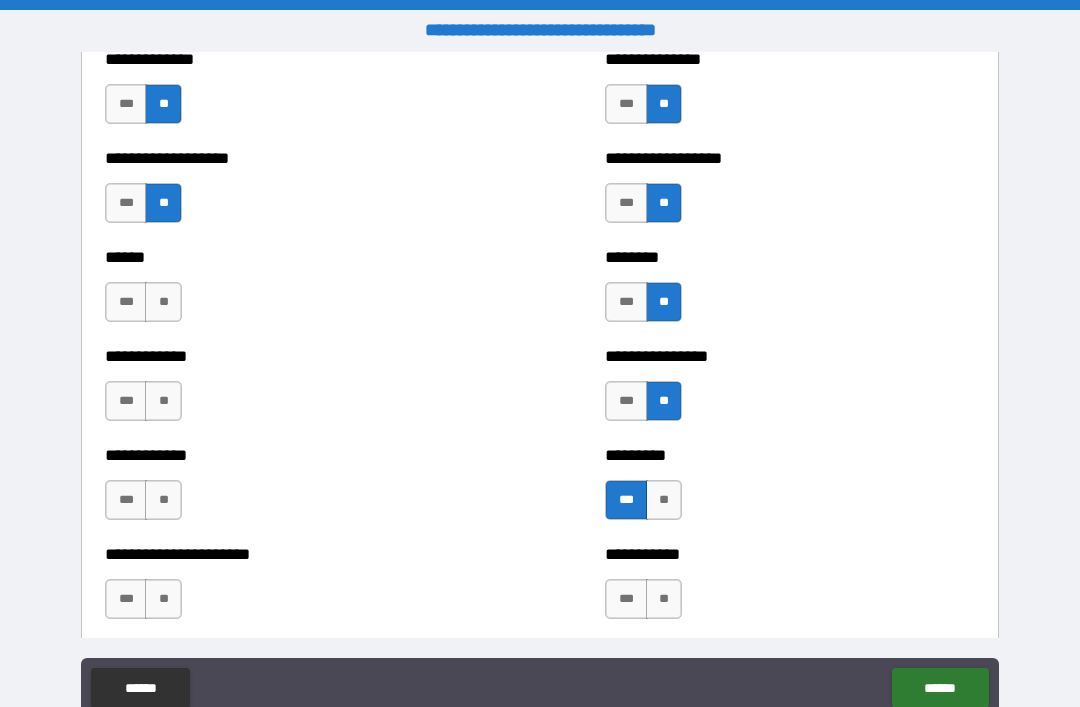 click on "**" at bounding box center (163, 500) 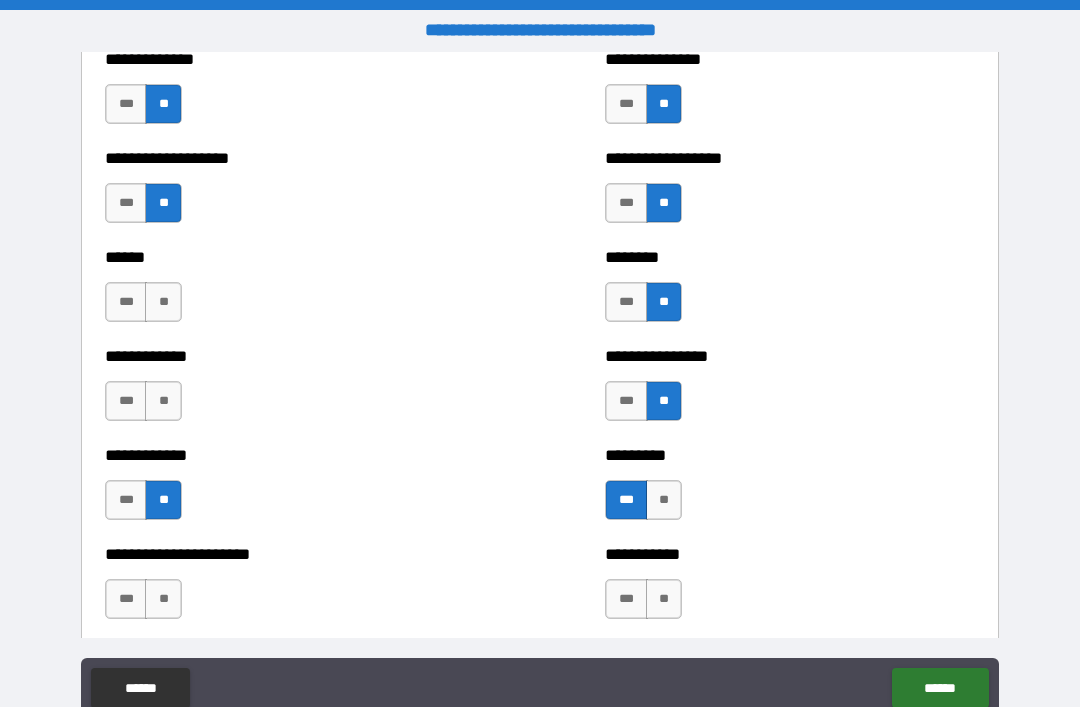click on "**" at bounding box center (163, 401) 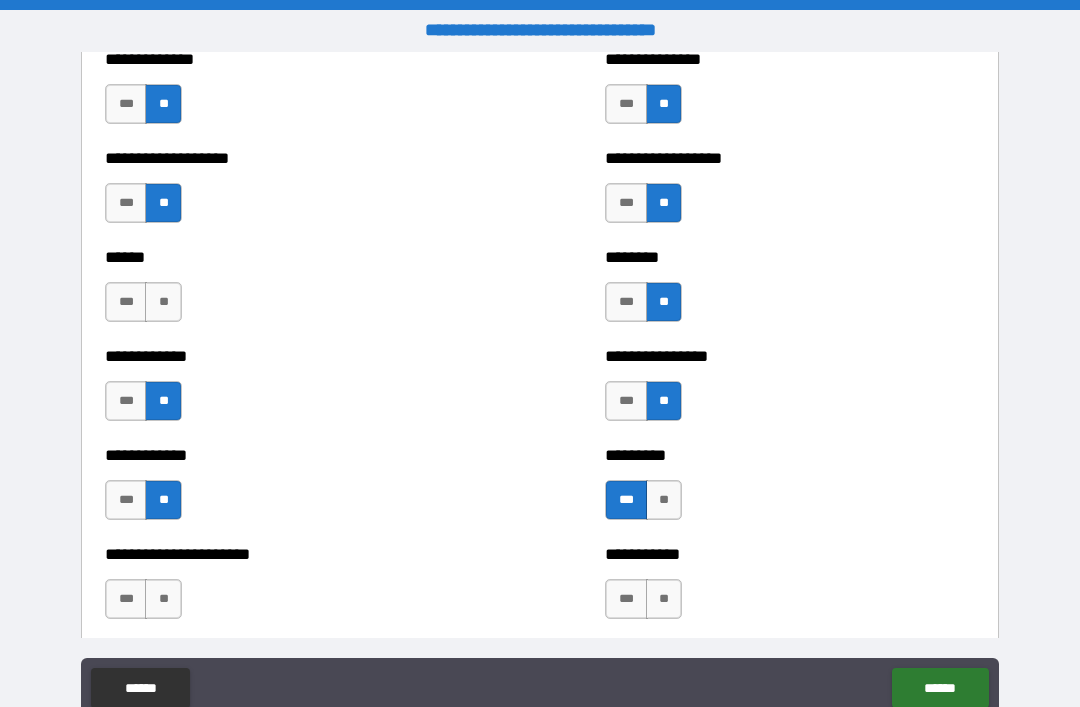 click on "**" at bounding box center (163, 302) 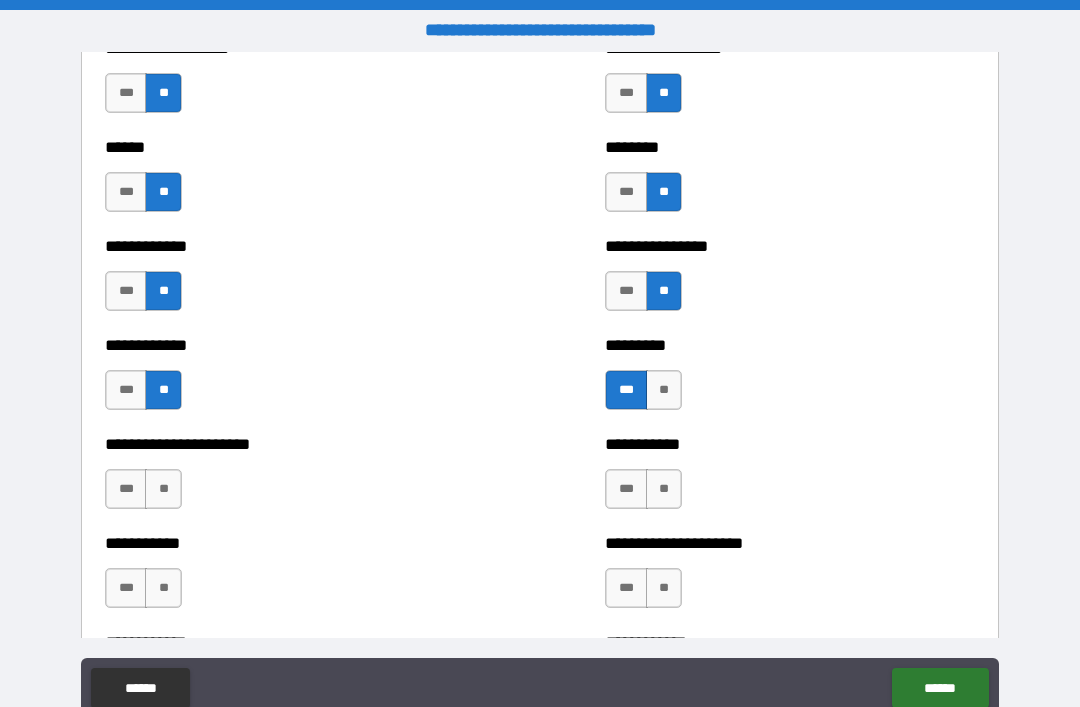 scroll, scrollTop: 4926, scrollLeft: 0, axis: vertical 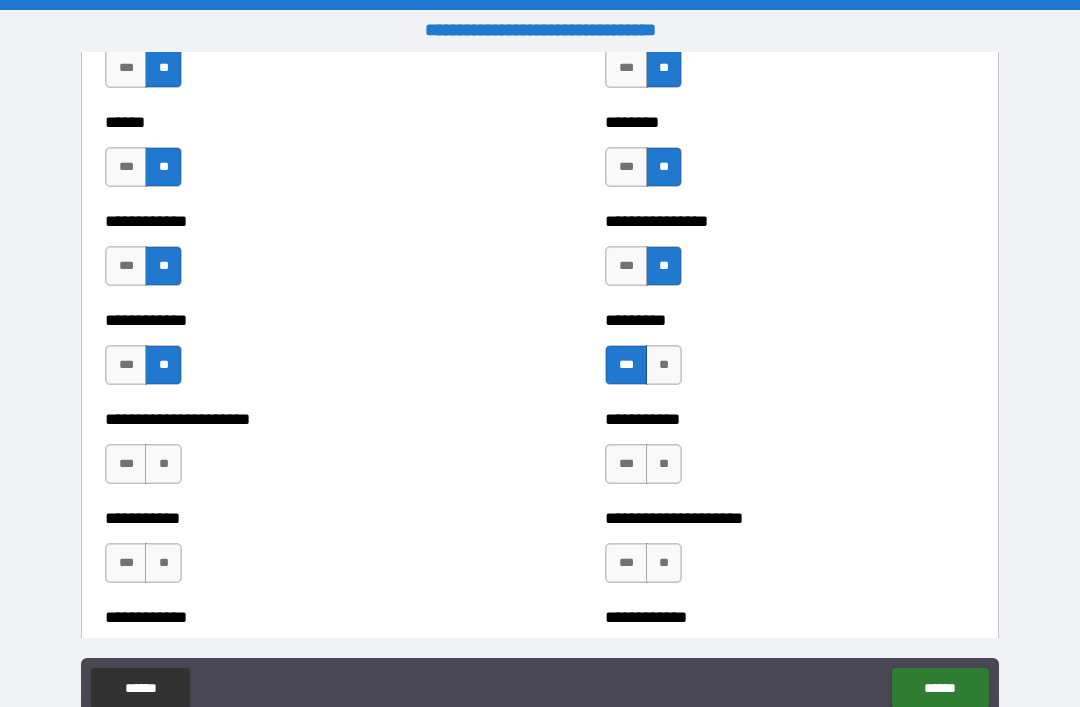 click on "**" at bounding box center [163, 464] 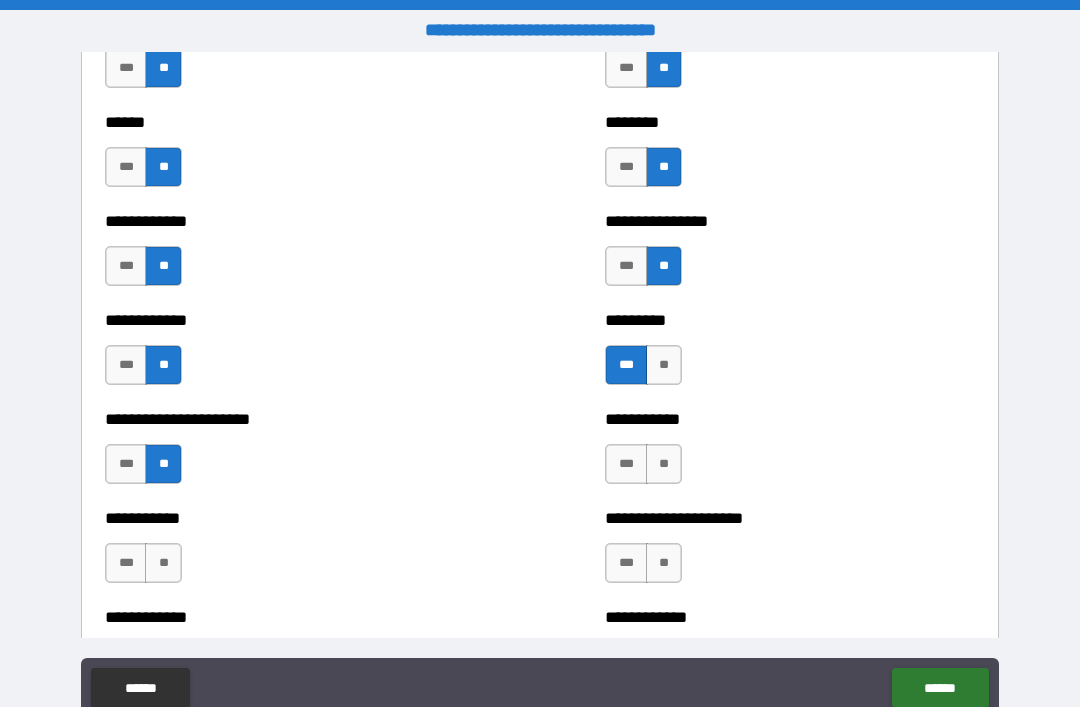 click on "**" at bounding box center [163, 563] 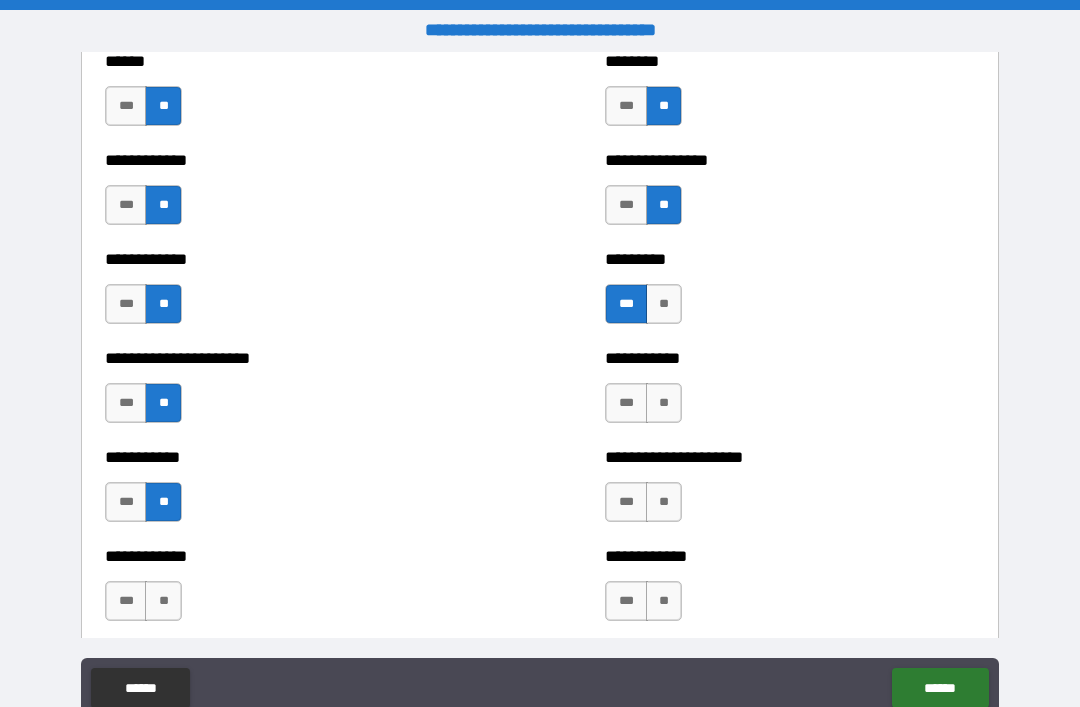 scroll, scrollTop: 4989, scrollLeft: 0, axis: vertical 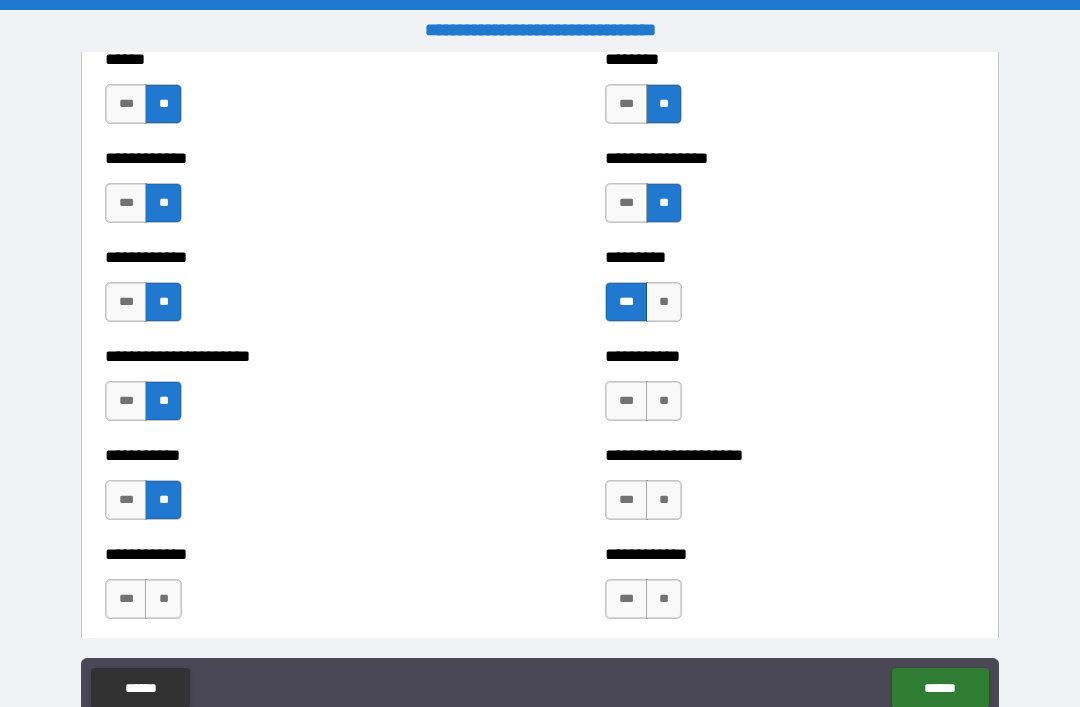 click on "**********" at bounding box center [790, 356] 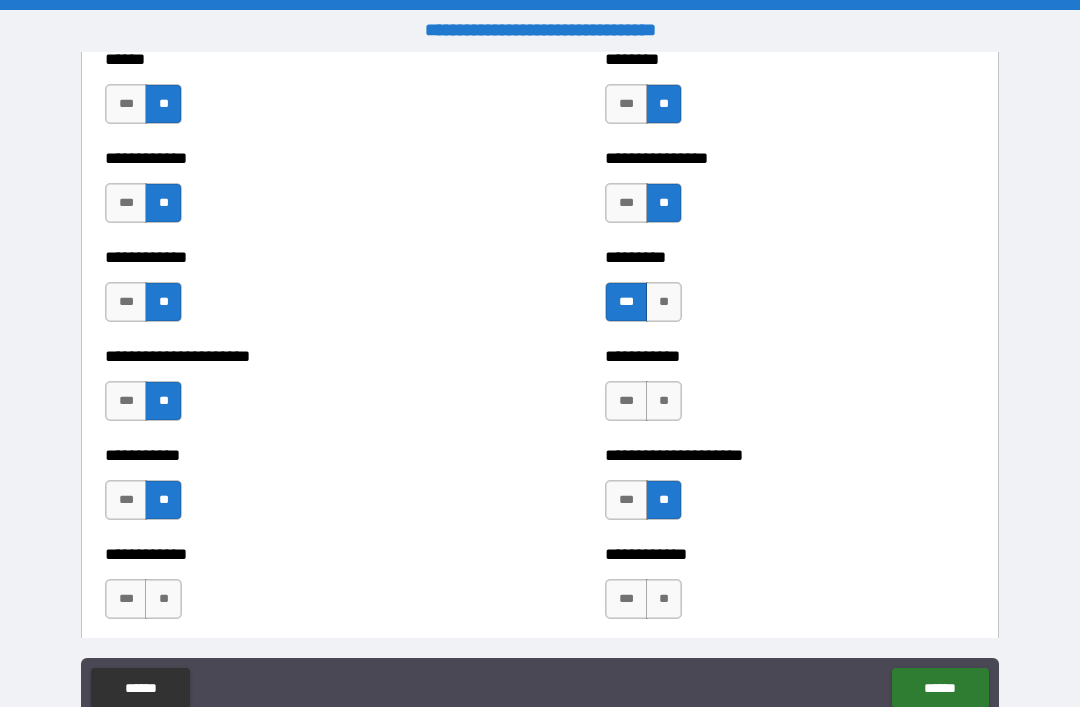 click on "**" at bounding box center (664, 401) 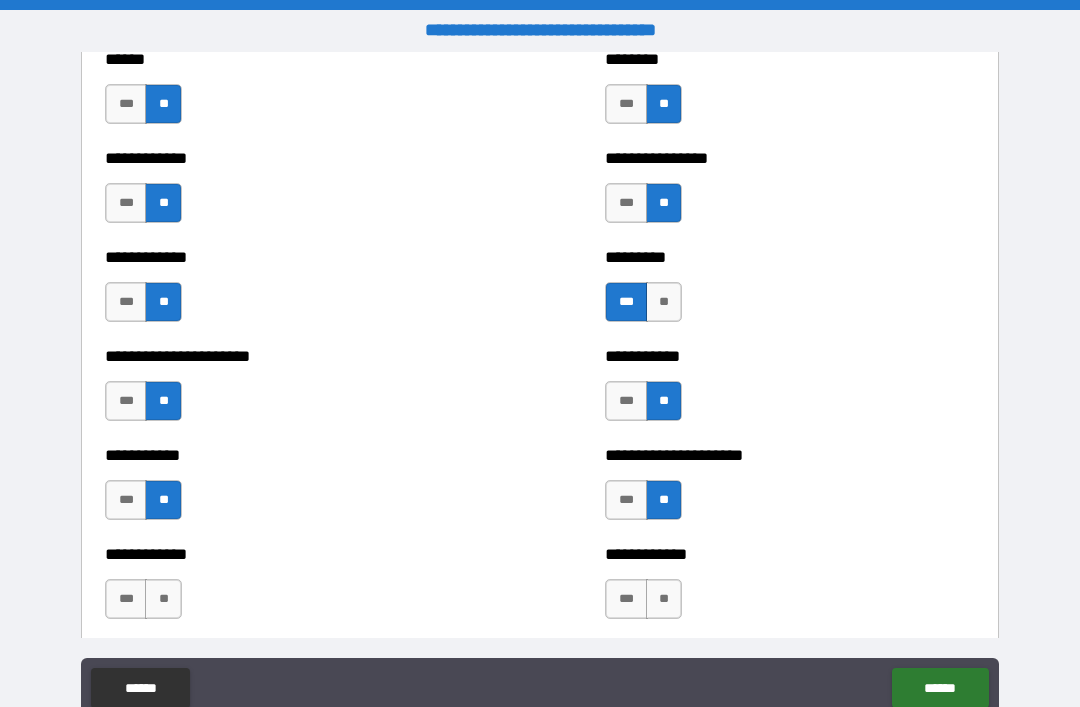 click on "**" at bounding box center [664, 599] 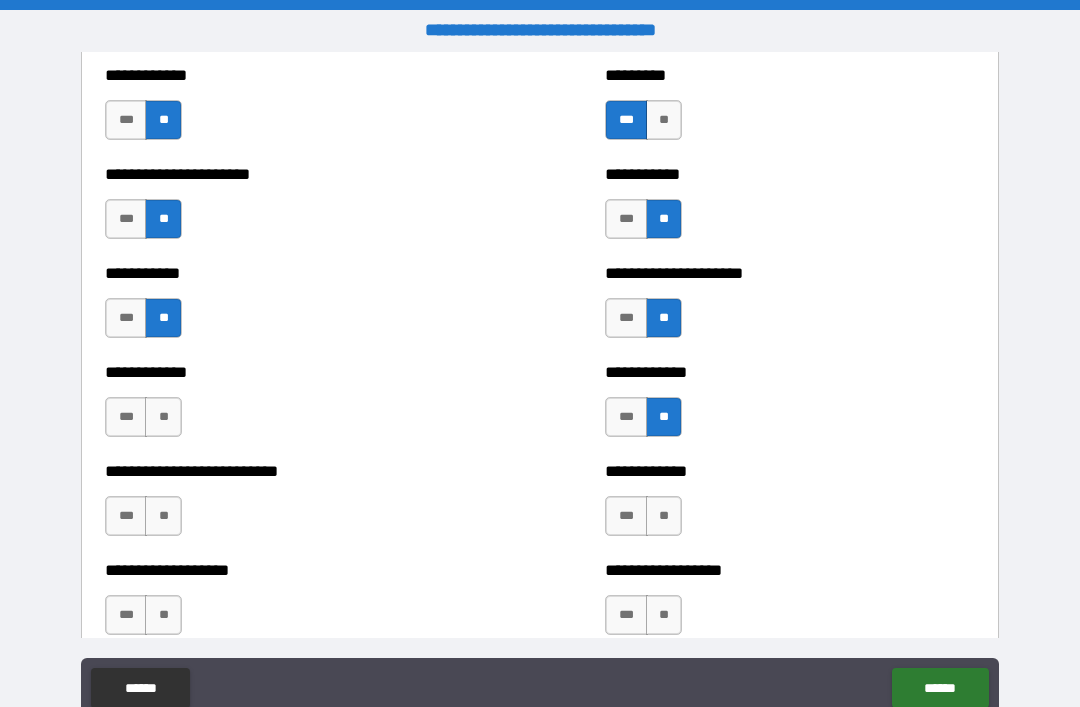 scroll, scrollTop: 5172, scrollLeft: 0, axis: vertical 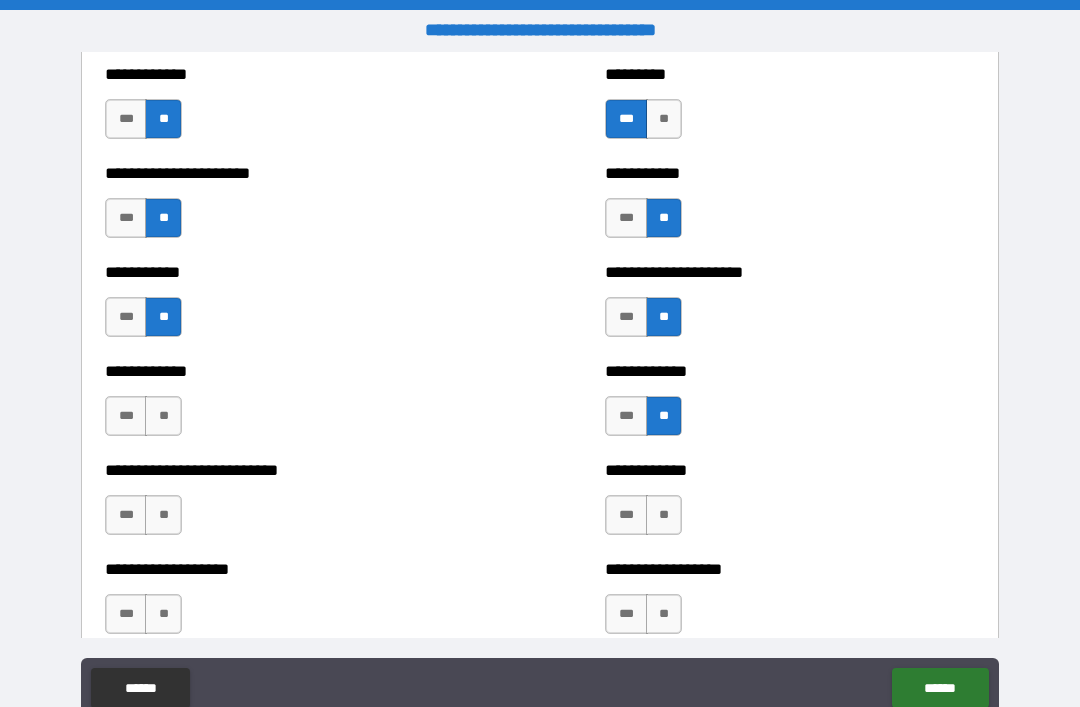 click on "**" at bounding box center [163, 416] 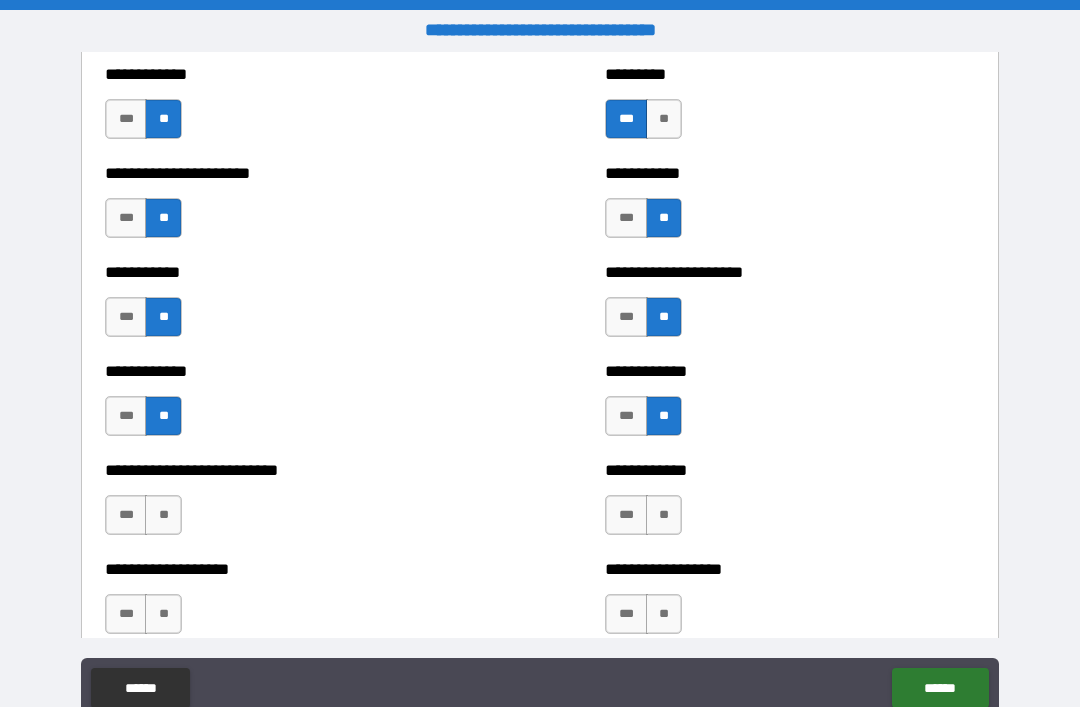 click on "**" at bounding box center (163, 515) 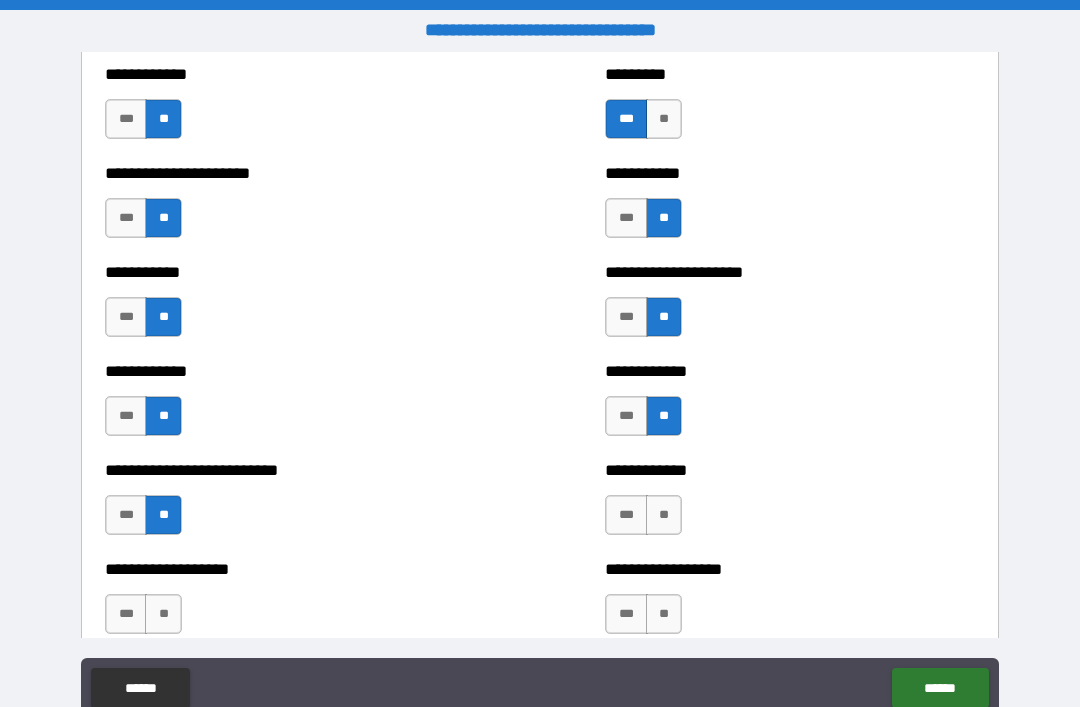click on "**" at bounding box center (163, 614) 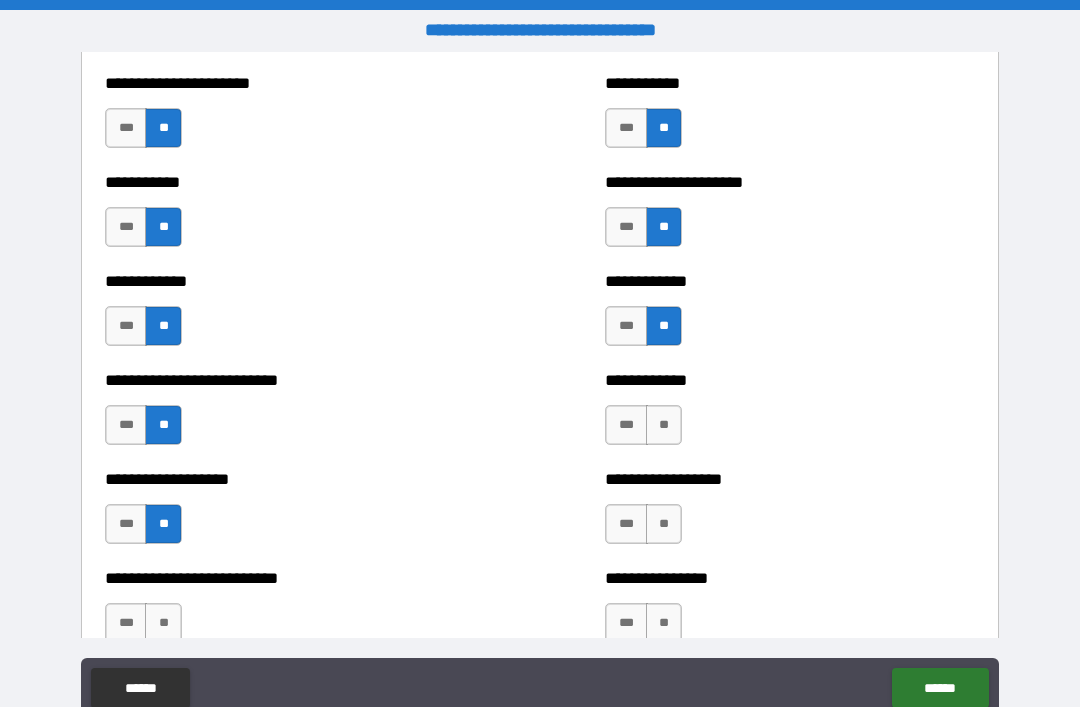 scroll, scrollTop: 5362, scrollLeft: 0, axis: vertical 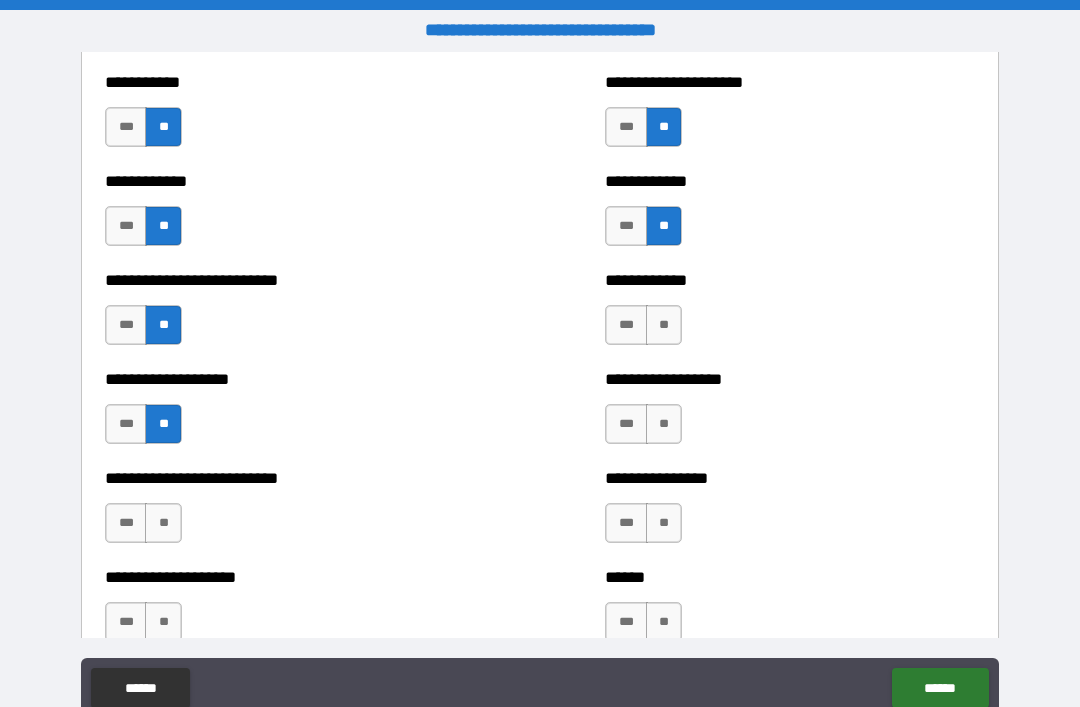 click on "**" at bounding box center (664, 325) 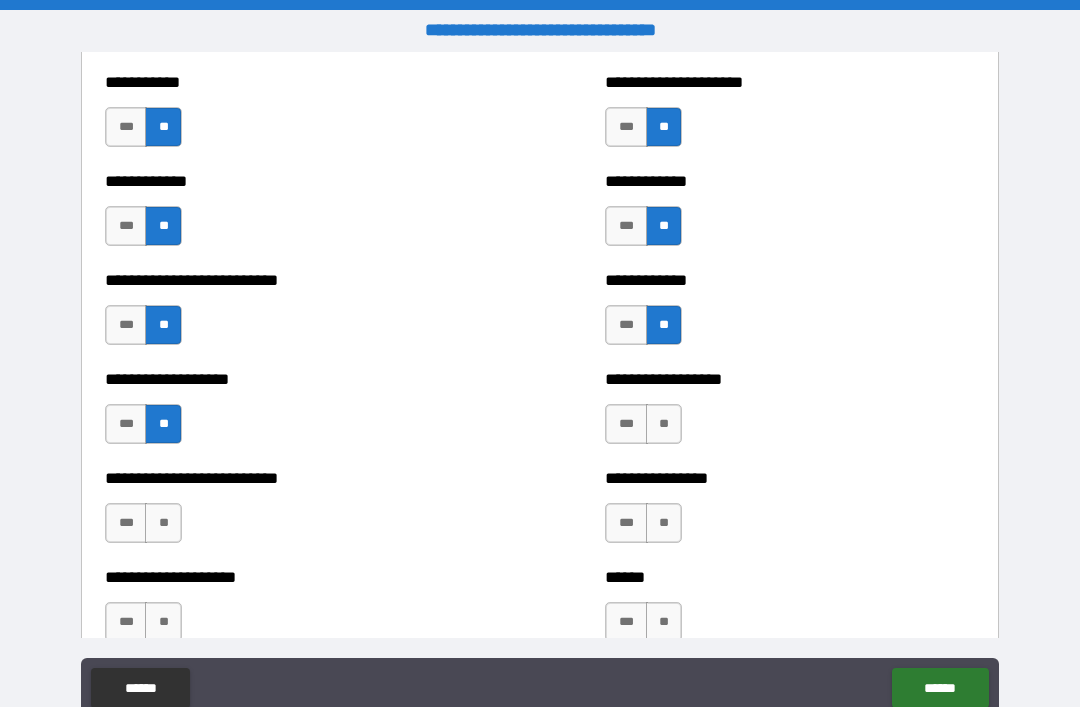 click on "***" at bounding box center (626, 523) 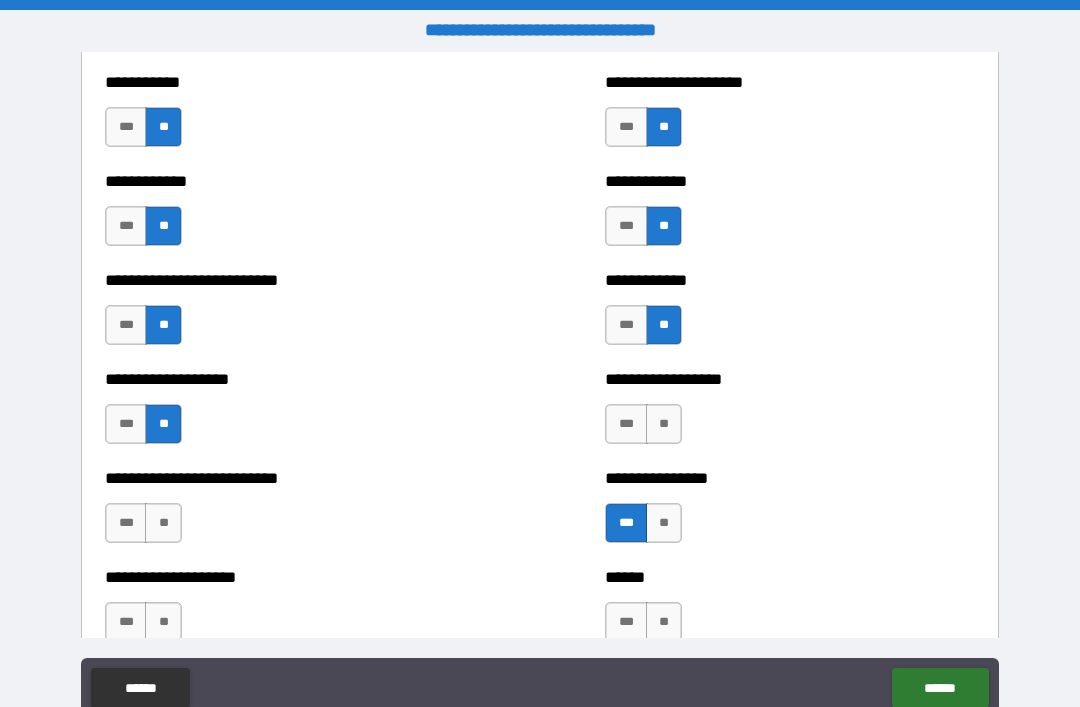 click on "**" at bounding box center [664, 523] 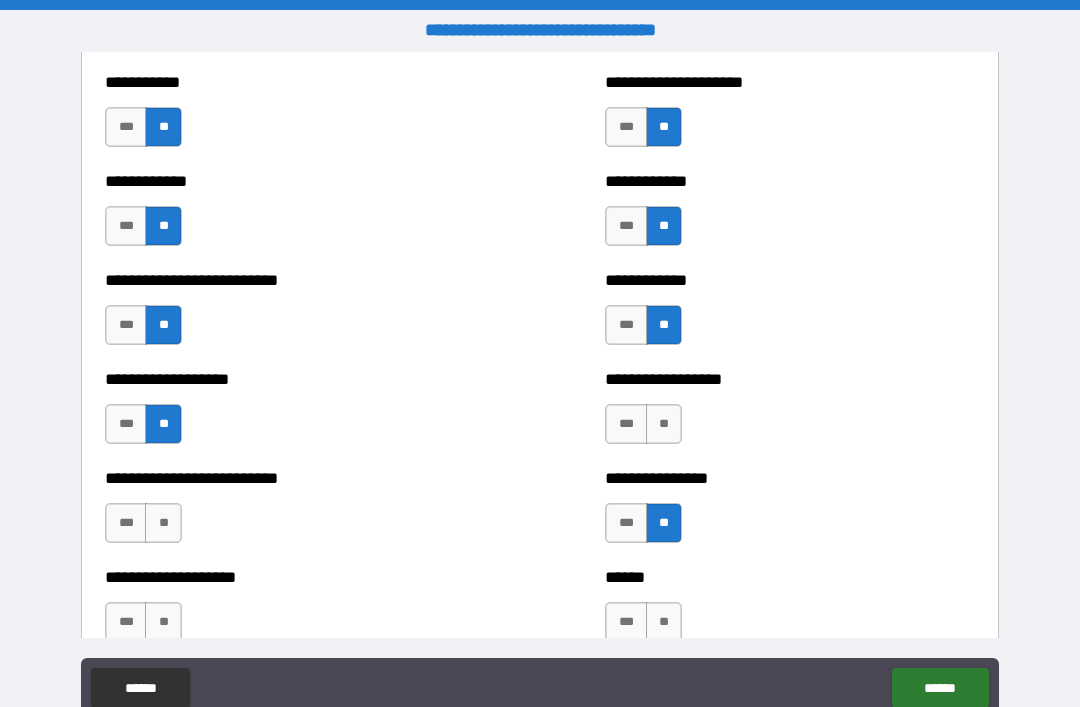 click on "**" at bounding box center (664, 424) 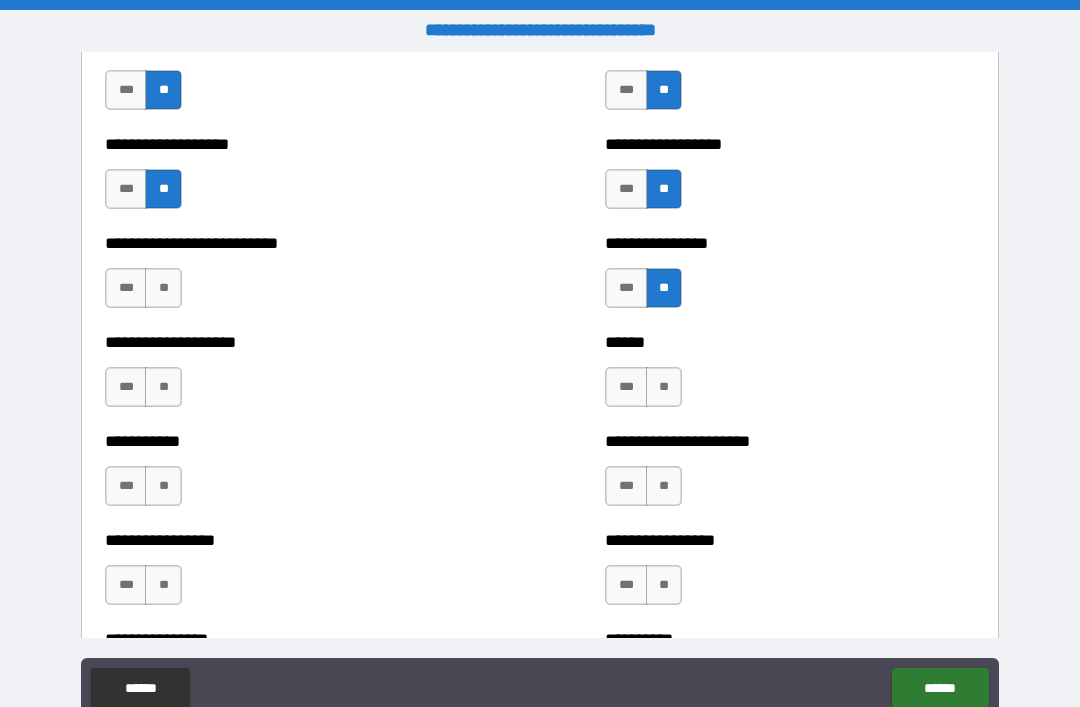 scroll, scrollTop: 5598, scrollLeft: 0, axis: vertical 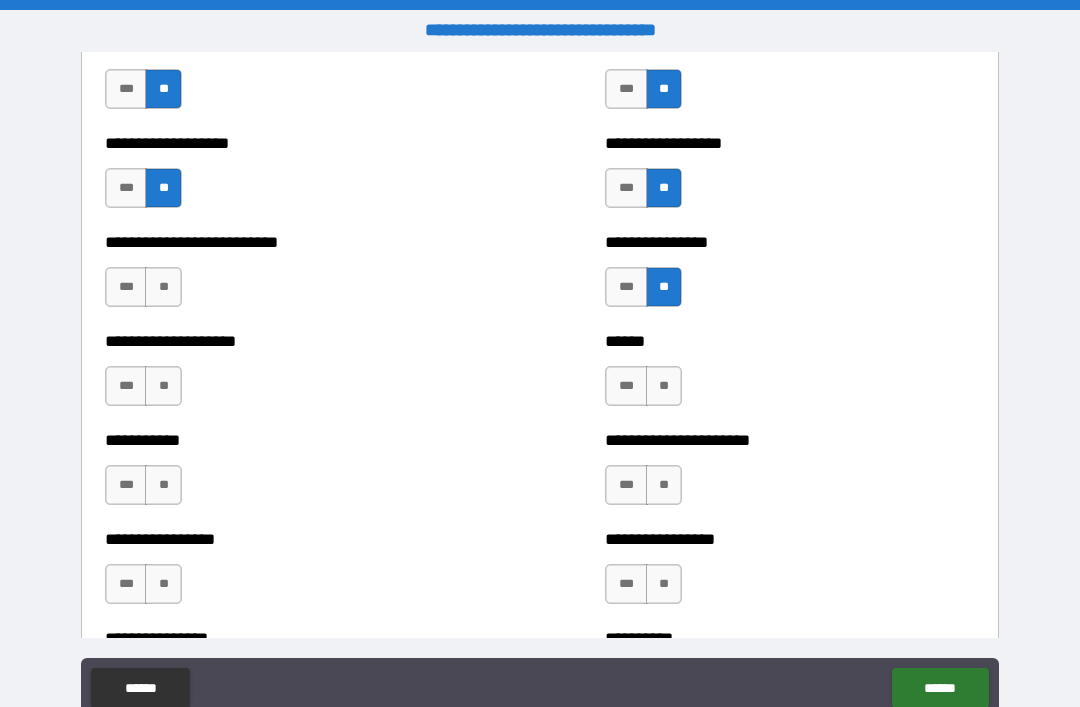 click on "**" at bounding box center [163, 287] 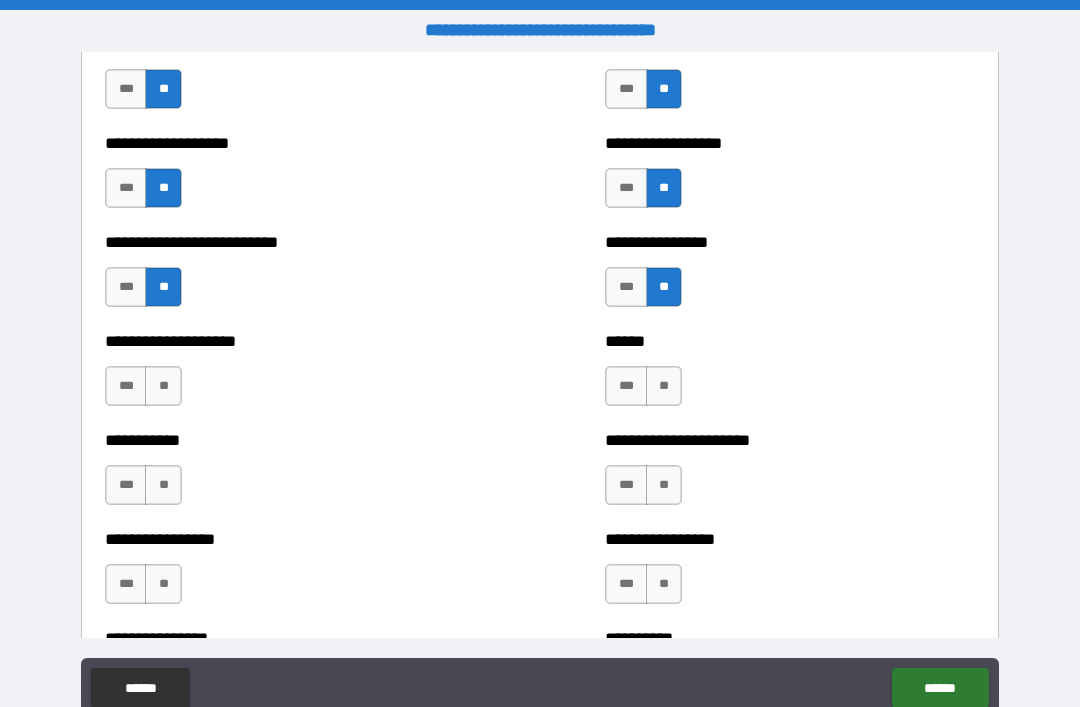 click on "**" at bounding box center [163, 386] 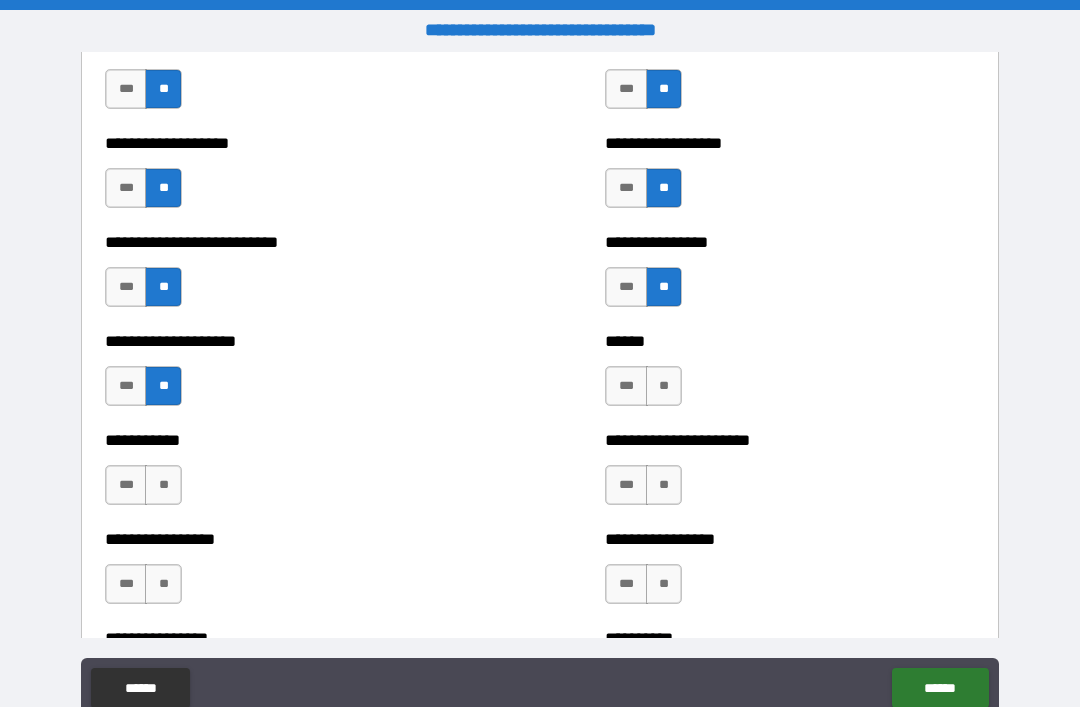 click on "**" at bounding box center (163, 485) 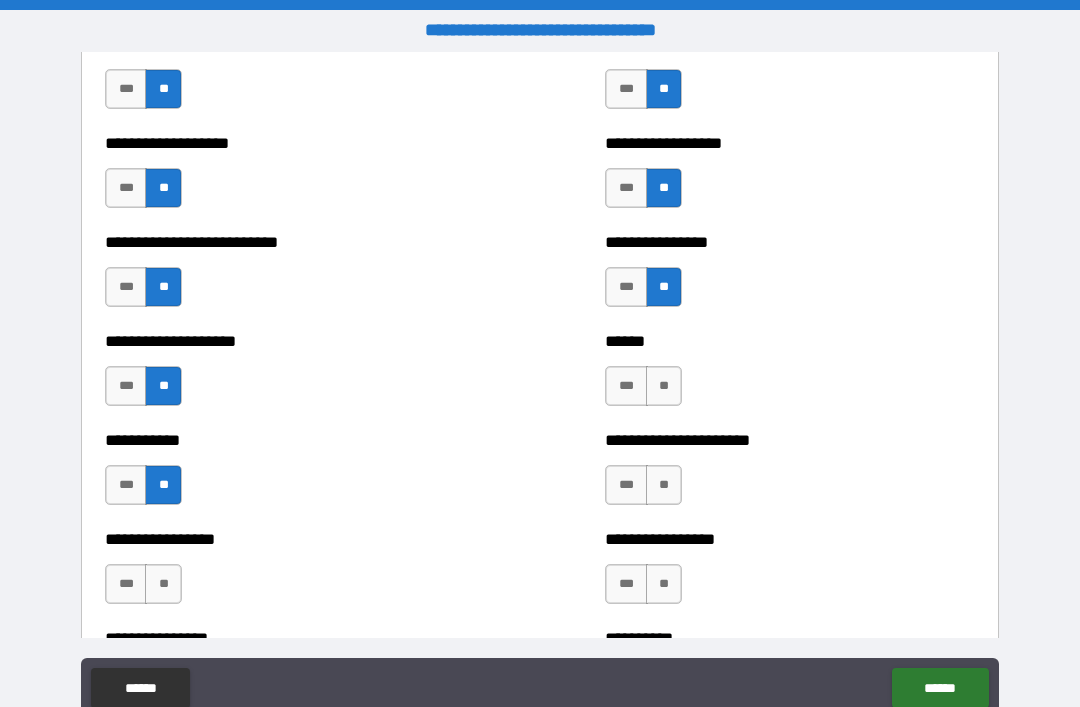 click on "**" at bounding box center (163, 584) 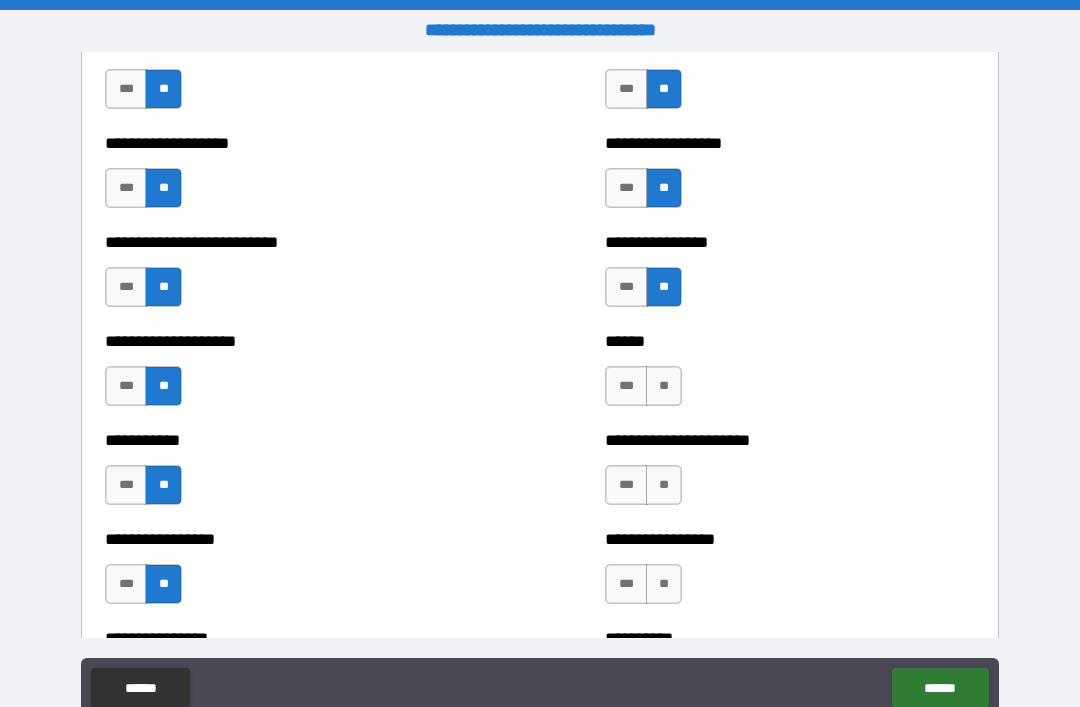 click on "**" at bounding box center [664, 485] 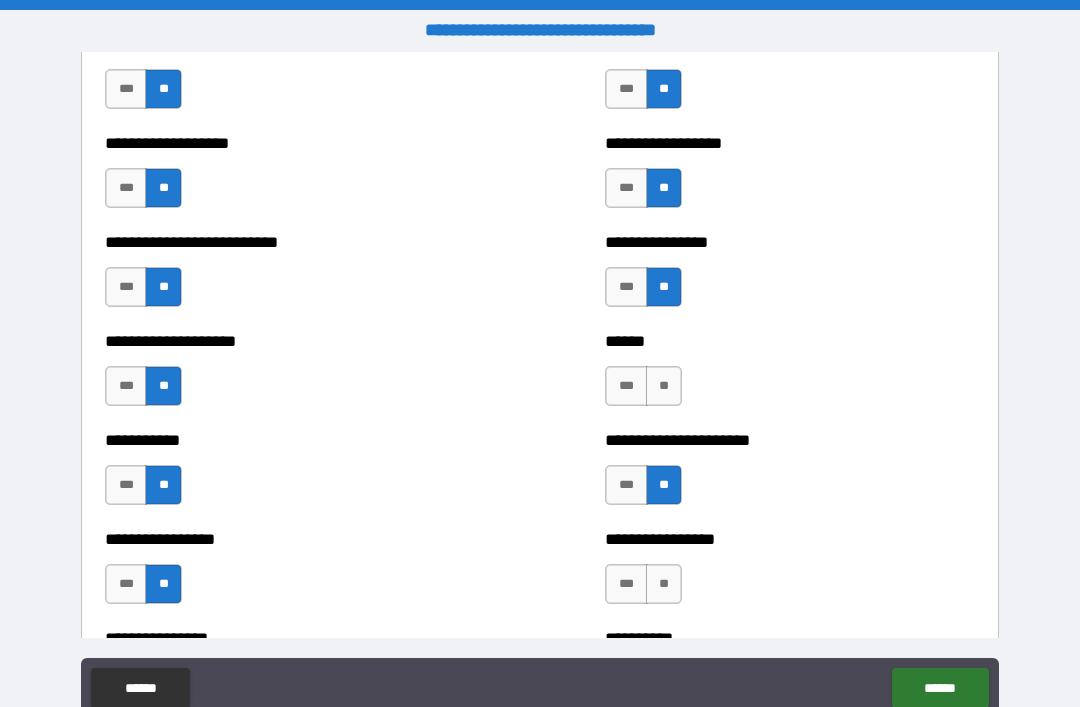 click on "**" at bounding box center [664, 386] 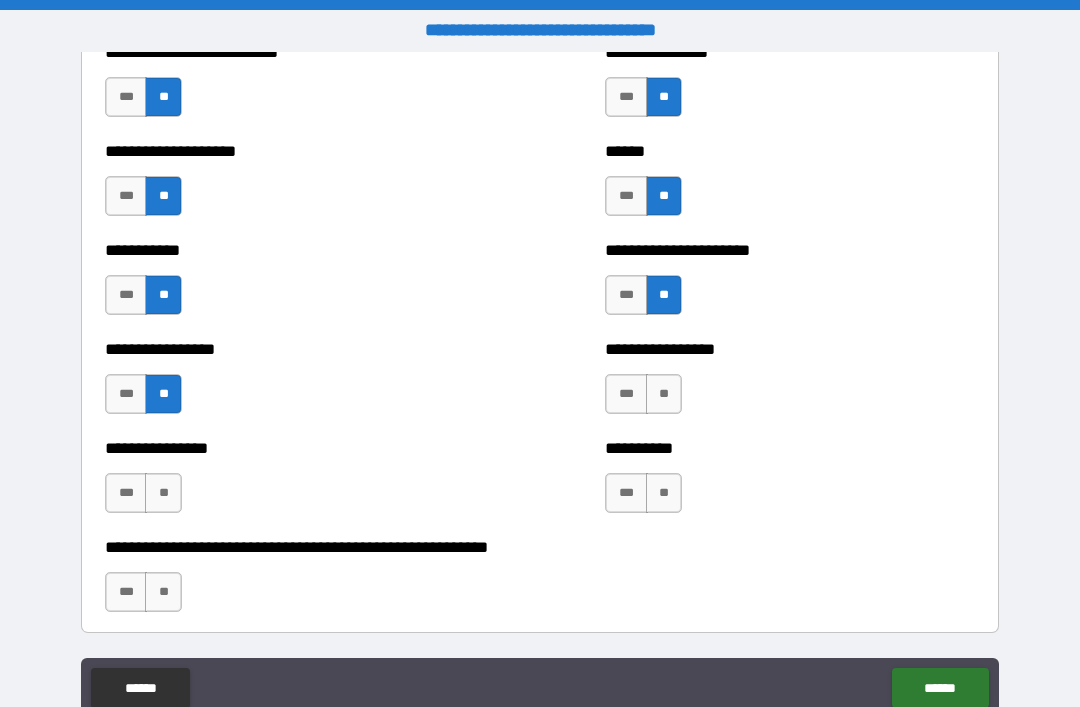 scroll, scrollTop: 5796, scrollLeft: 0, axis: vertical 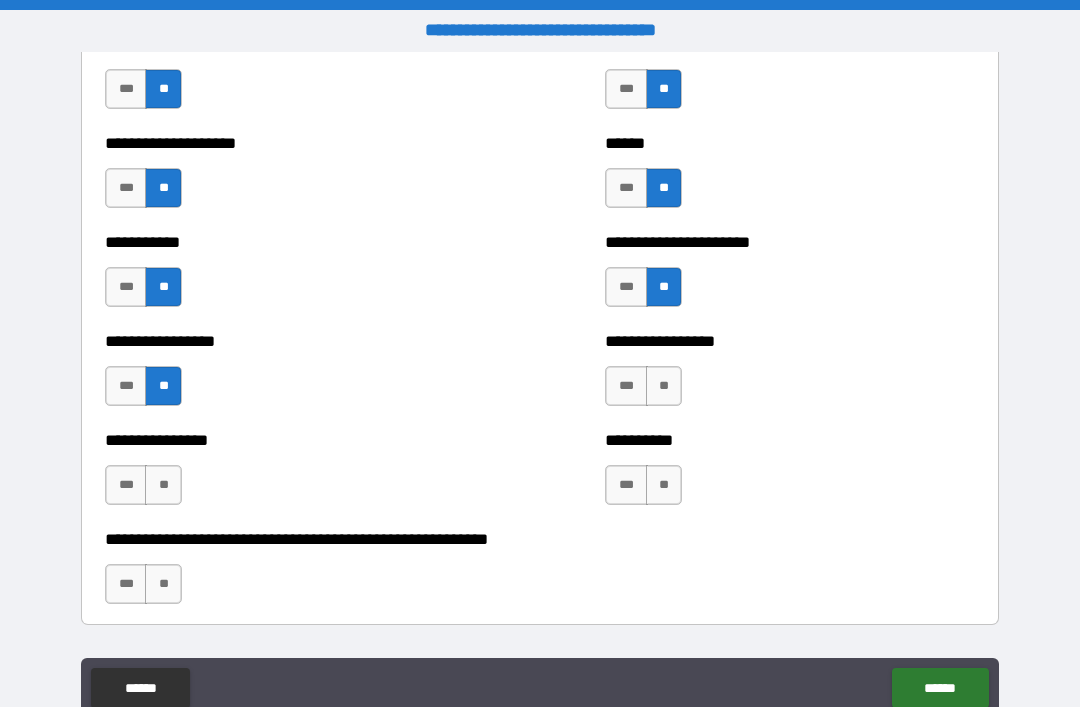 click on "**" at bounding box center (664, 386) 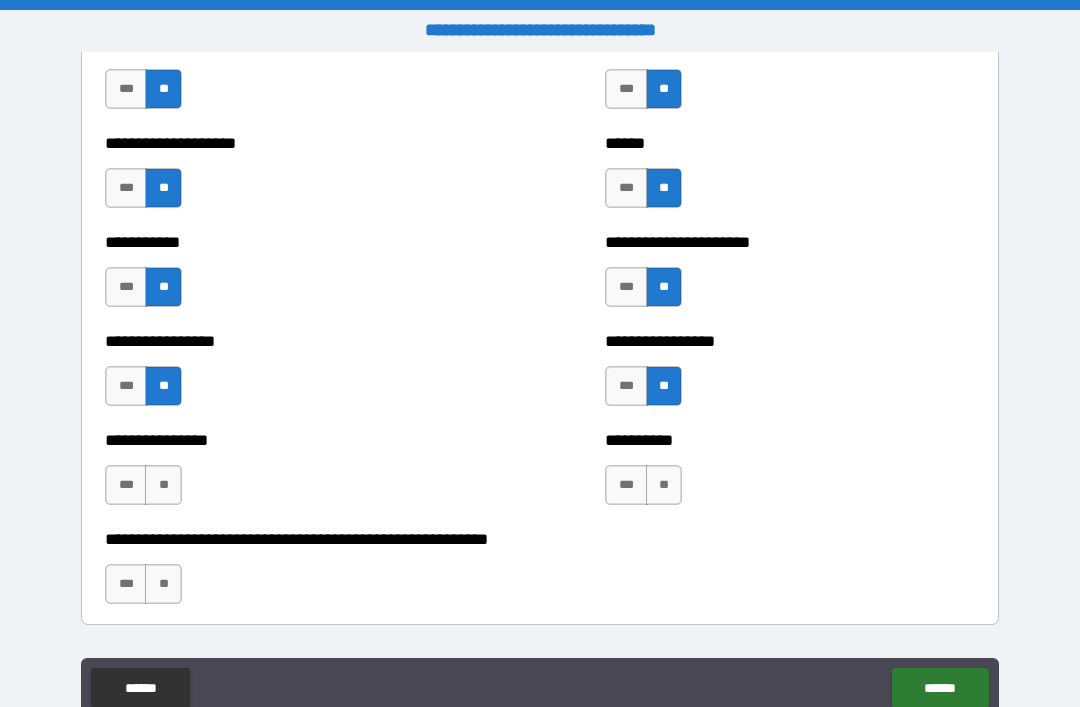 click on "**" at bounding box center (664, 485) 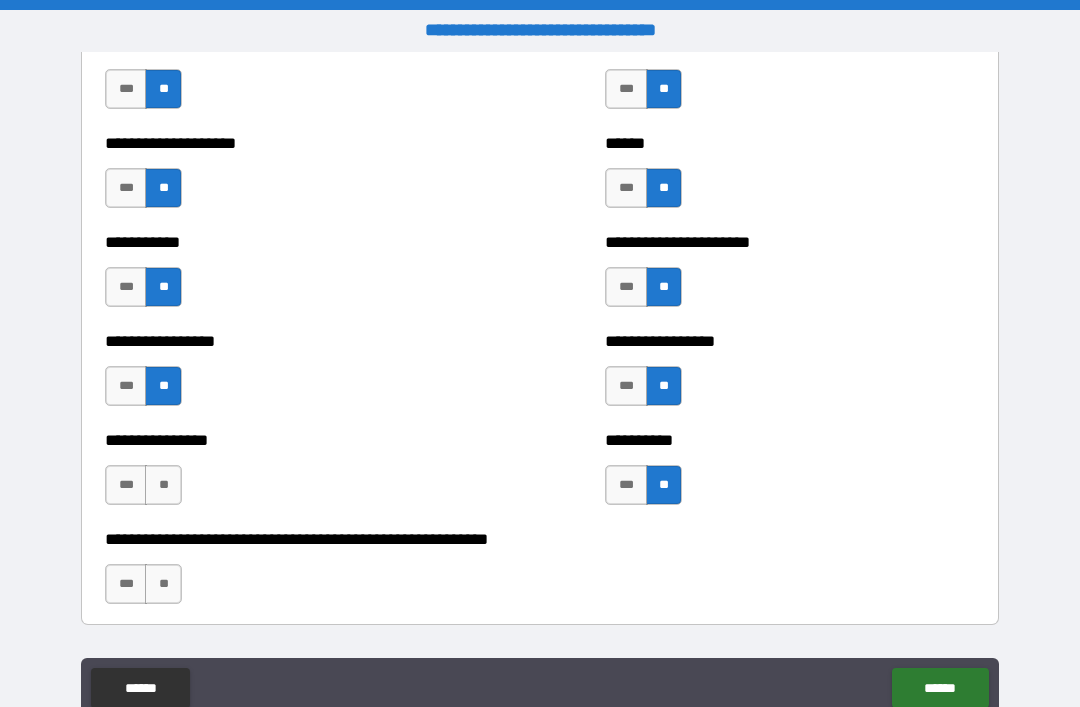 click on "**" at bounding box center [163, 485] 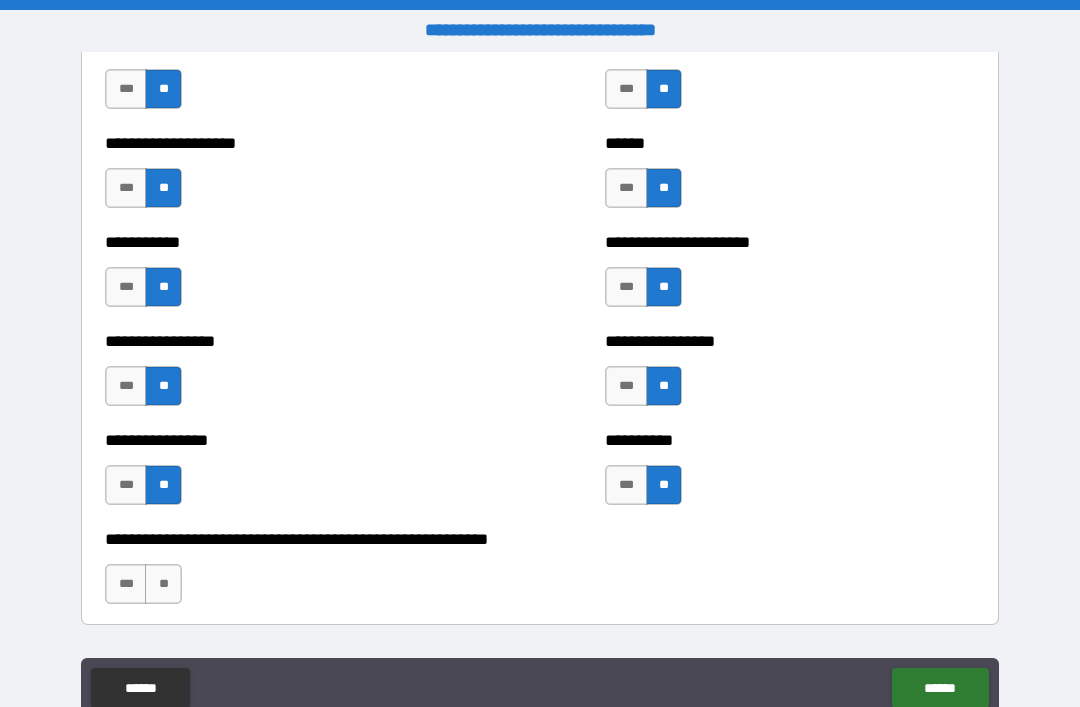 click on "**" at bounding box center [163, 584] 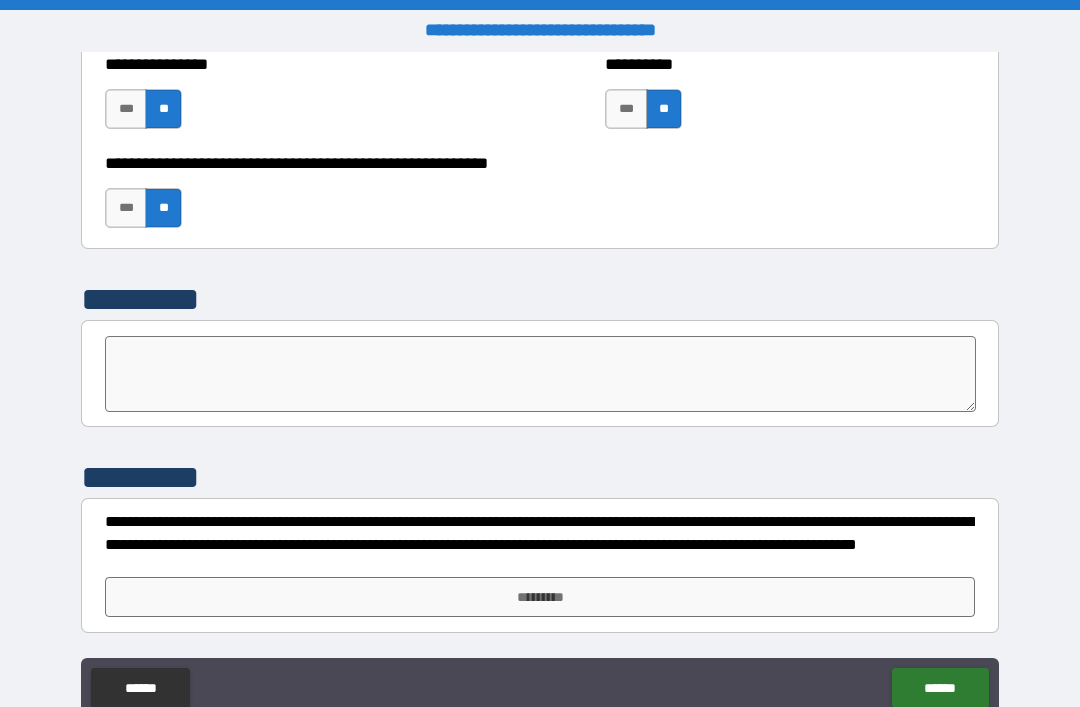 scroll, scrollTop: 6172, scrollLeft: 0, axis: vertical 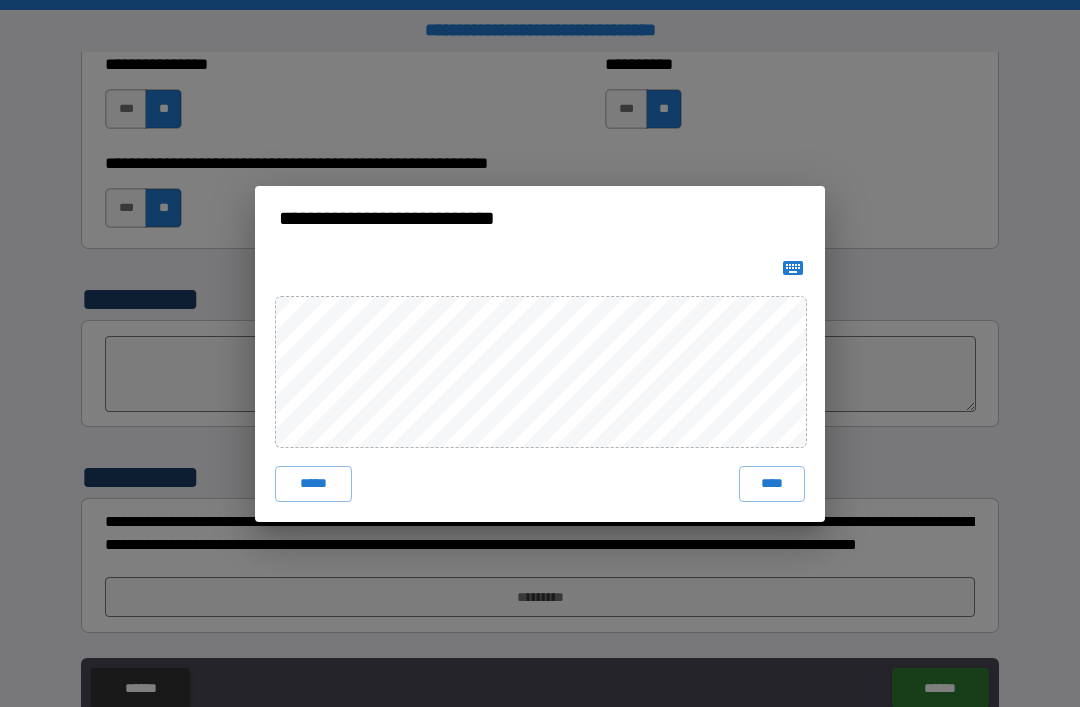 click on "****" at bounding box center (772, 484) 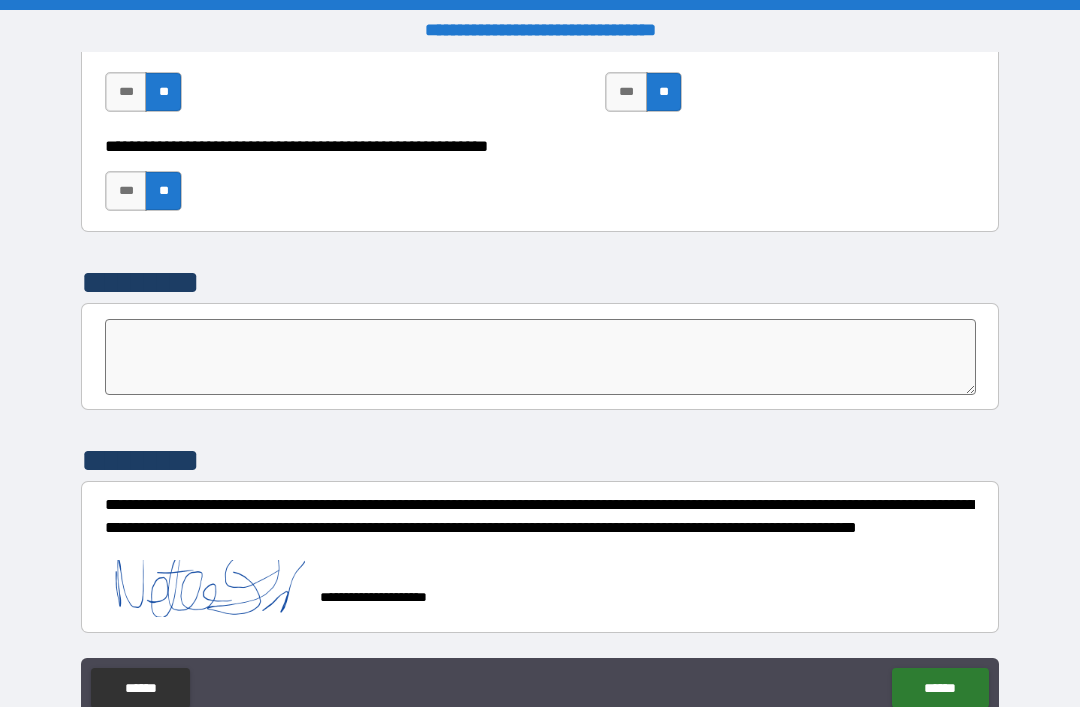 scroll, scrollTop: 6189, scrollLeft: 0, axis: vertical 